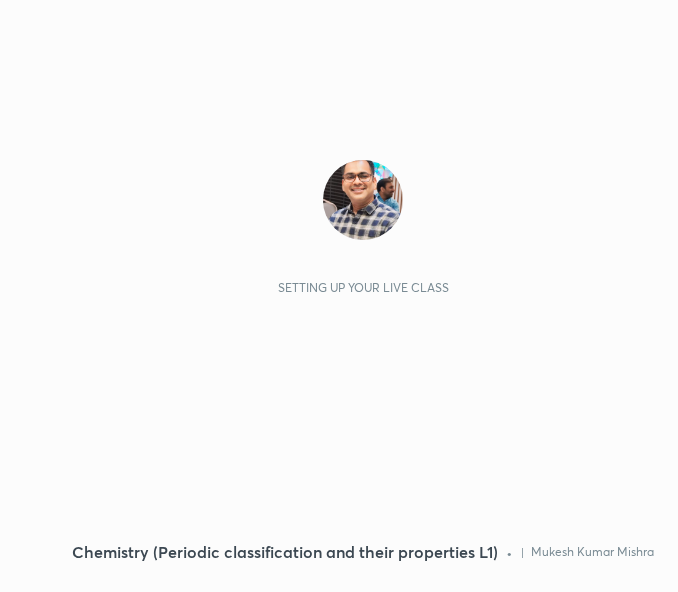 scroll, scrollTop: 0, scrollLeft: 0, axis: both 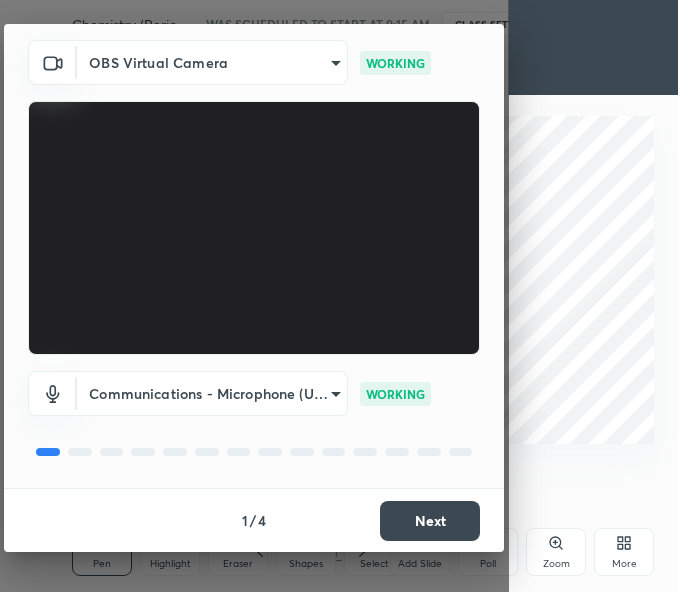 click on "Next" at bounding box center (430, 521) 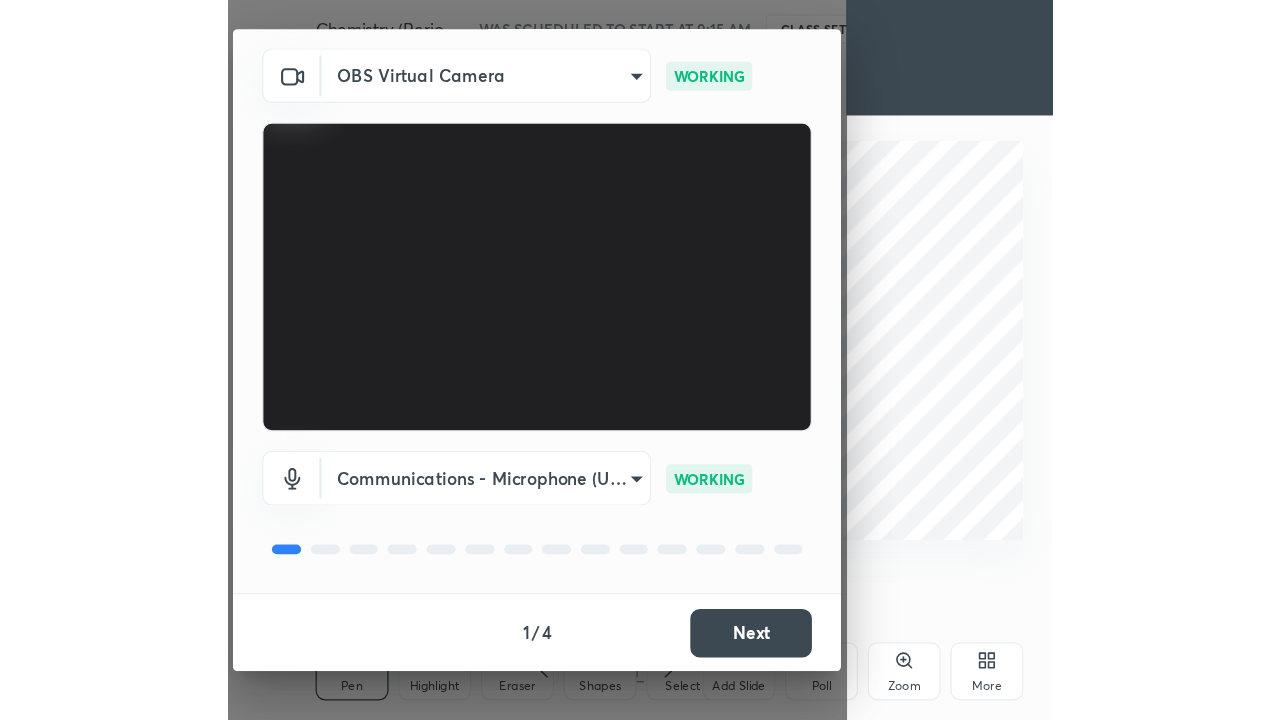 scroll, scrollTop: 0, scrollLeft: 0, axis: both 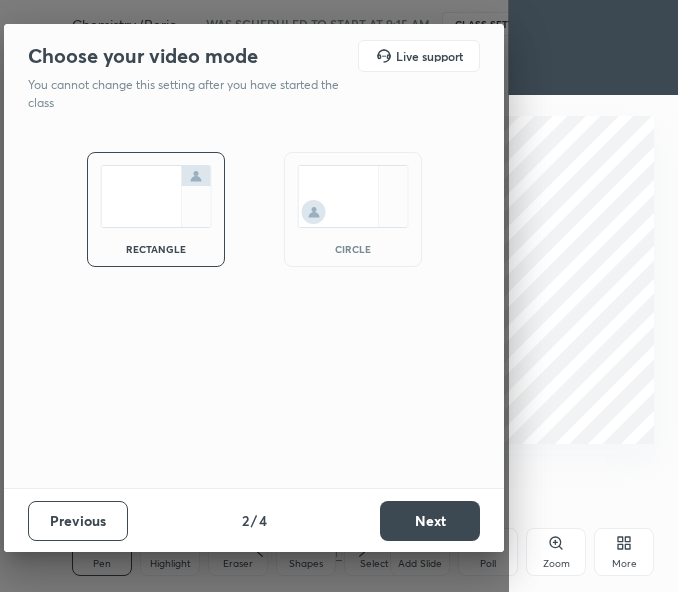 click on "Next" at bounding box center (430, 521) 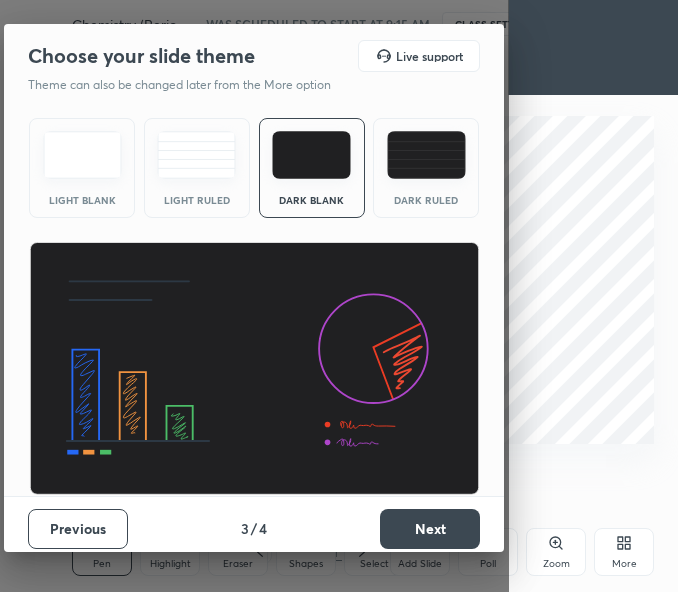 click on "Next" at bounding box center [430, 529] 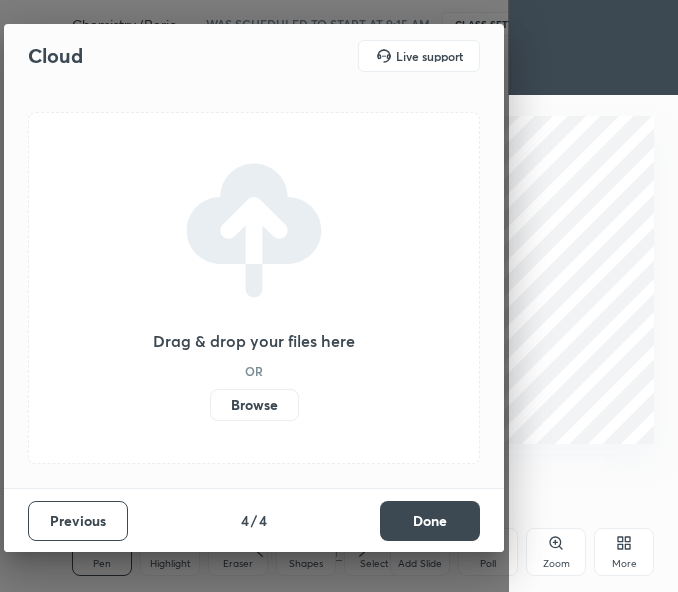 click on "Done" at bounding box center [430, 521] 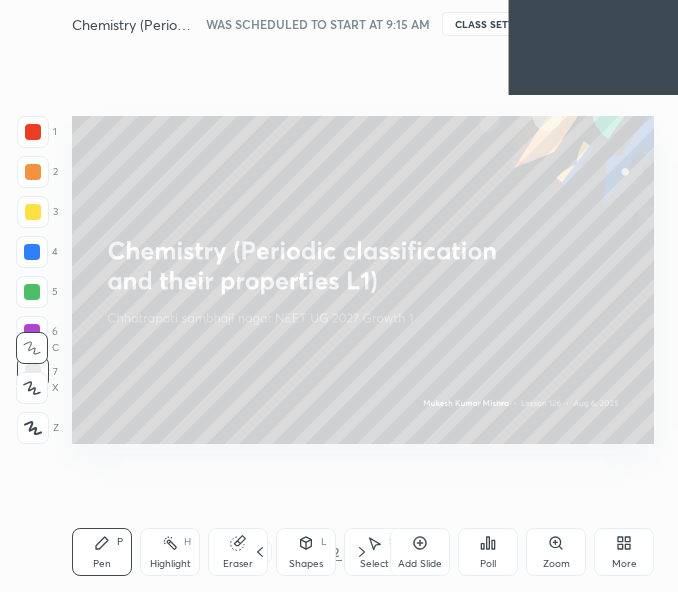 click on "Add Slide" at bounding box center [420, 564] 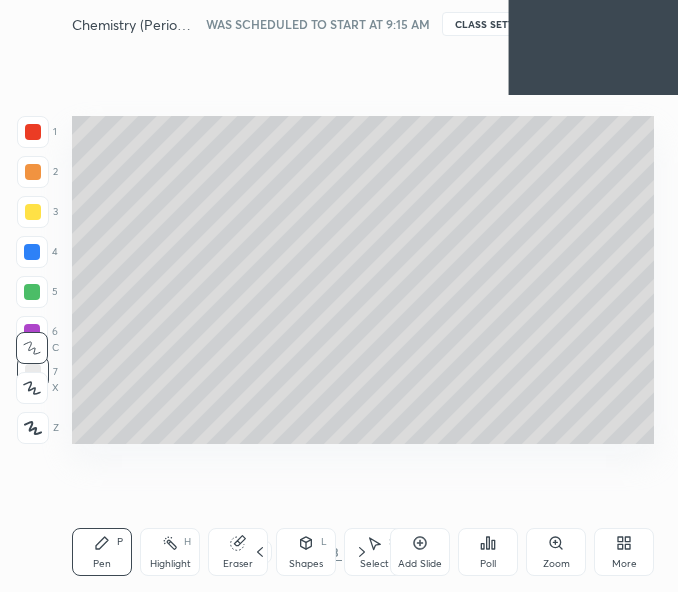 click on "More" at bounding box center [624, 564] 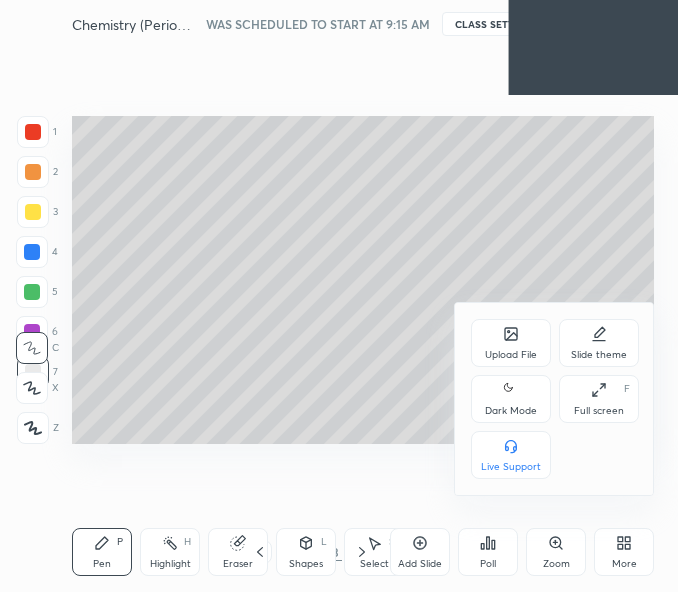 click on "Dark Mode" at bounding box center (511, 411) 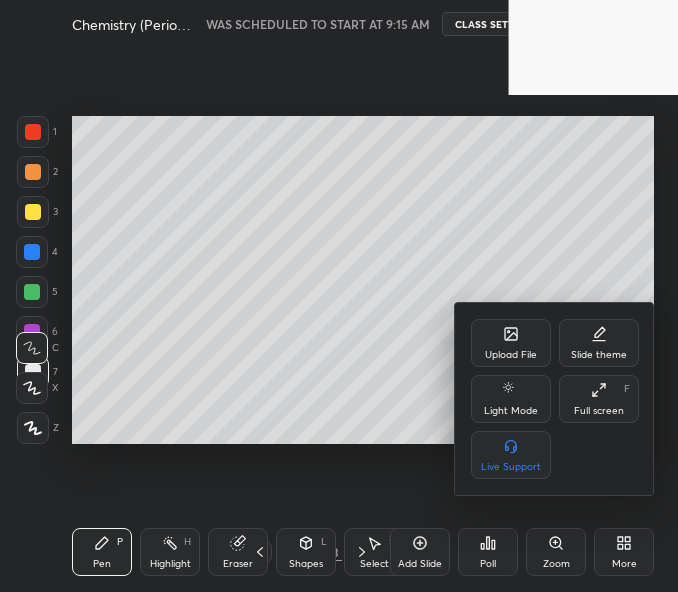 click at bounding box center [339, 296] 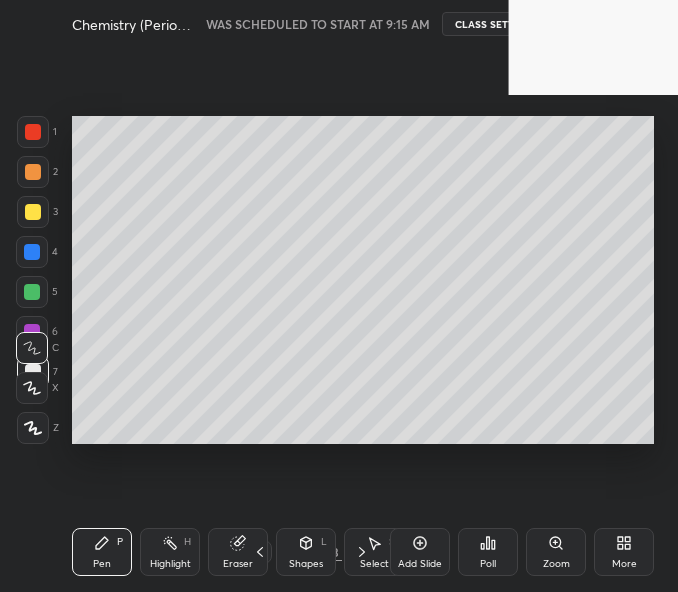 click on "More" at bounding box center (624, 552) 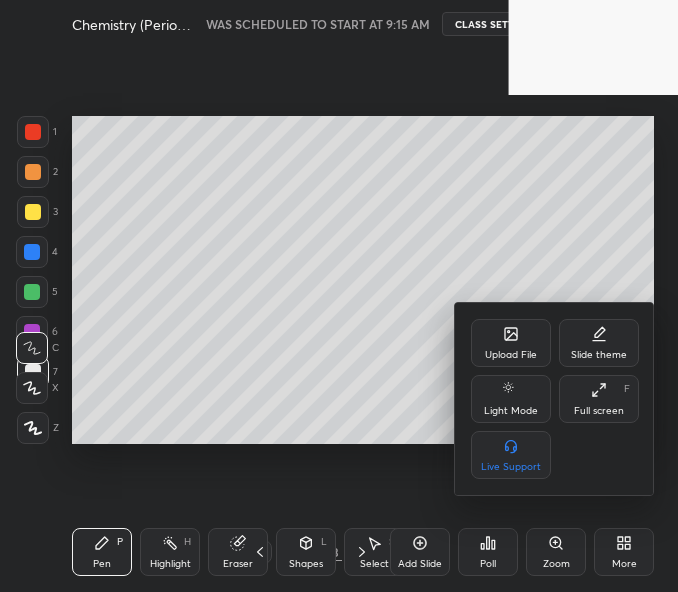 click on "Full screen" at bounding box center (599, 411) 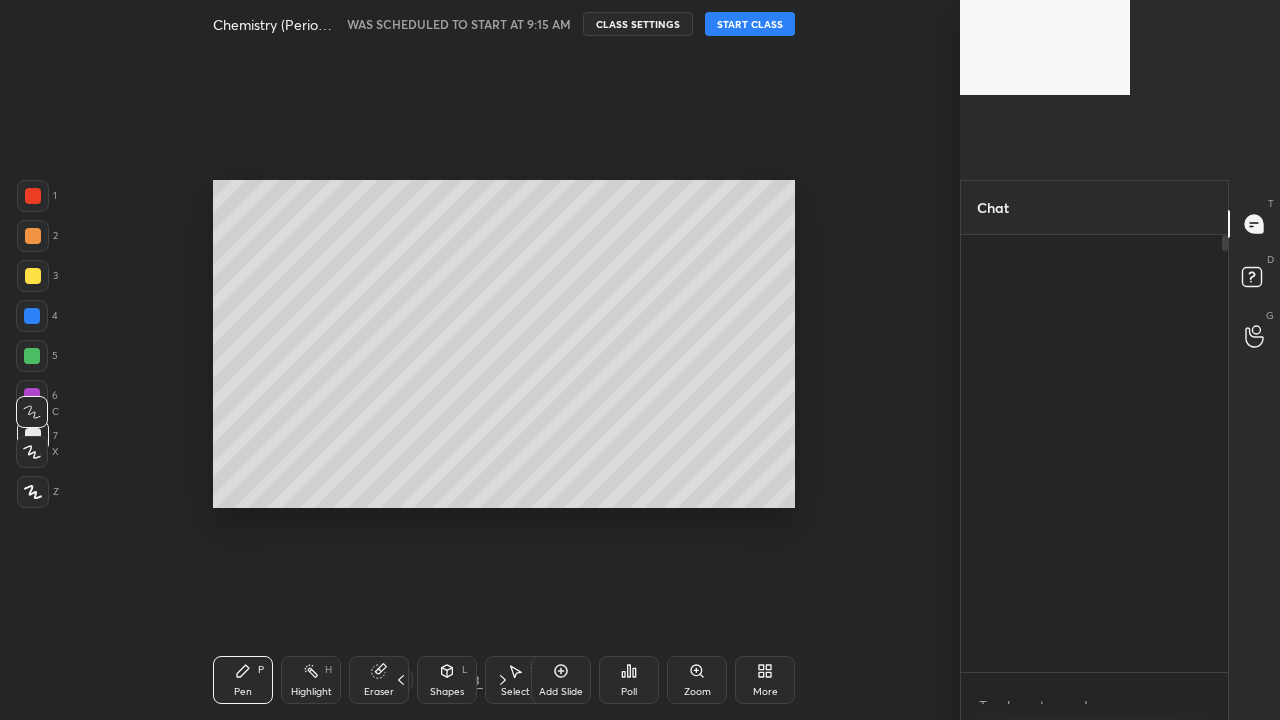 scroll, scrollTop: 99408, scrollLeft: 98874, axis: both 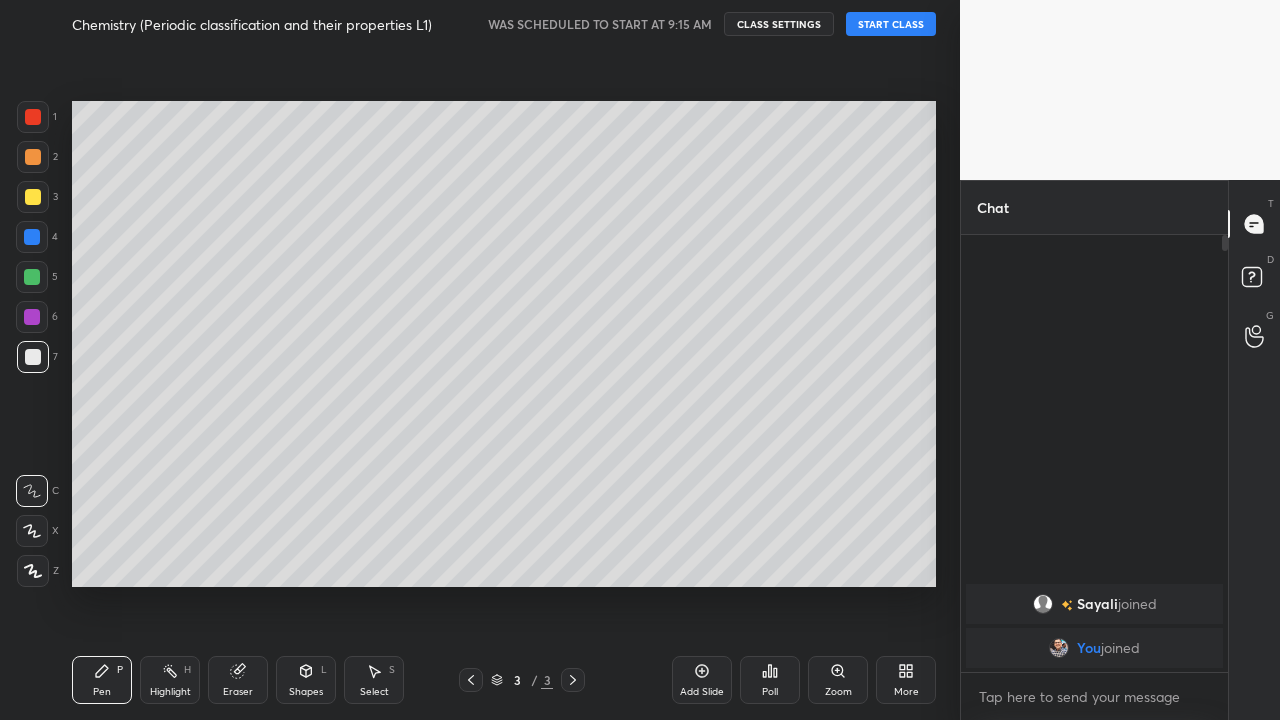 click 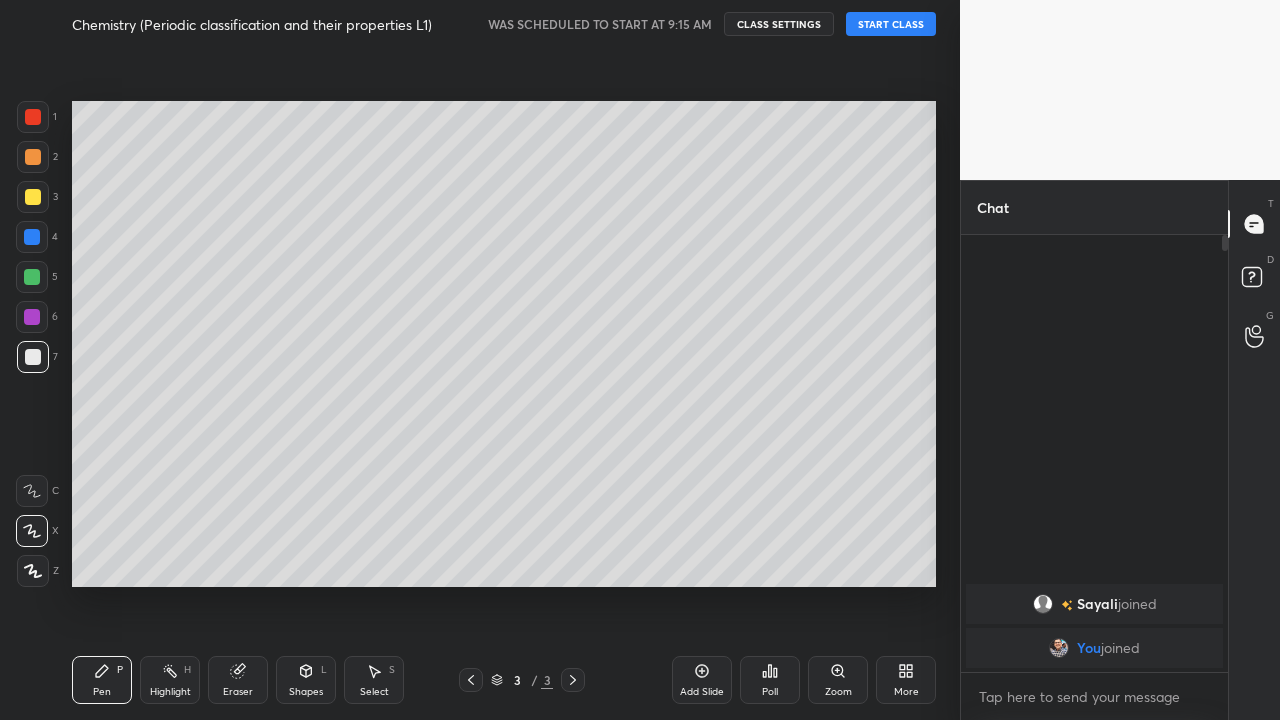 click on "Eraser" at bounding box center (238, 692) 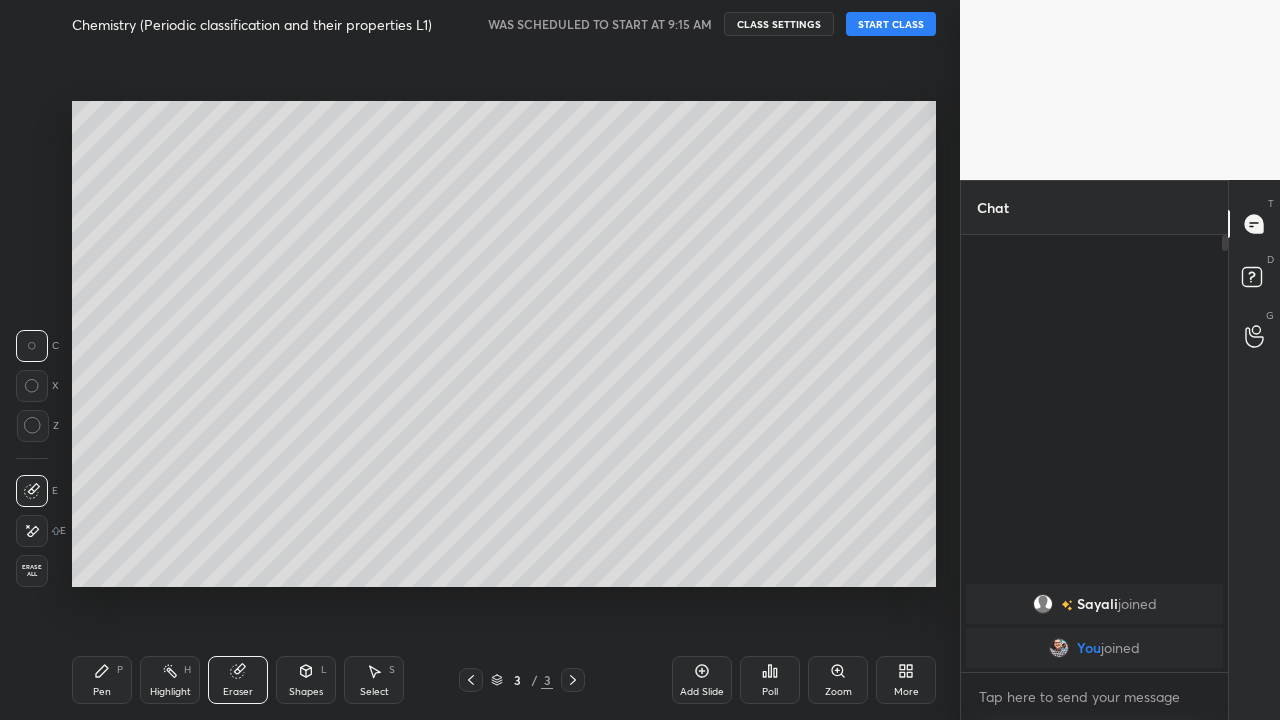 click on "Pen P" at bounding box center [102, 680] 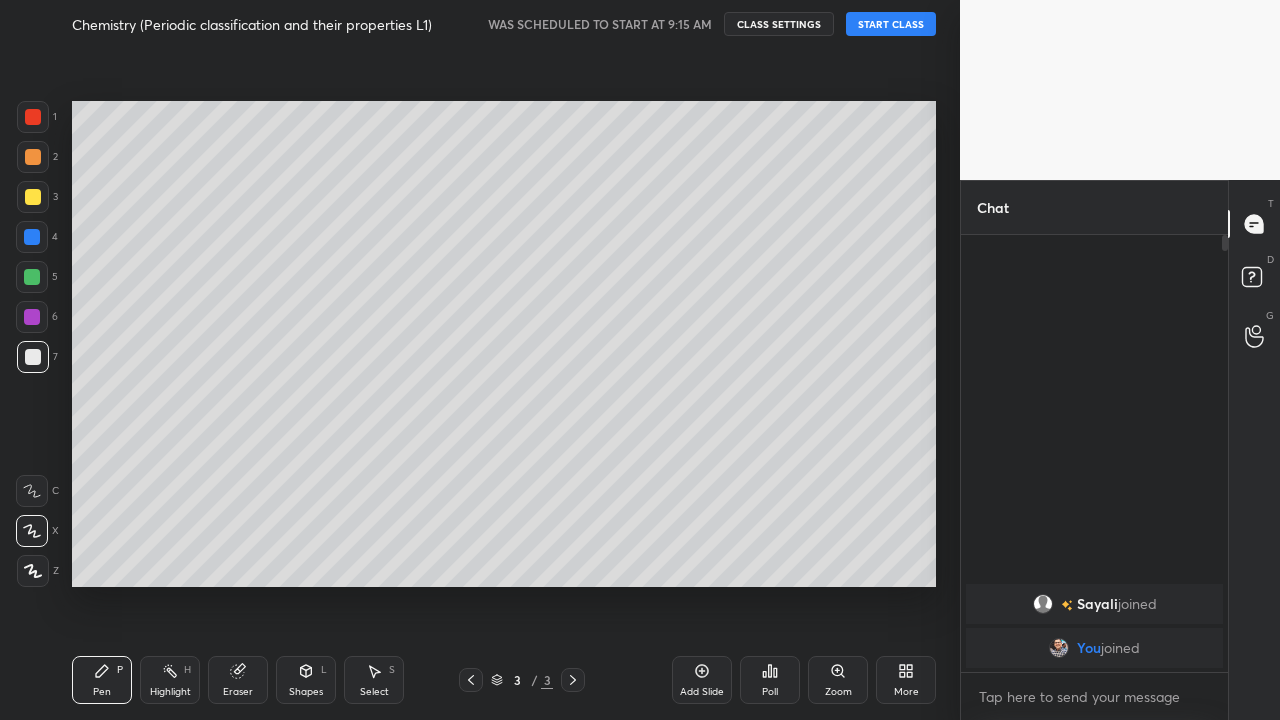 click at bounding box center (33, 197) 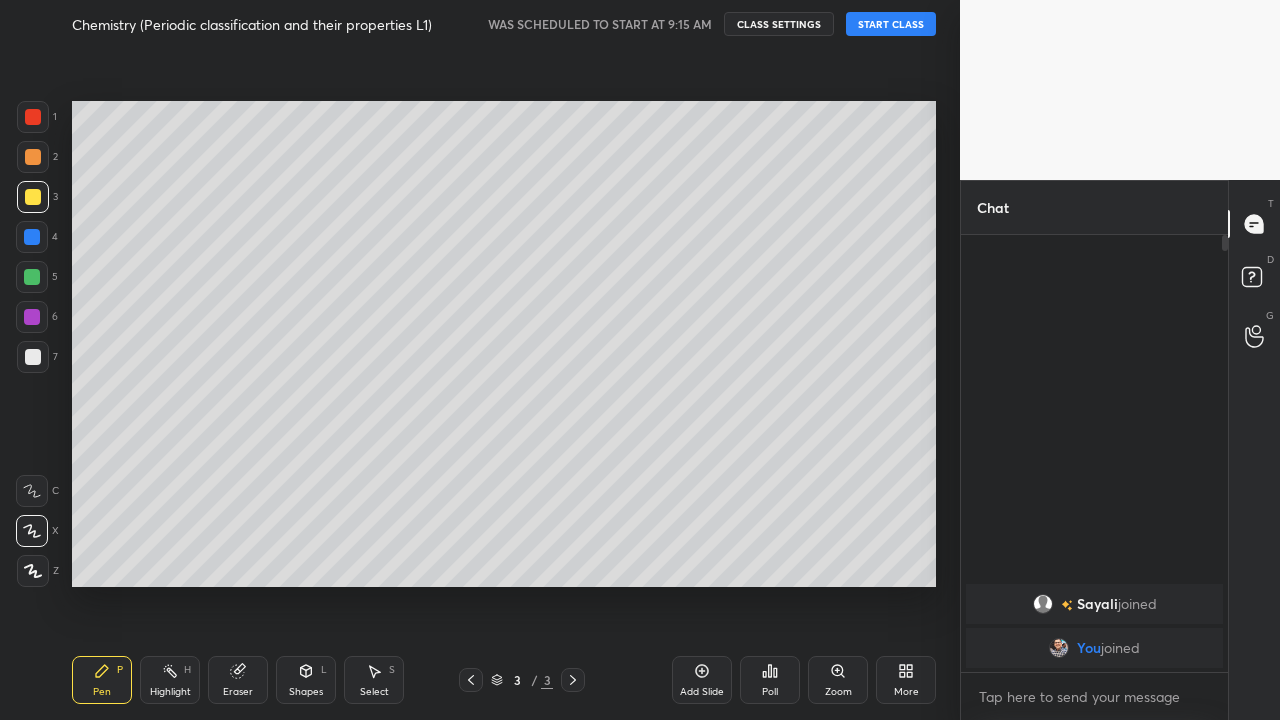 click at bounding box center [32, 277] 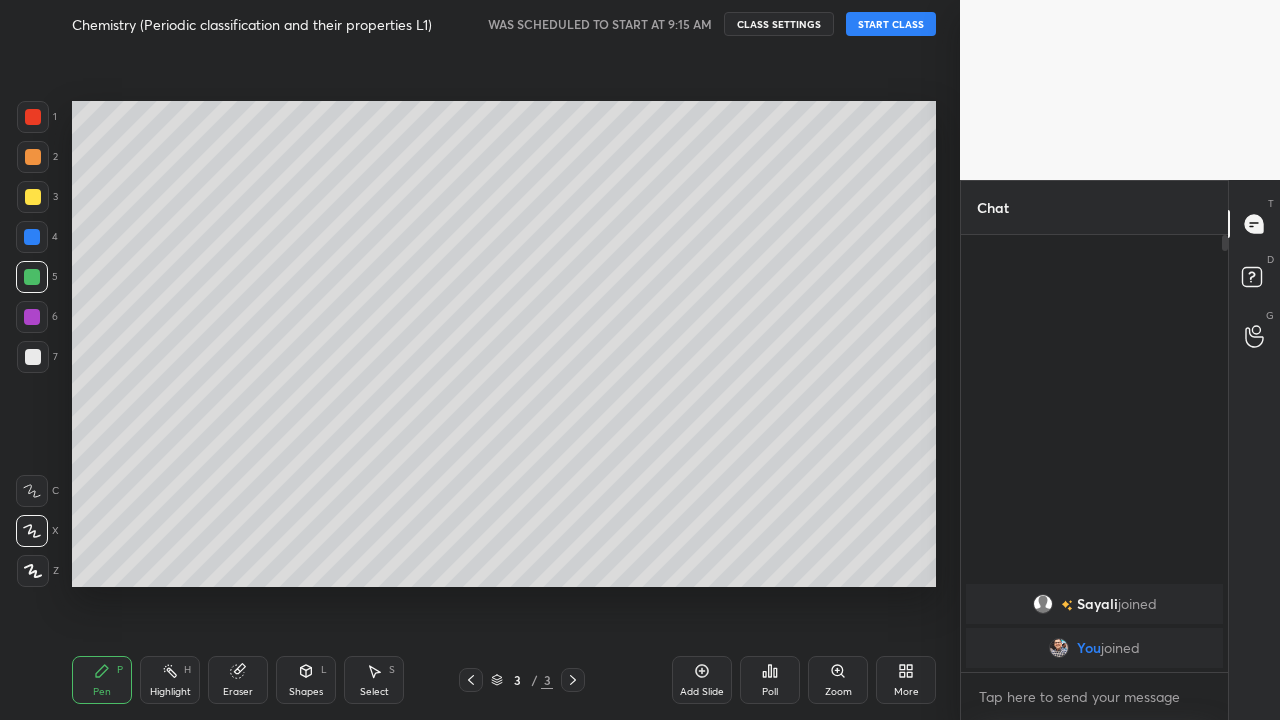 click at bounding box center [33, 197] 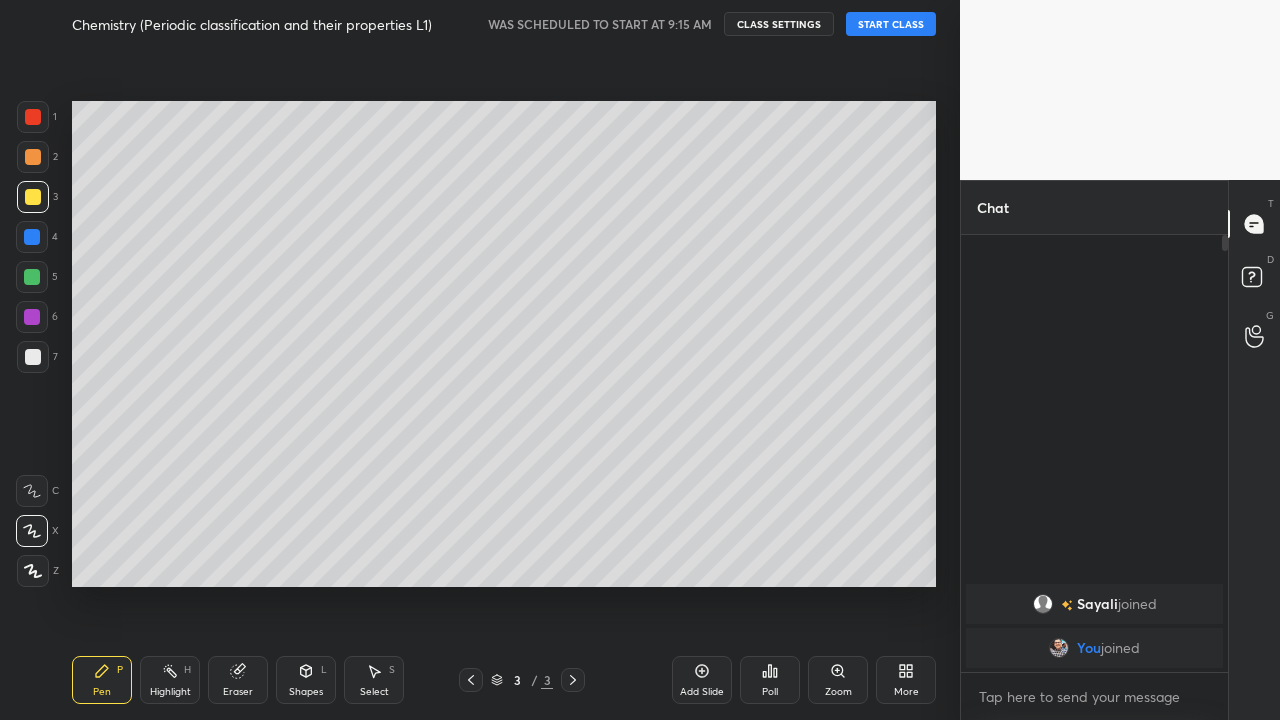 click on "Eraser" at bounding box center (238, 692) 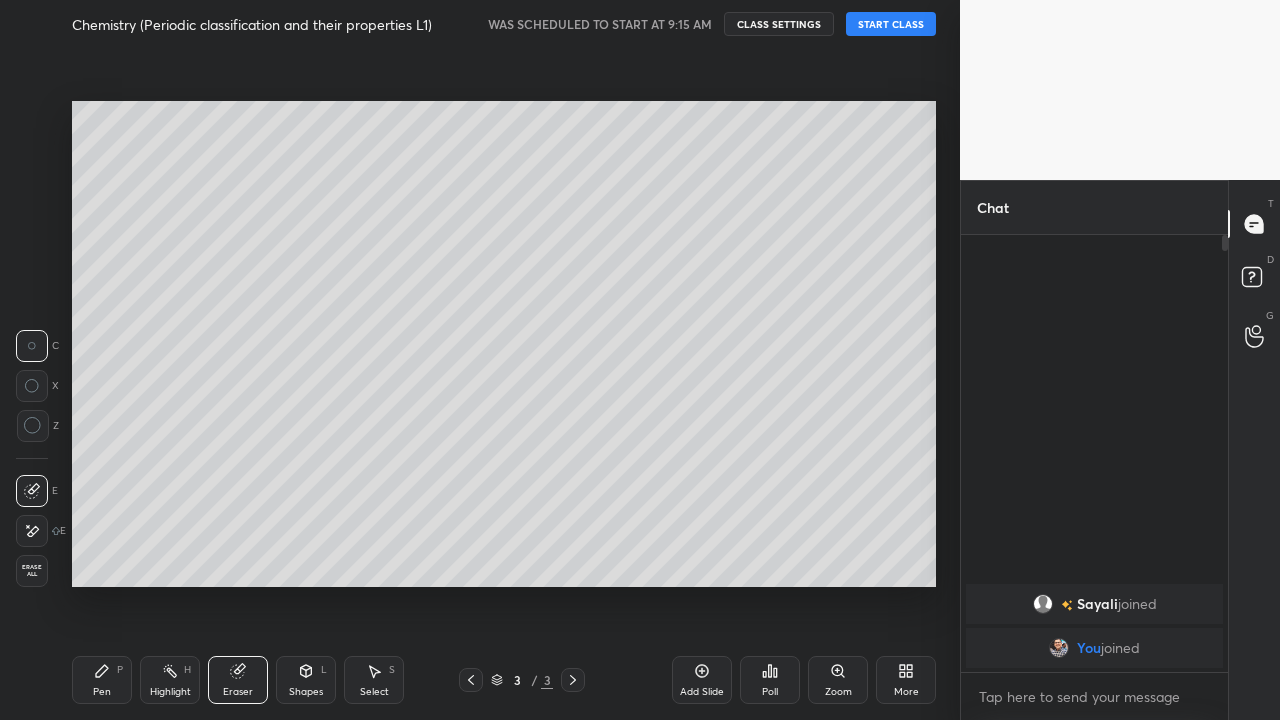 click on "Pen P" at bounding box center [102, 680] 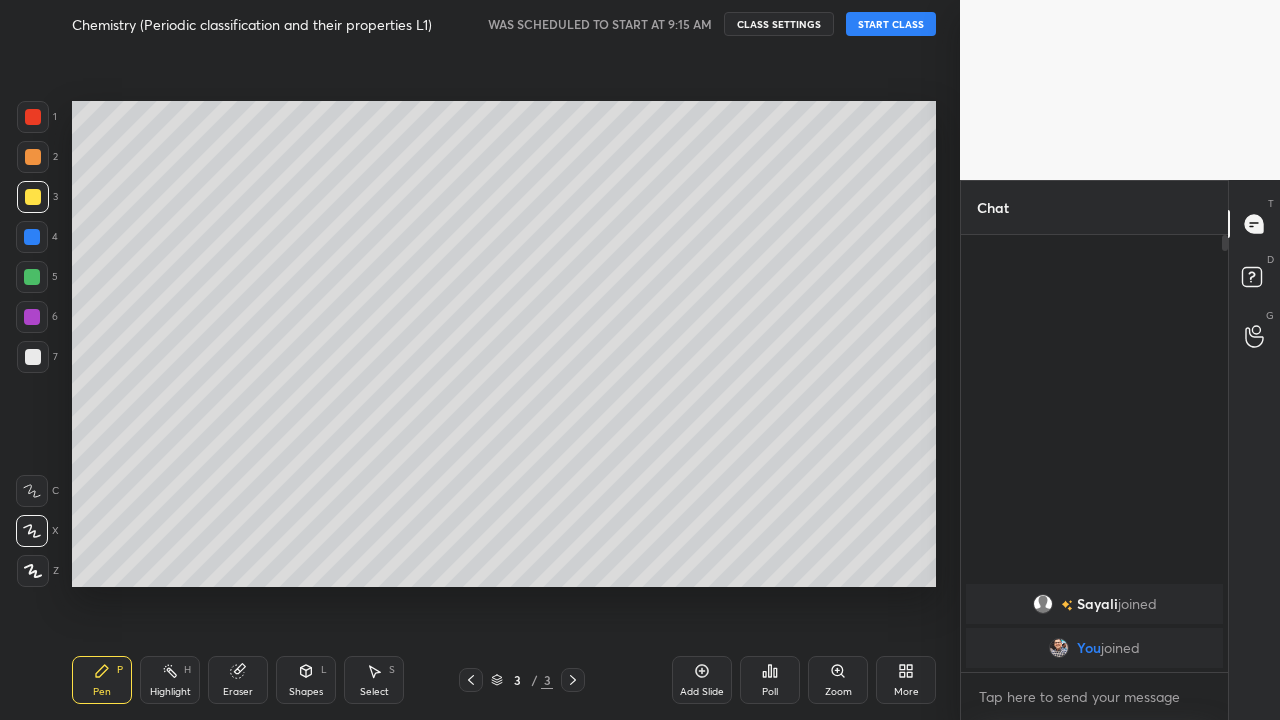 click at bounding box center (33, 357) 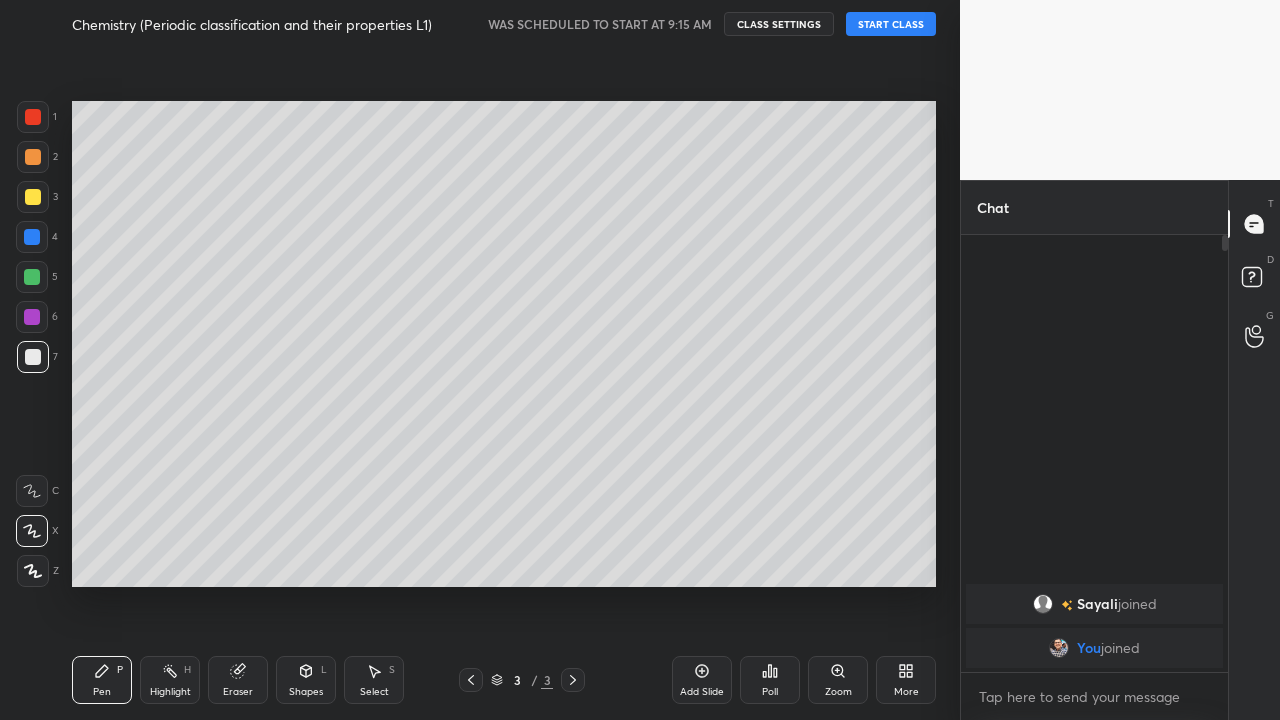 click at bounding box center [32, 277] 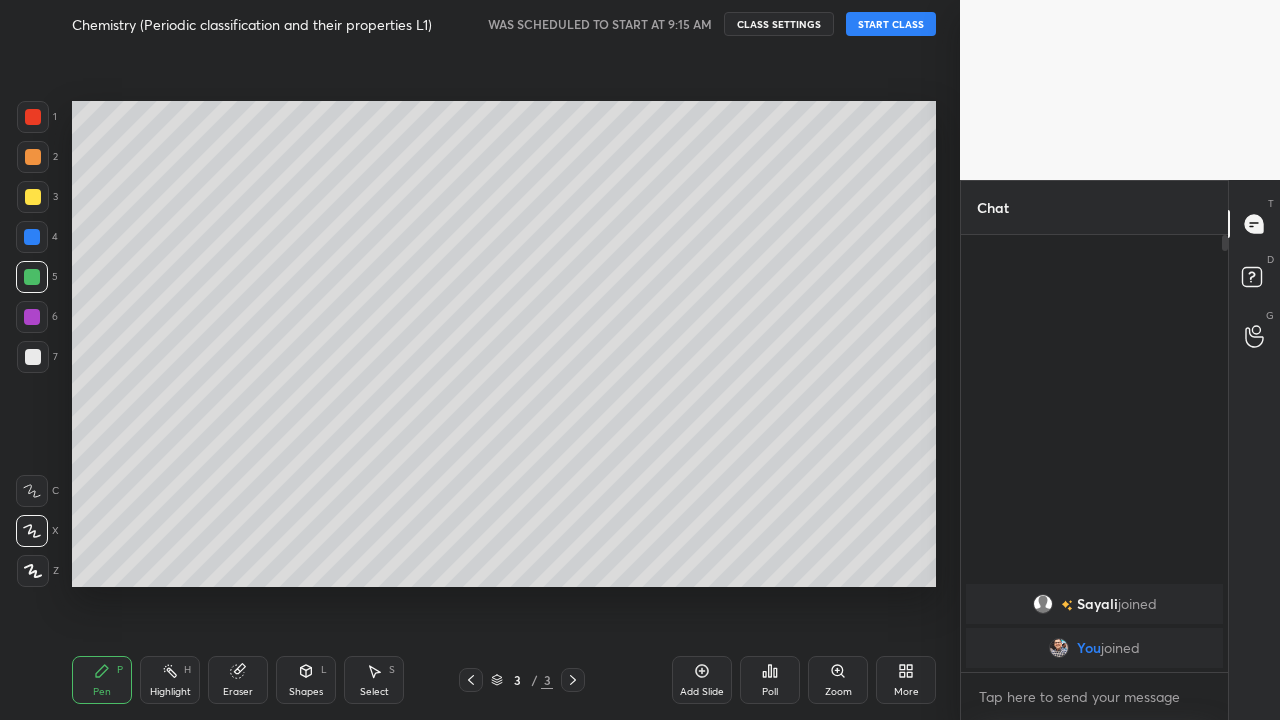 click at bounding box center [33, 197] 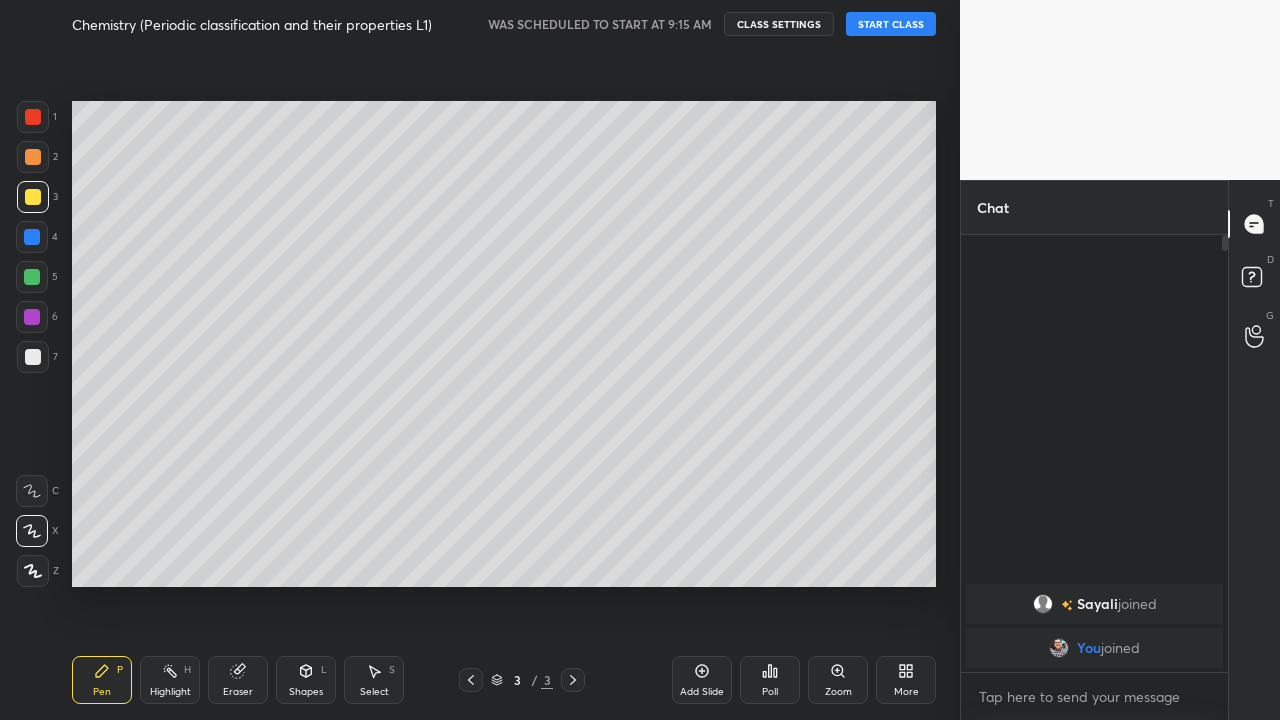 click at bounding box center [32, 277] 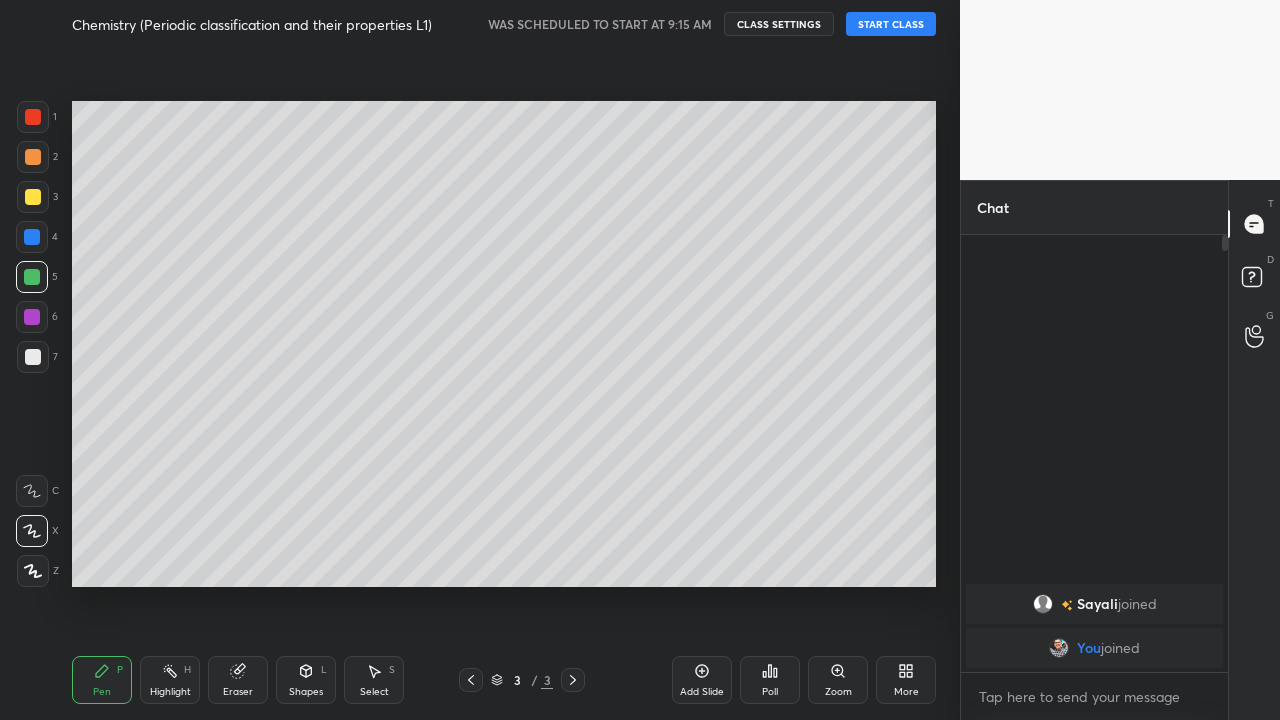 click on "Add Slide" at bounding box center (702, 692) 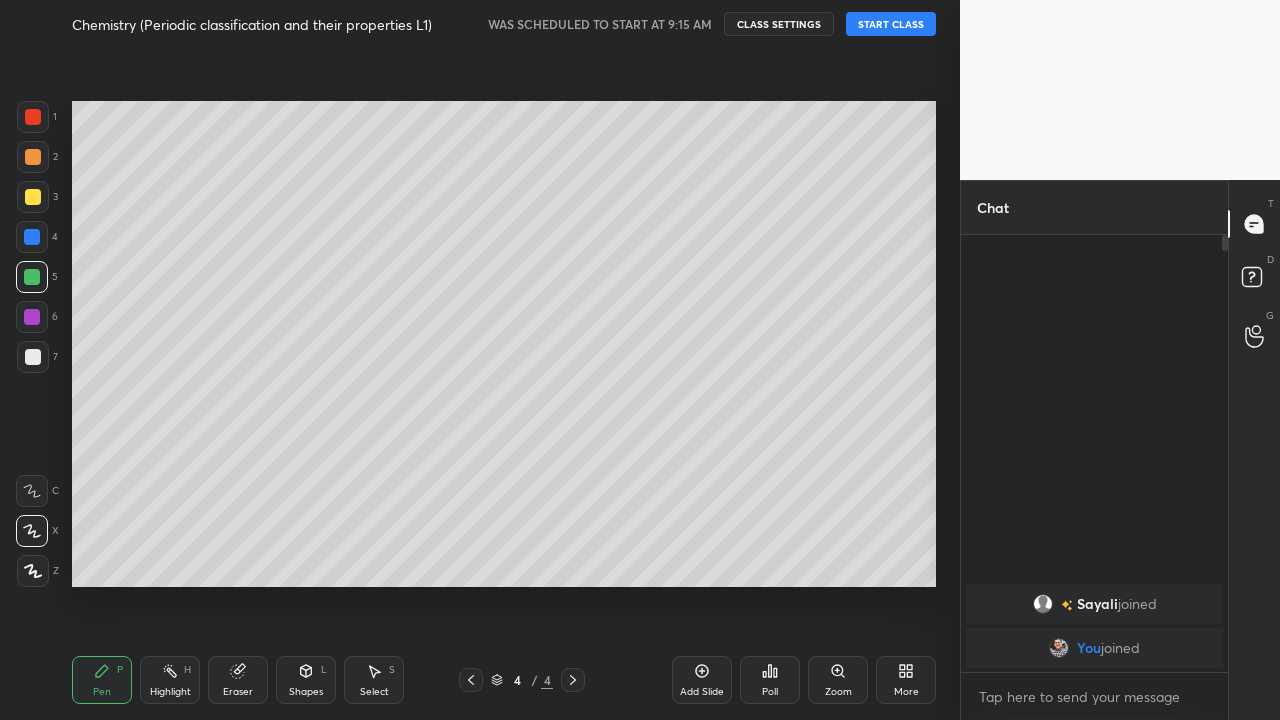 click at bounding box center [33, 197] 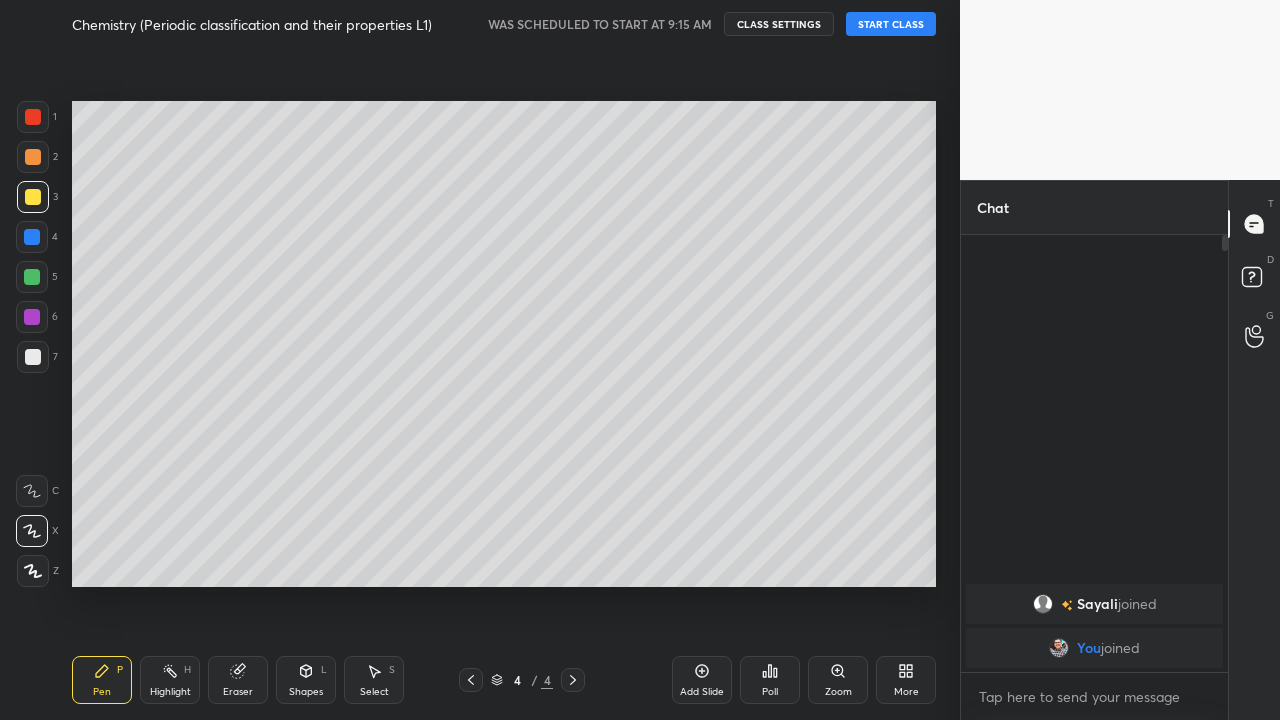 click 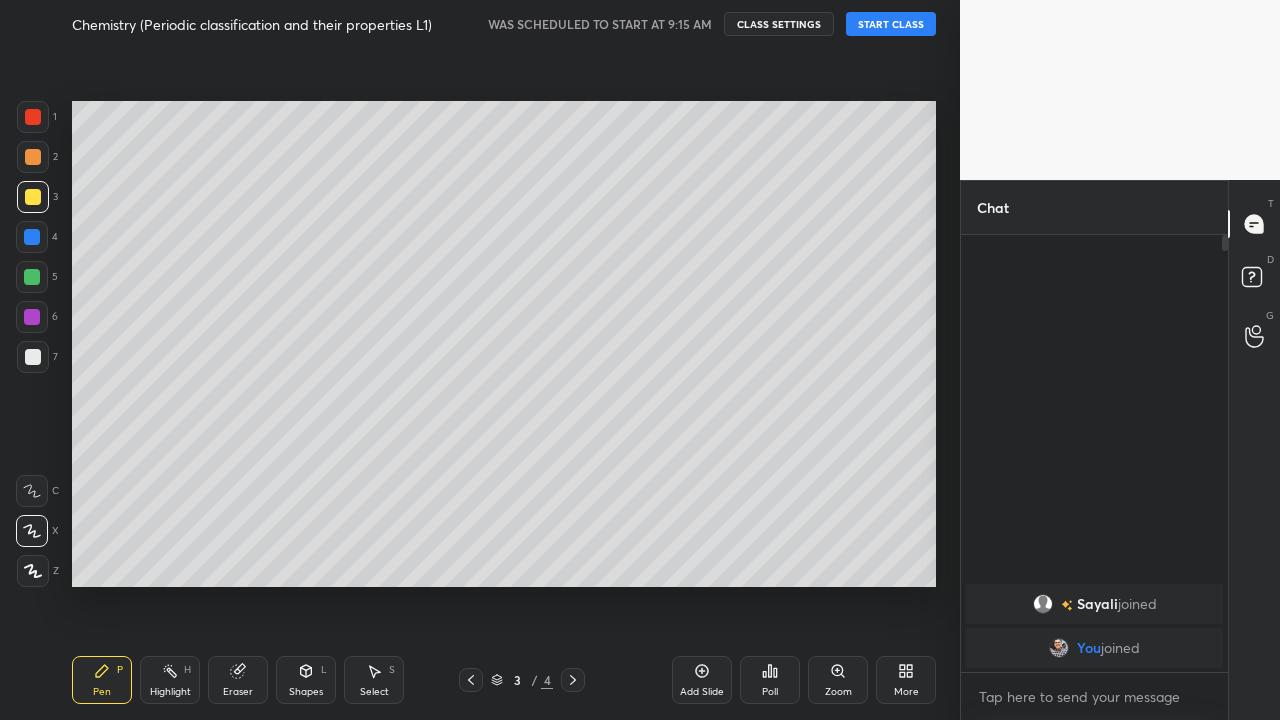 click at bounding box center (32, 277) 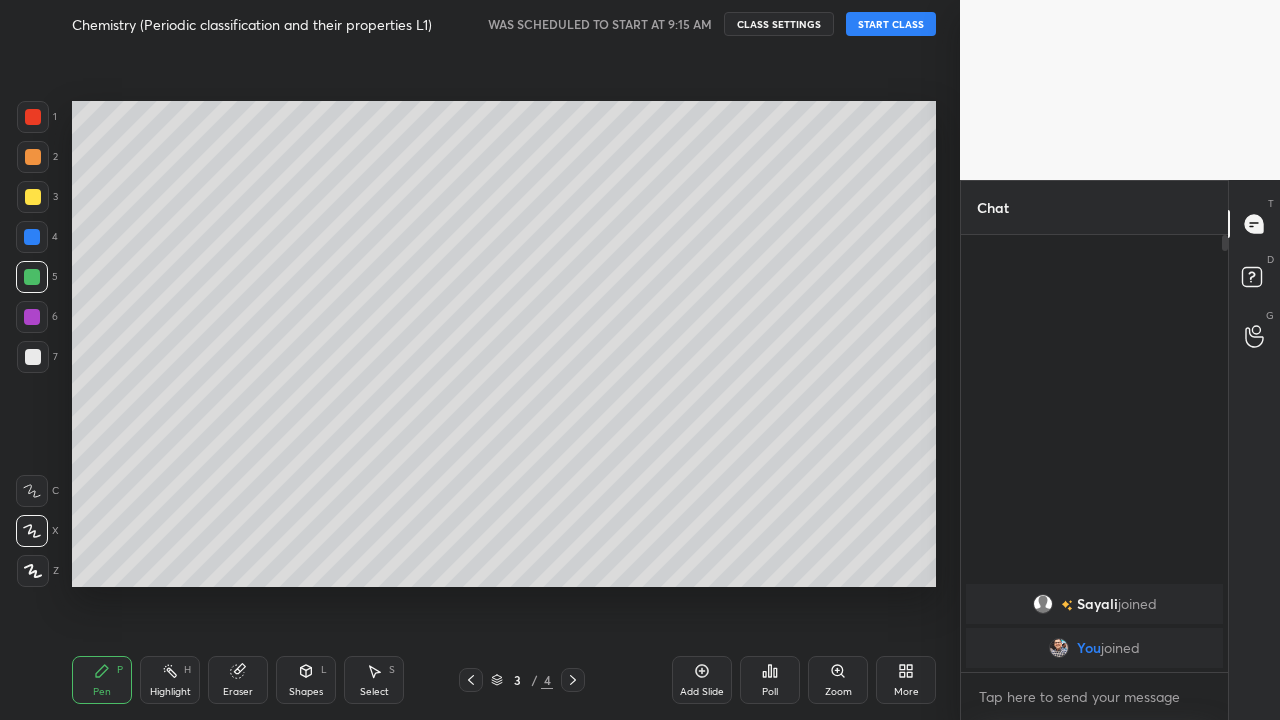 click 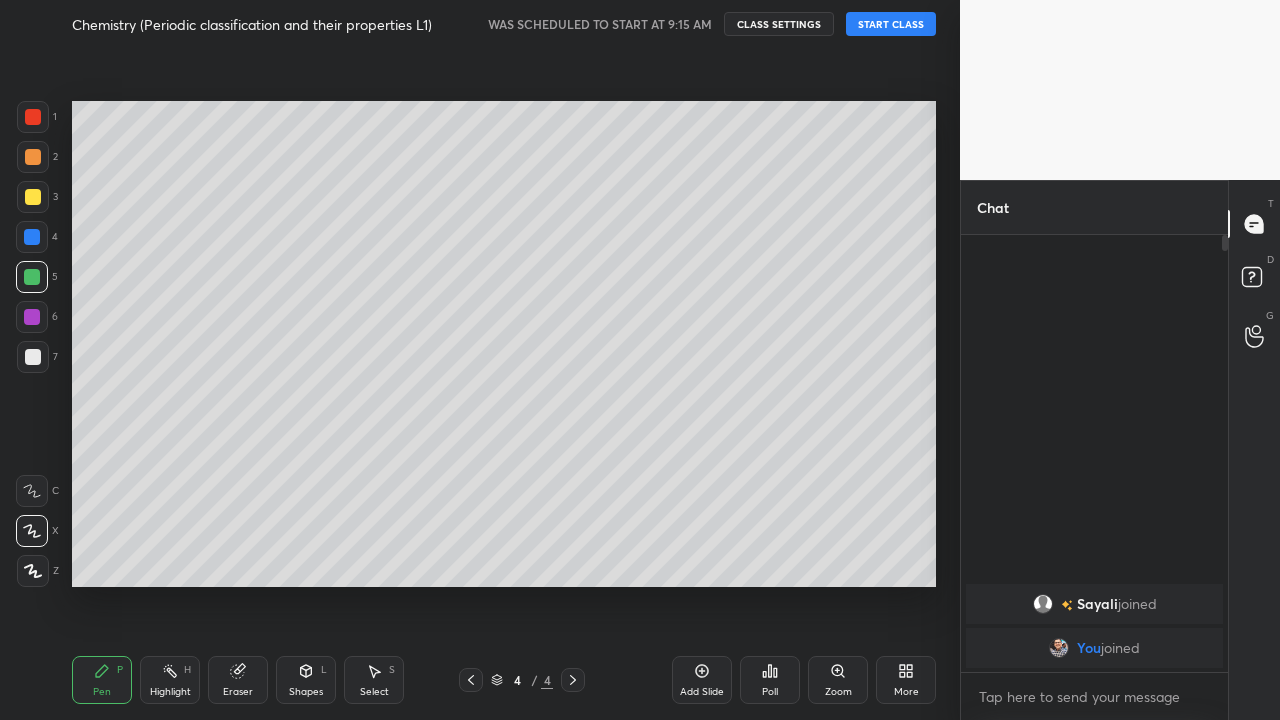 click 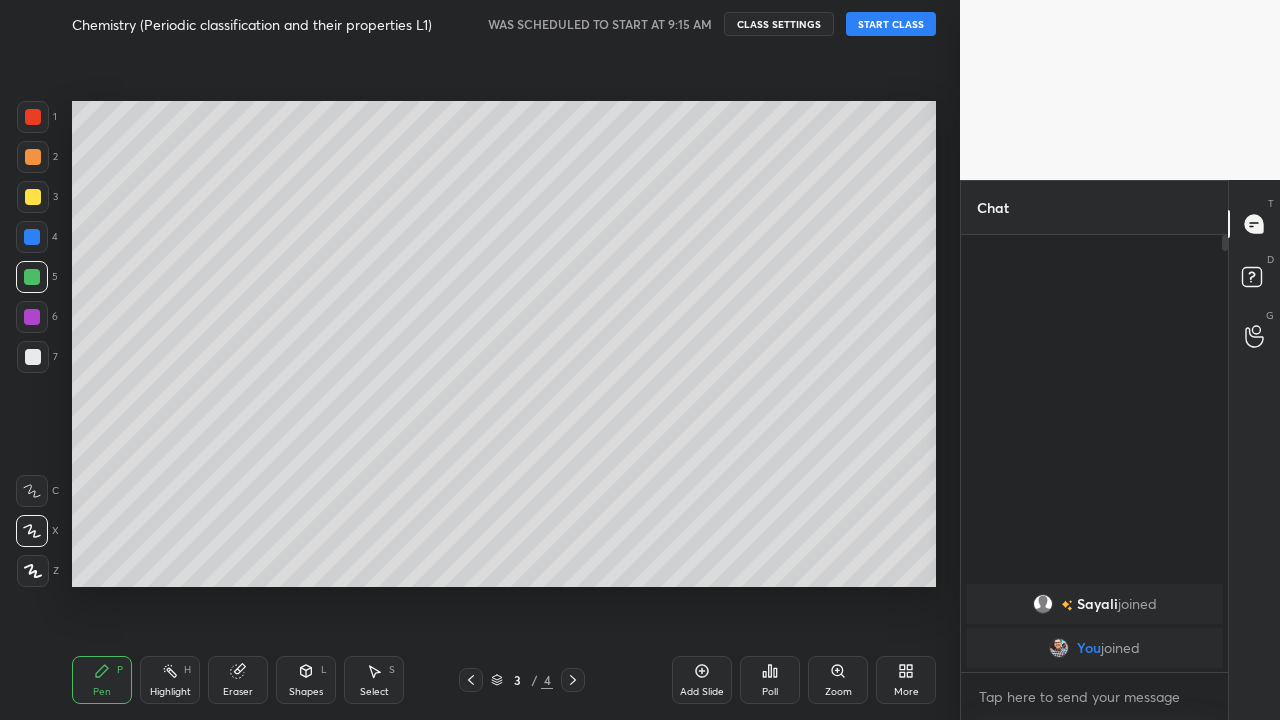click 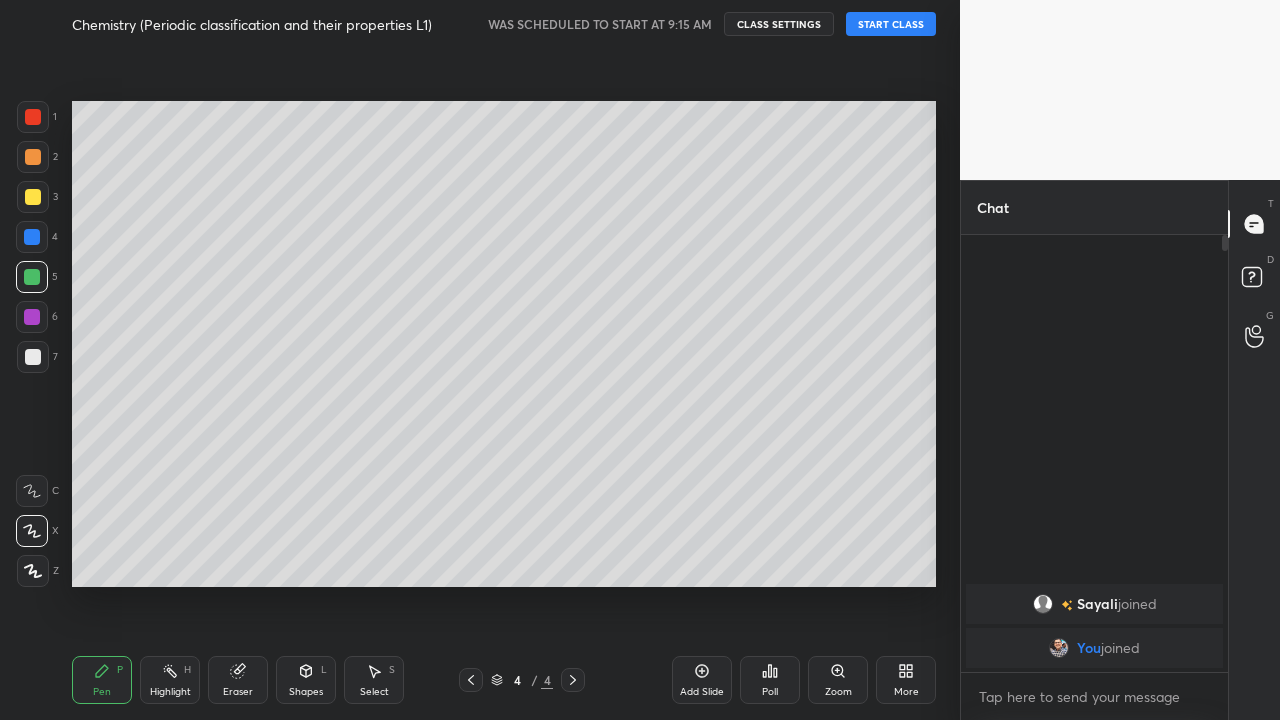 click 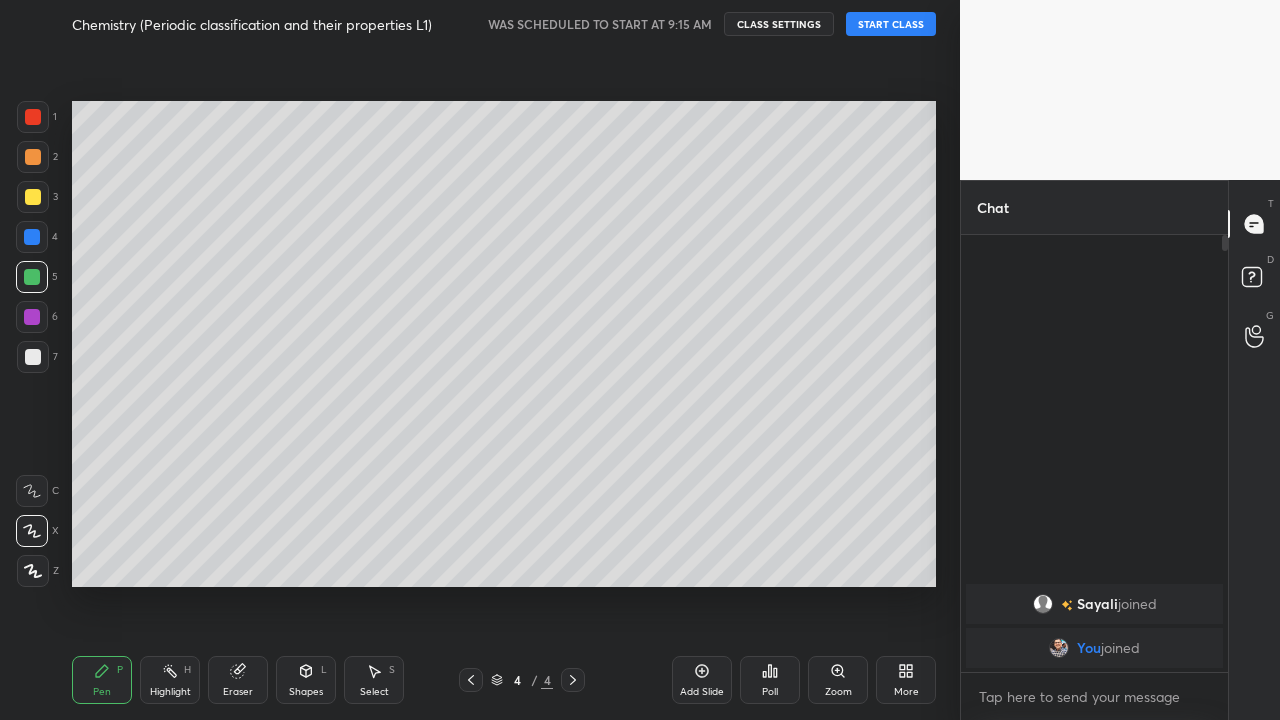 click 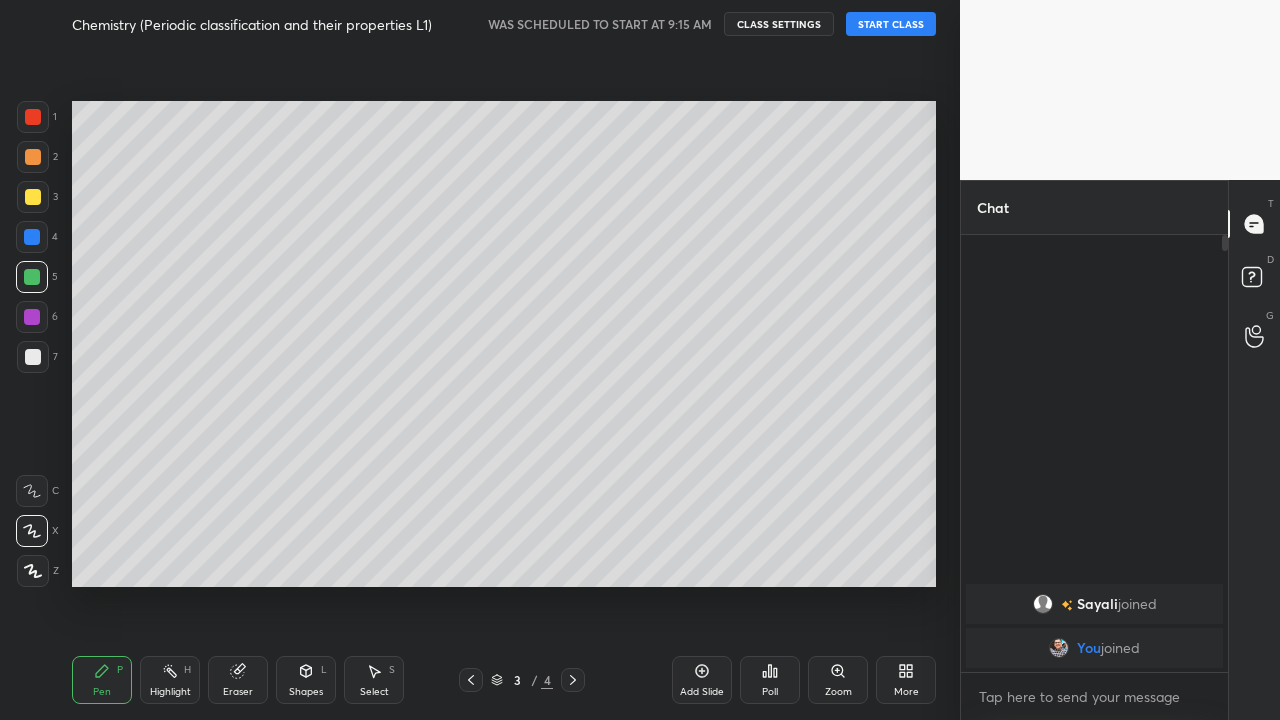 click 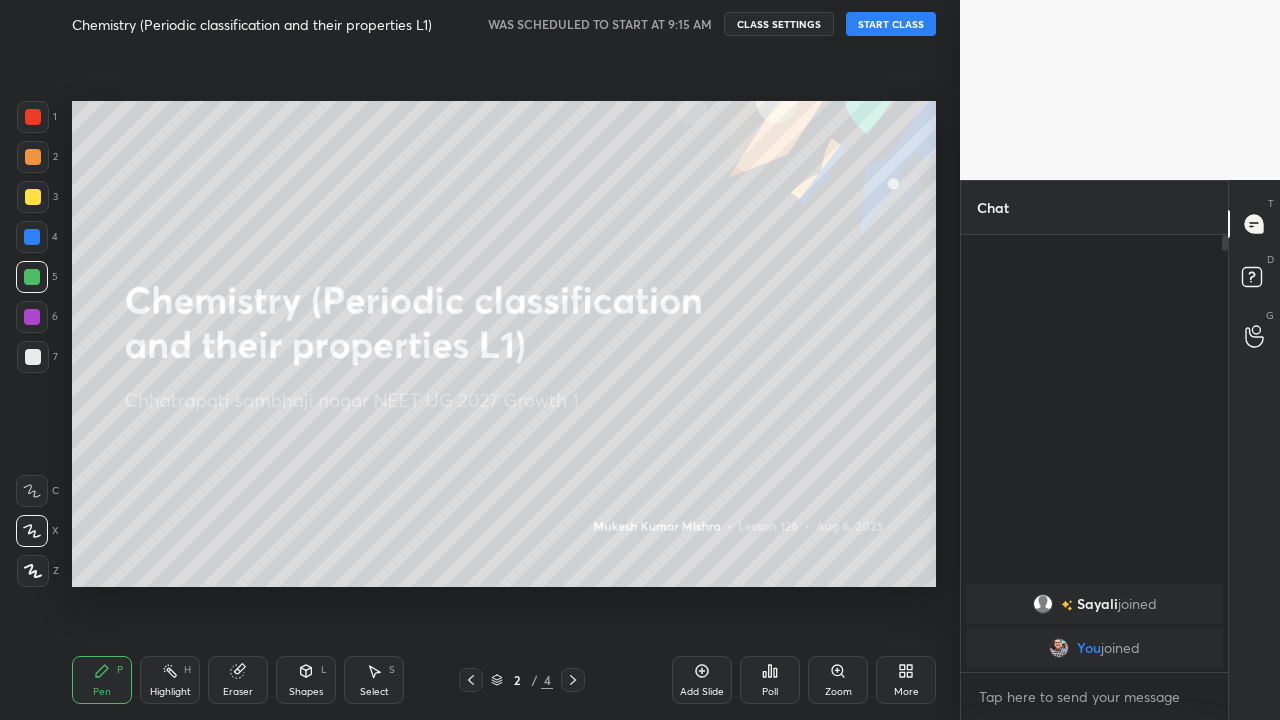 click 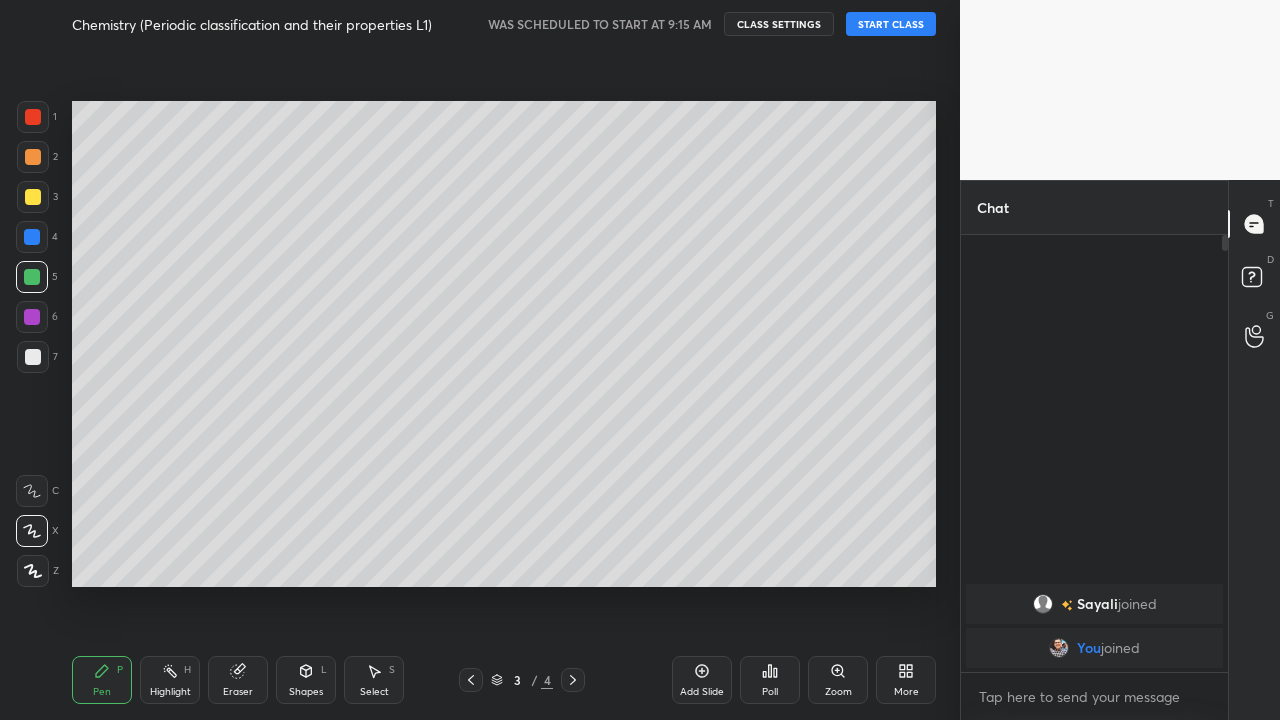 click 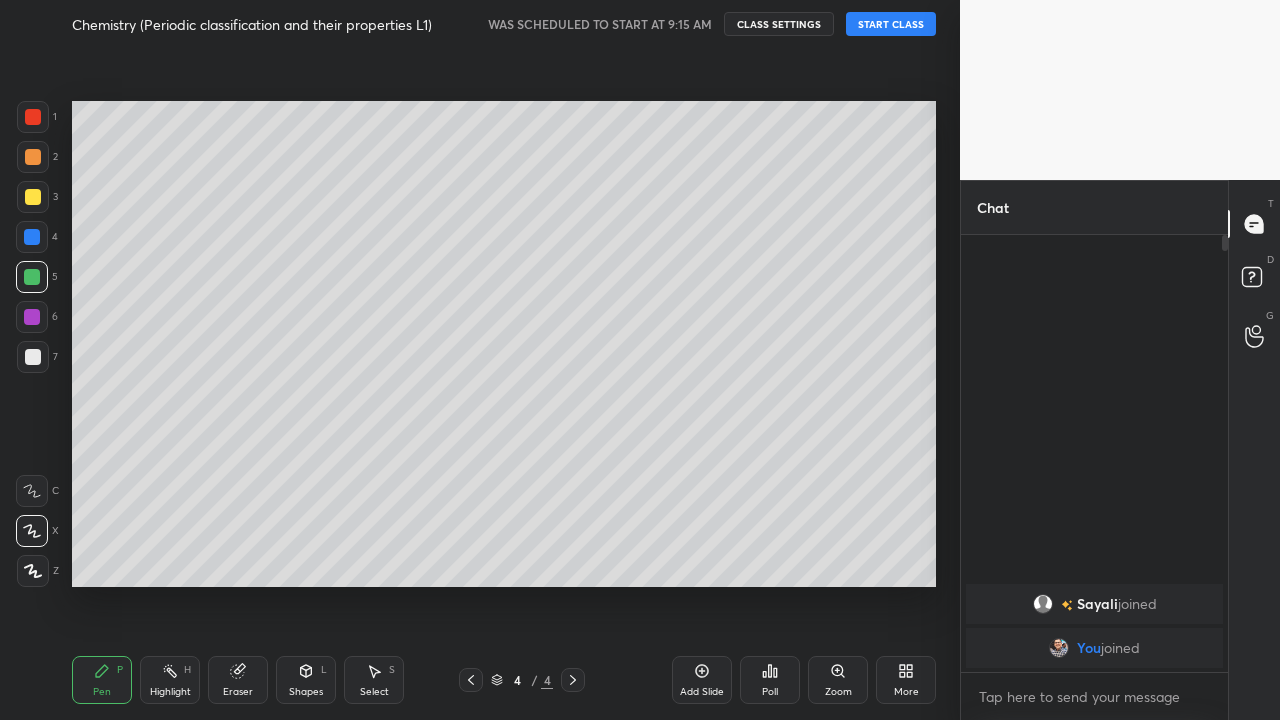 click 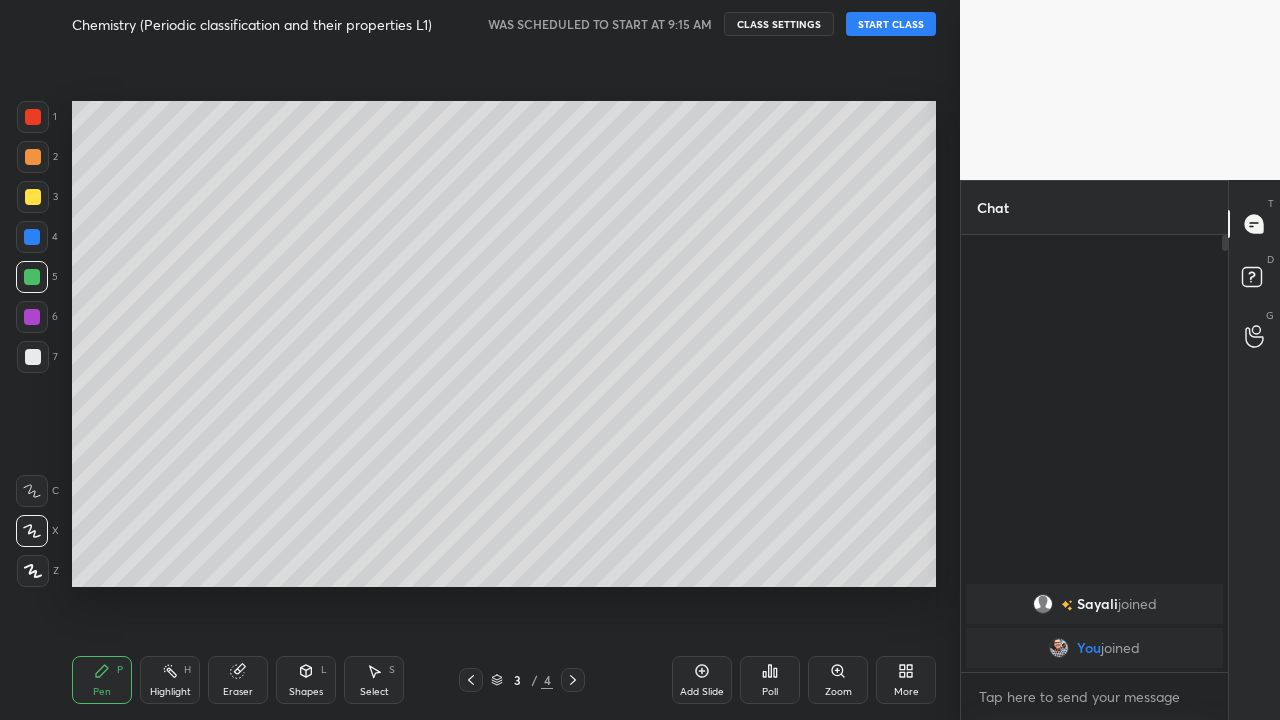 click on "Eraser" at bounding box center (238, 692) 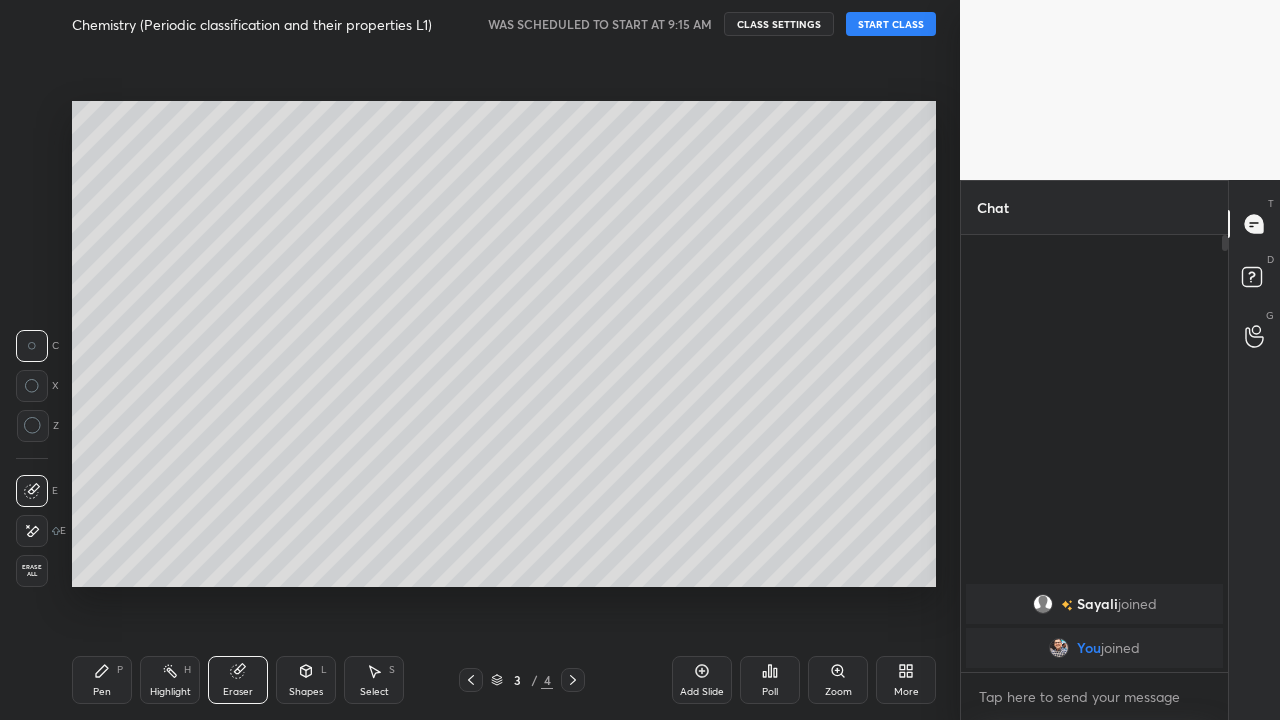 click on "Pen P" at bounding box center (102, 680) 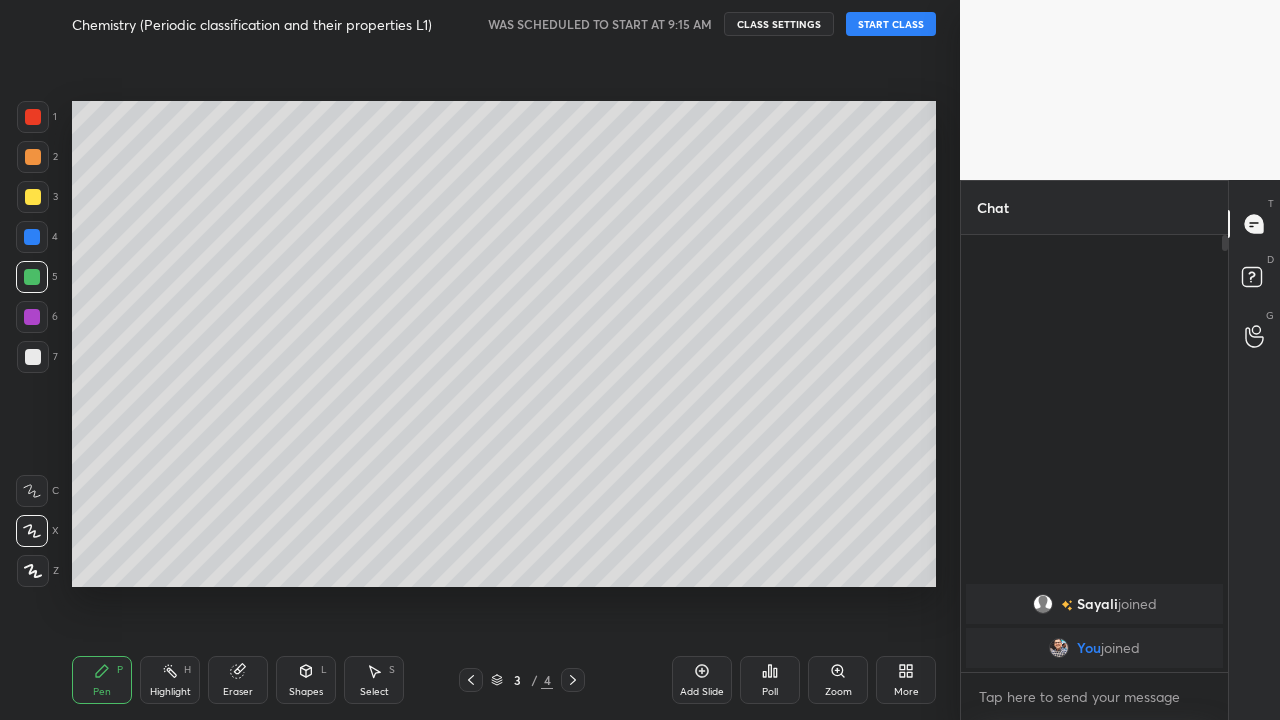 click at bounding box center (33, 197) 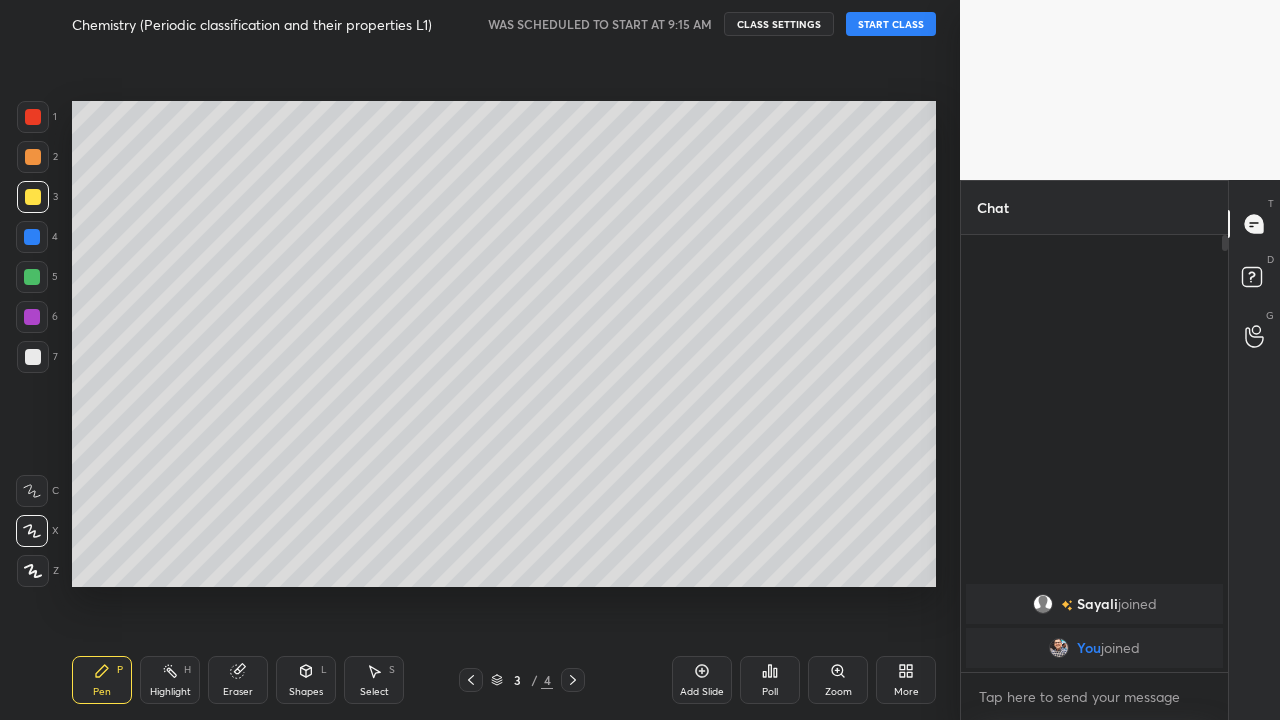 click on "START CLASS" at bounding box center (891, 24) 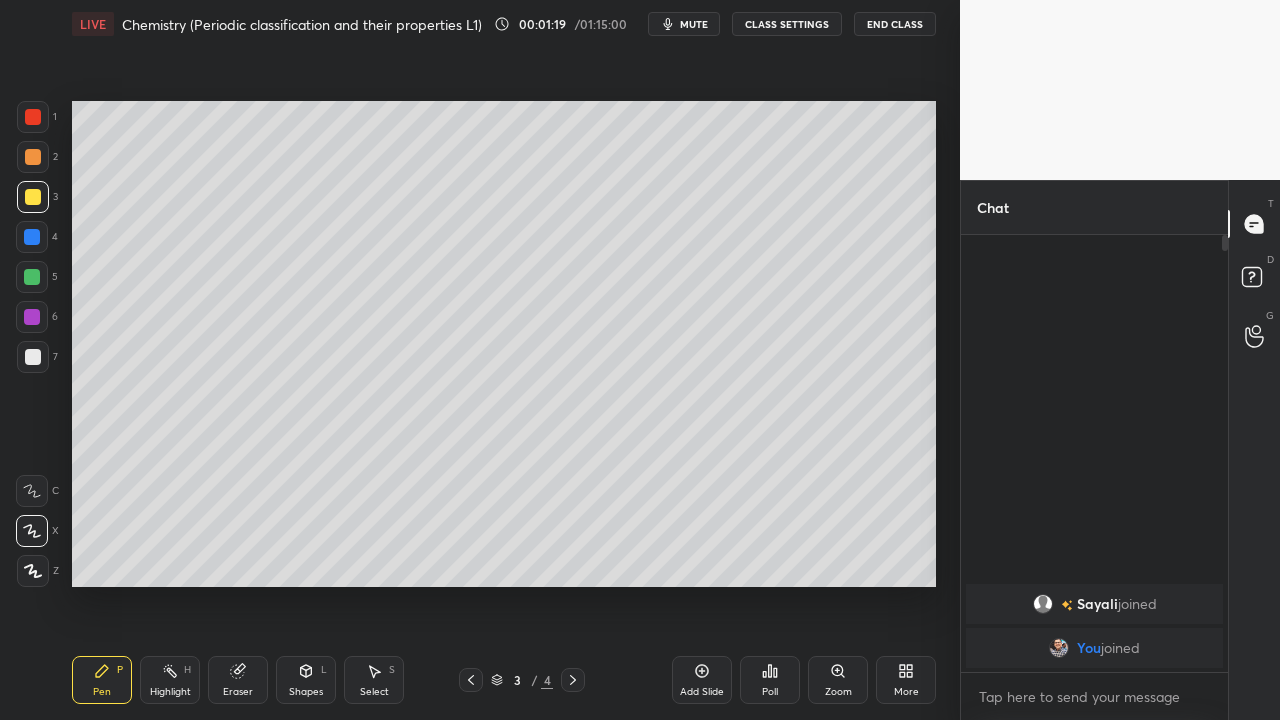 click 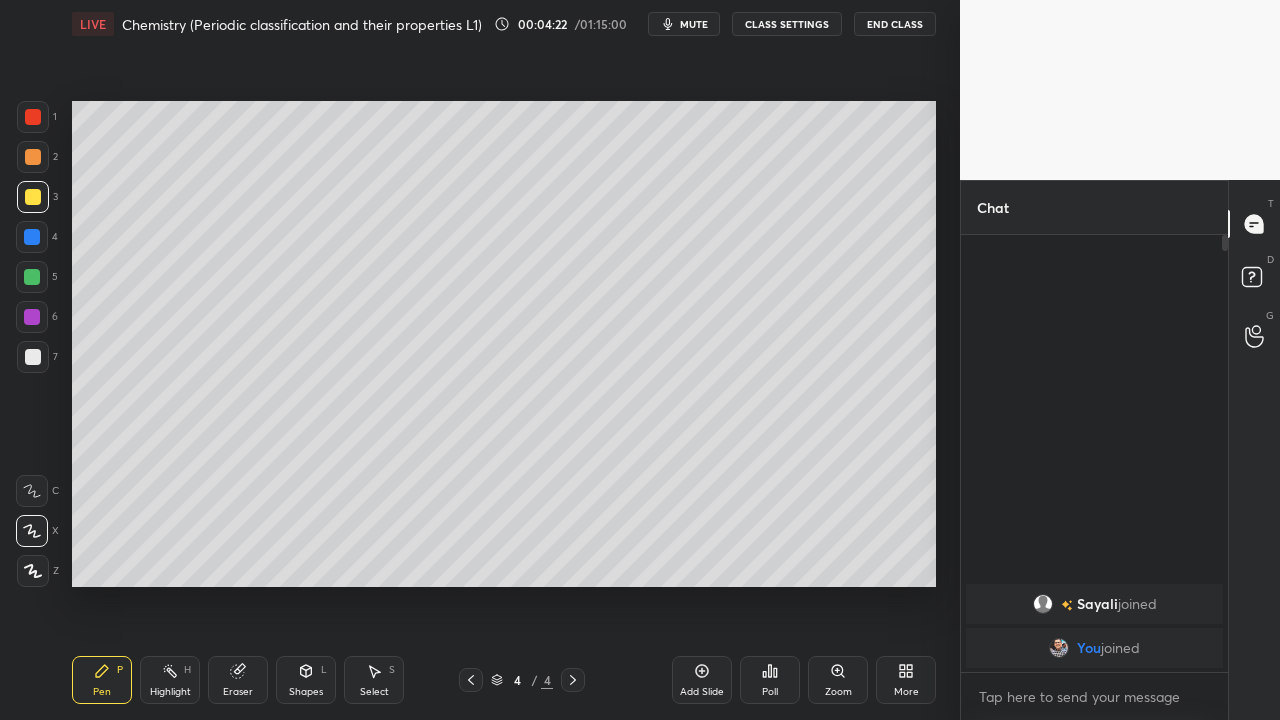 click on "Eraser" at bounding box center [238, 692] 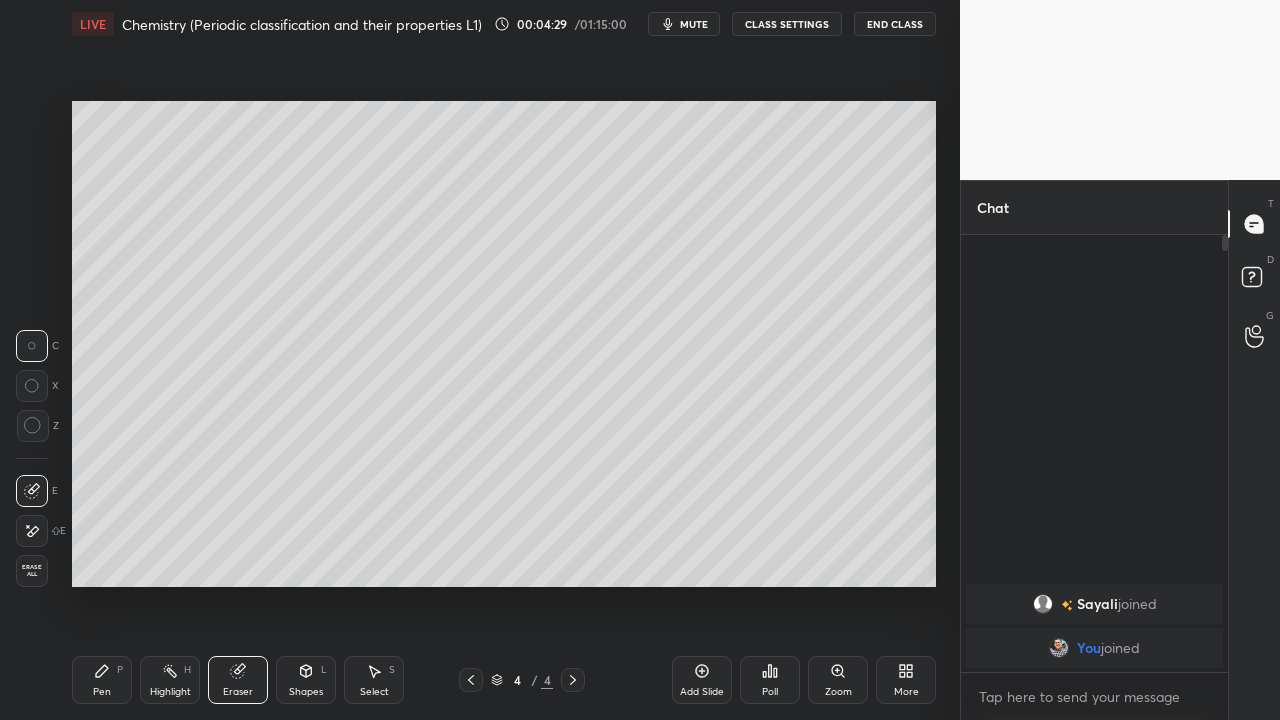 click on "Pen P" at bounding box center (102, 680) 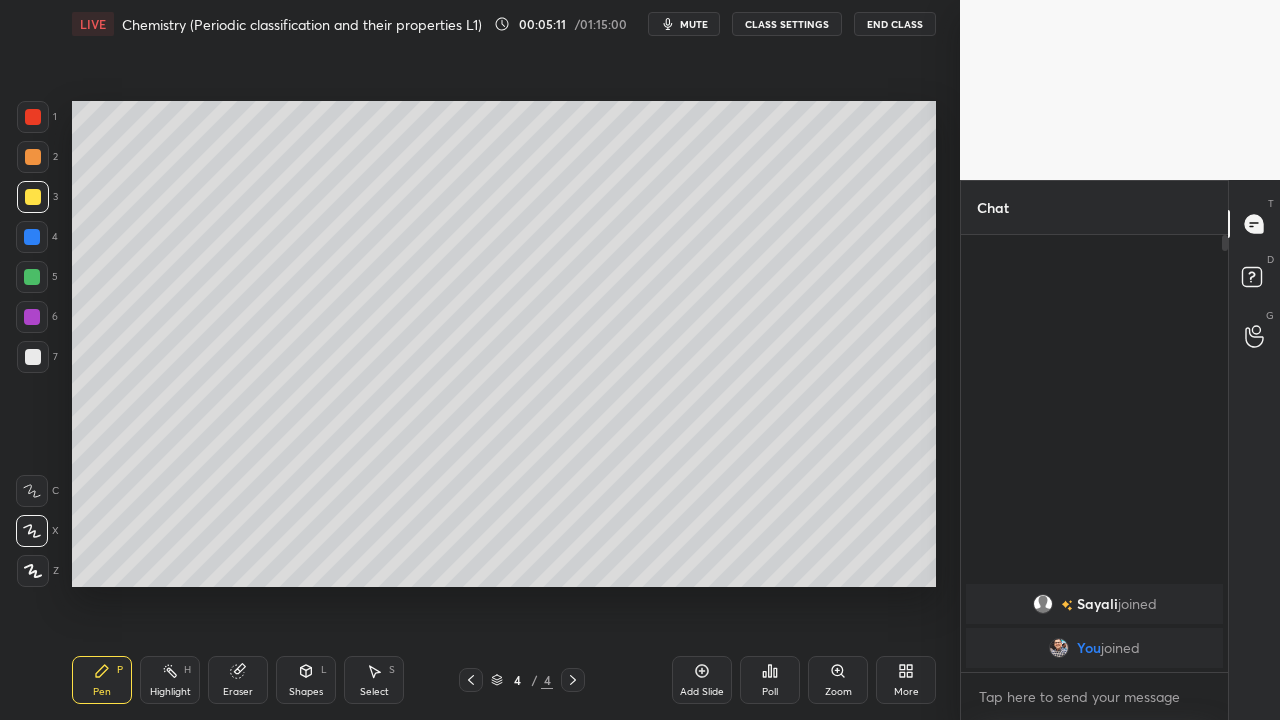 click on "Eraser" at bounding box center [238, 692] 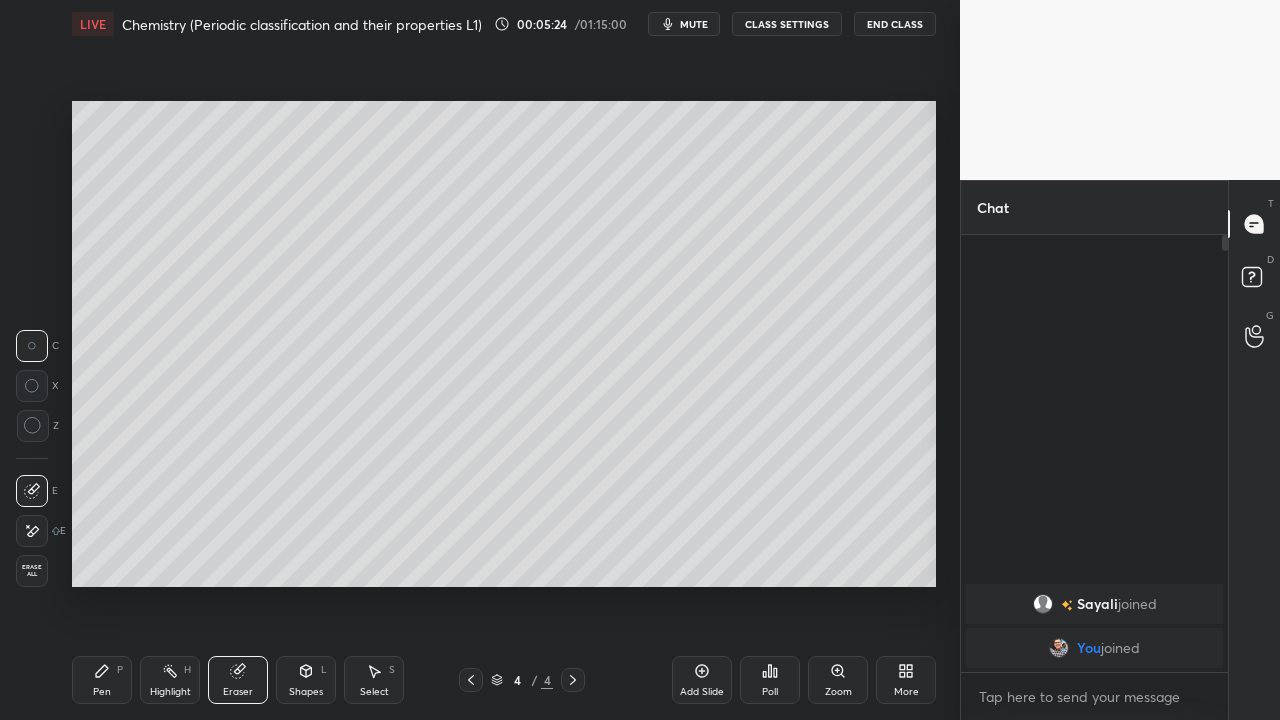 click on "Pen P" at bounding box center [102, 680] 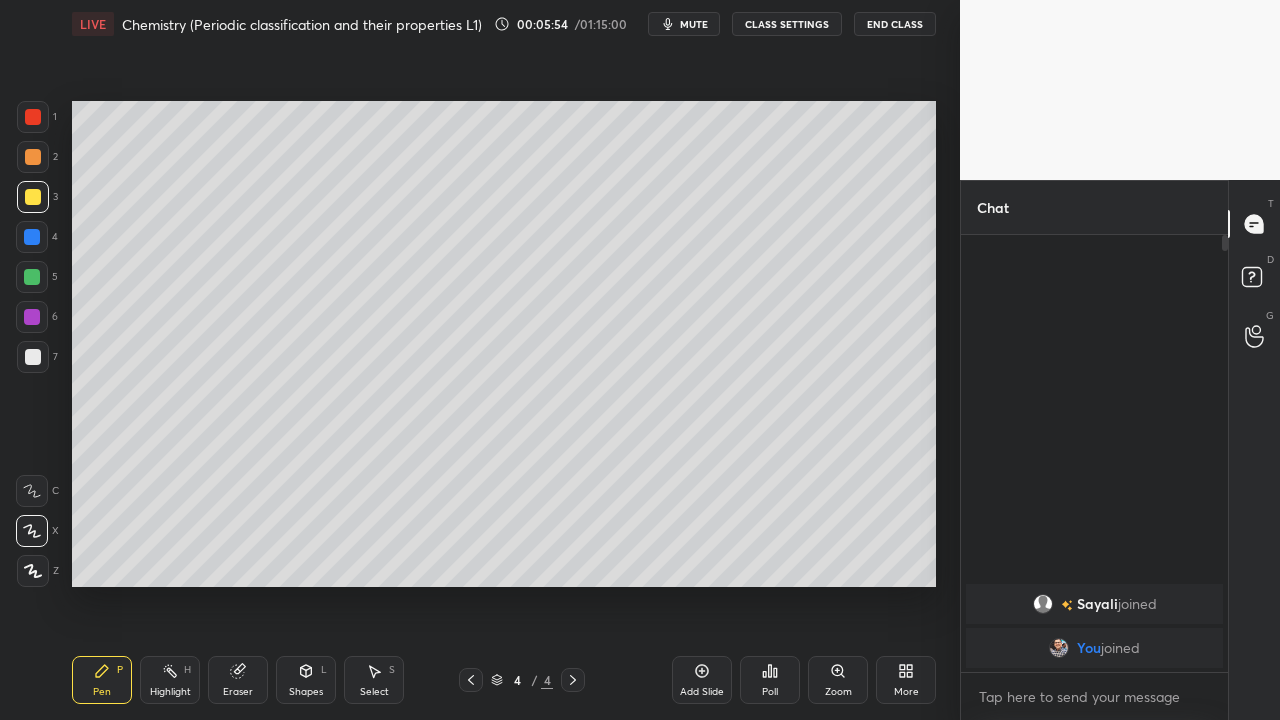 click on "Eraser" at bounding box center (238, 692) 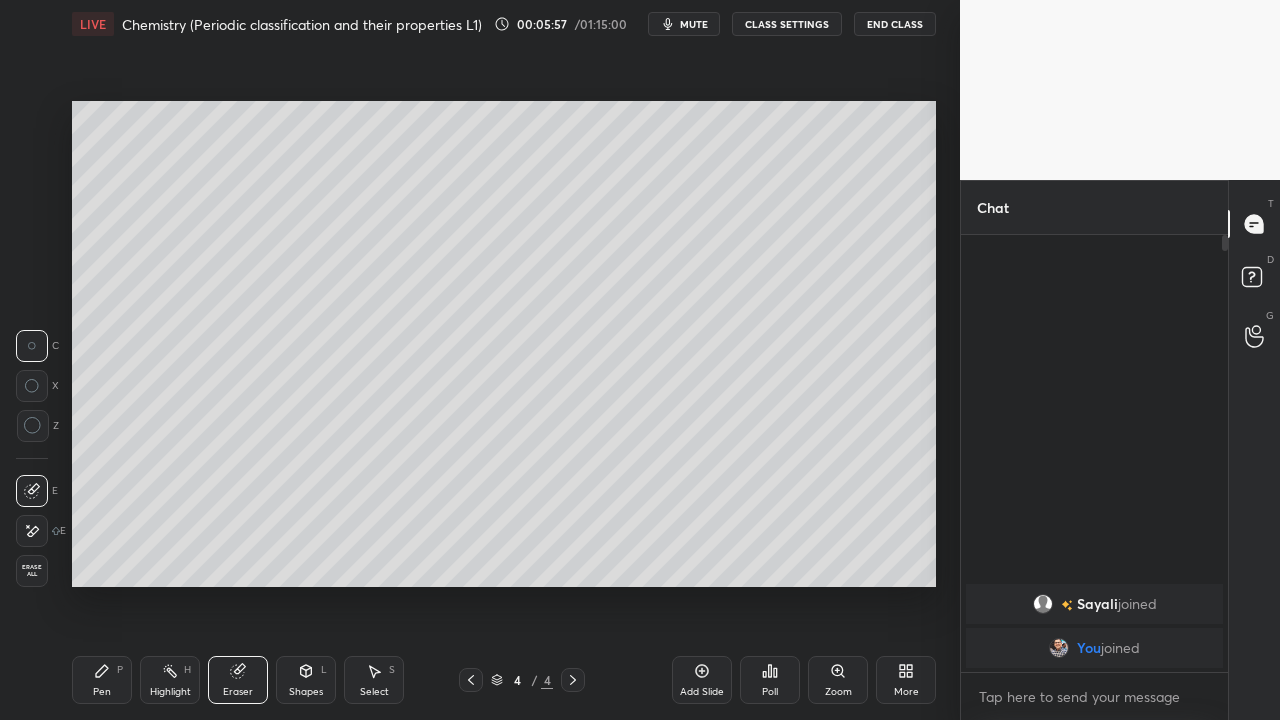 click on "Pen P" at bounding box center (102, 680) 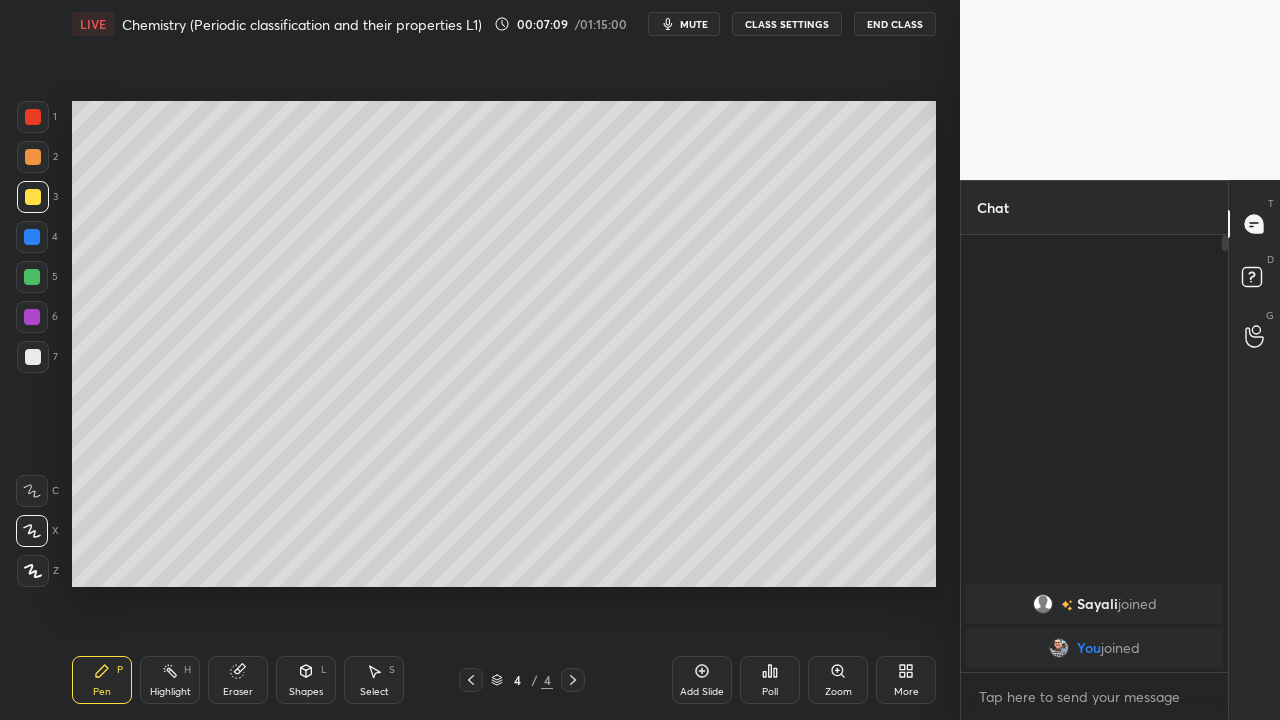 click 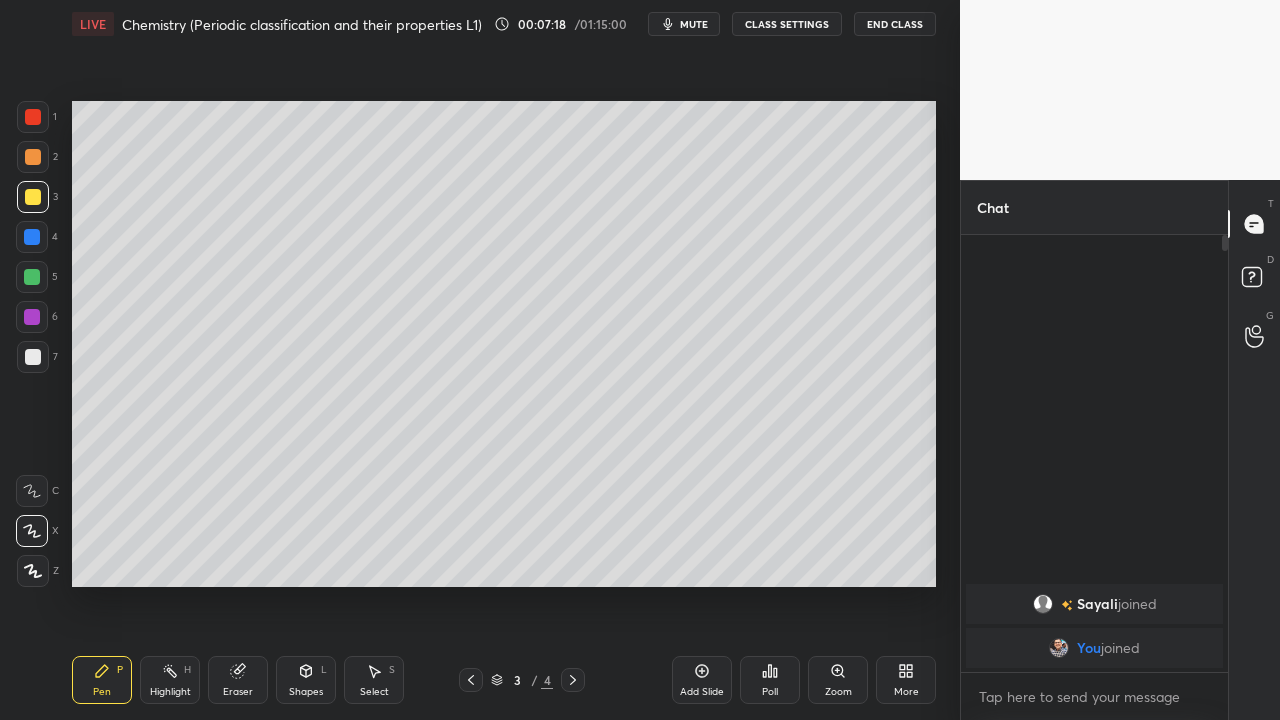 click 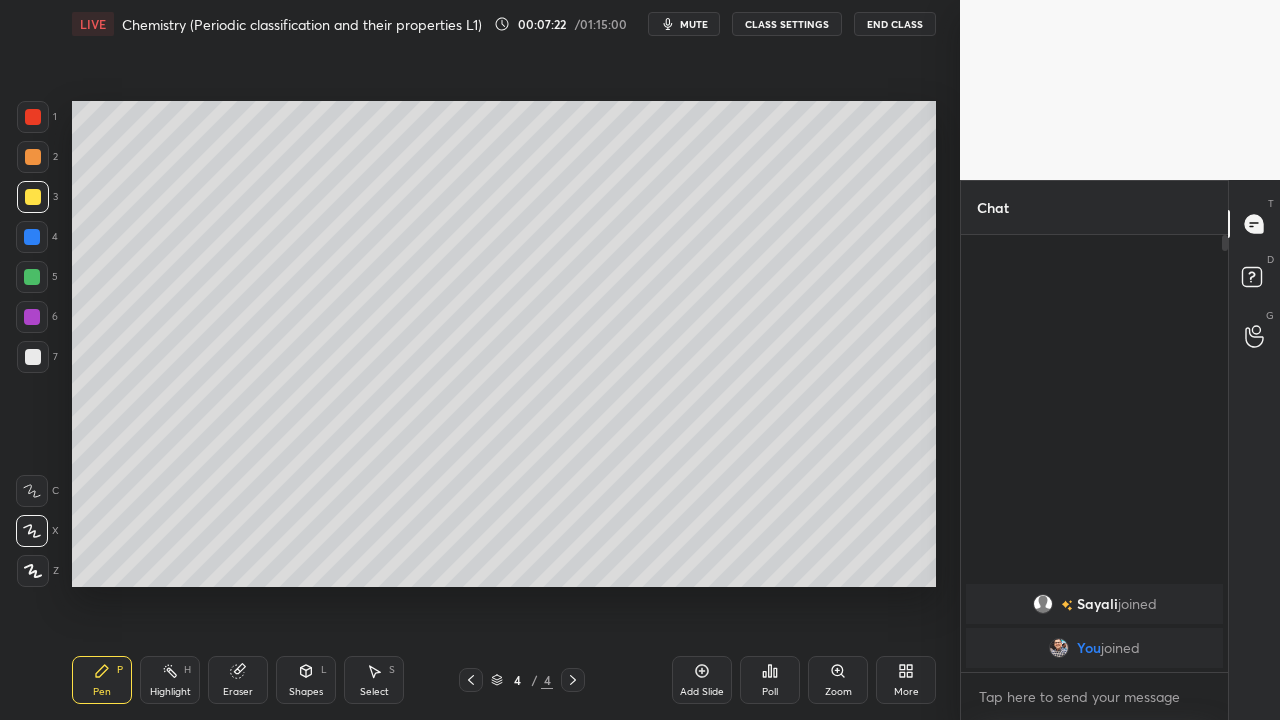 click at bounding box center (471, 680) 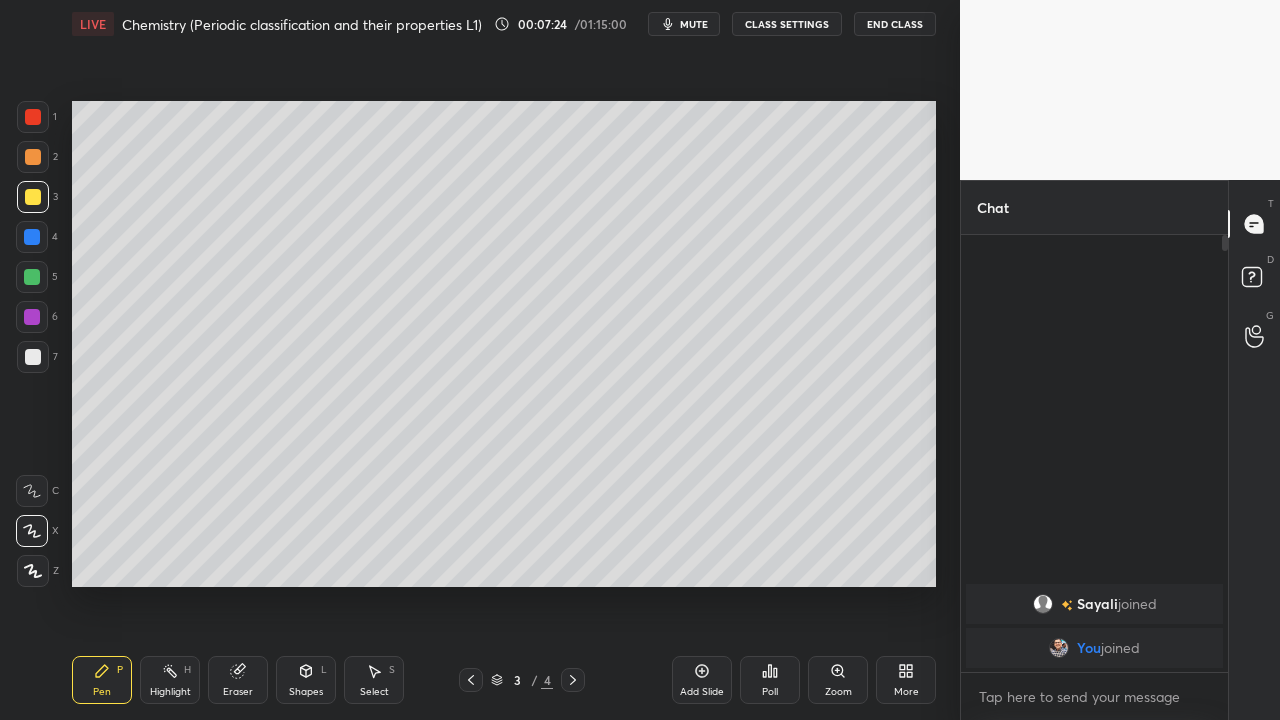 click at bounding box center (573, 680) 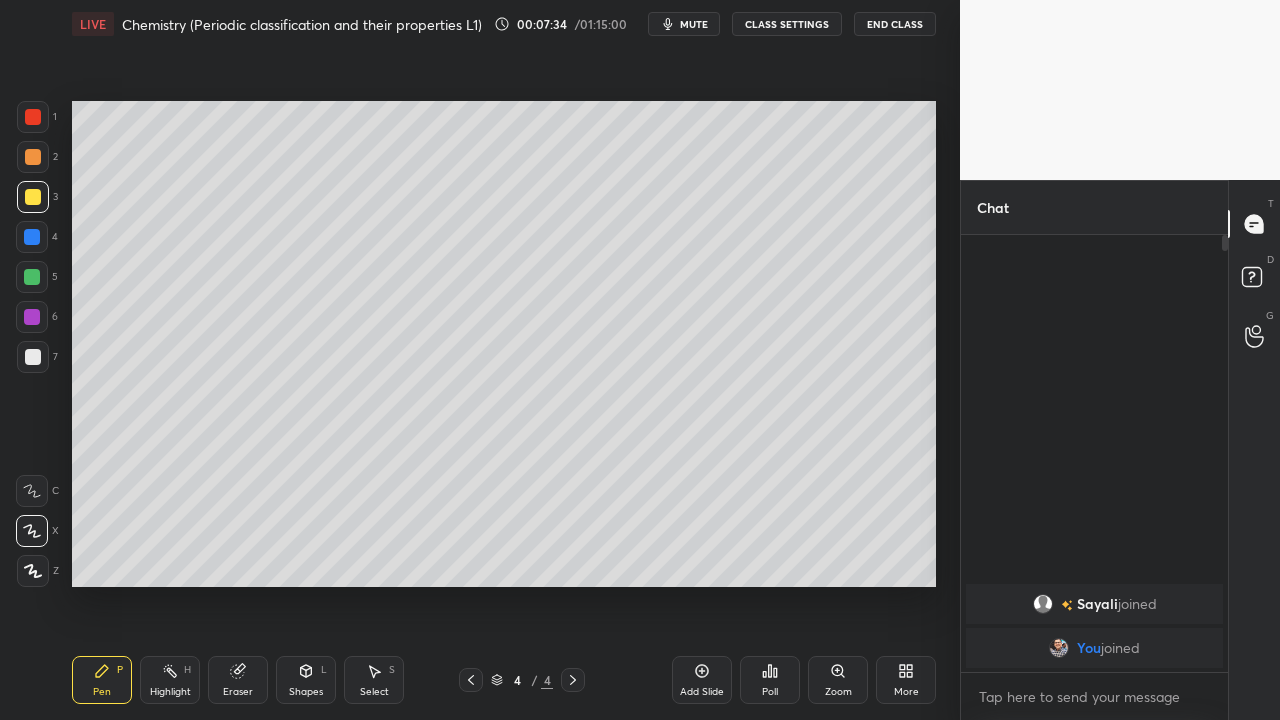 click 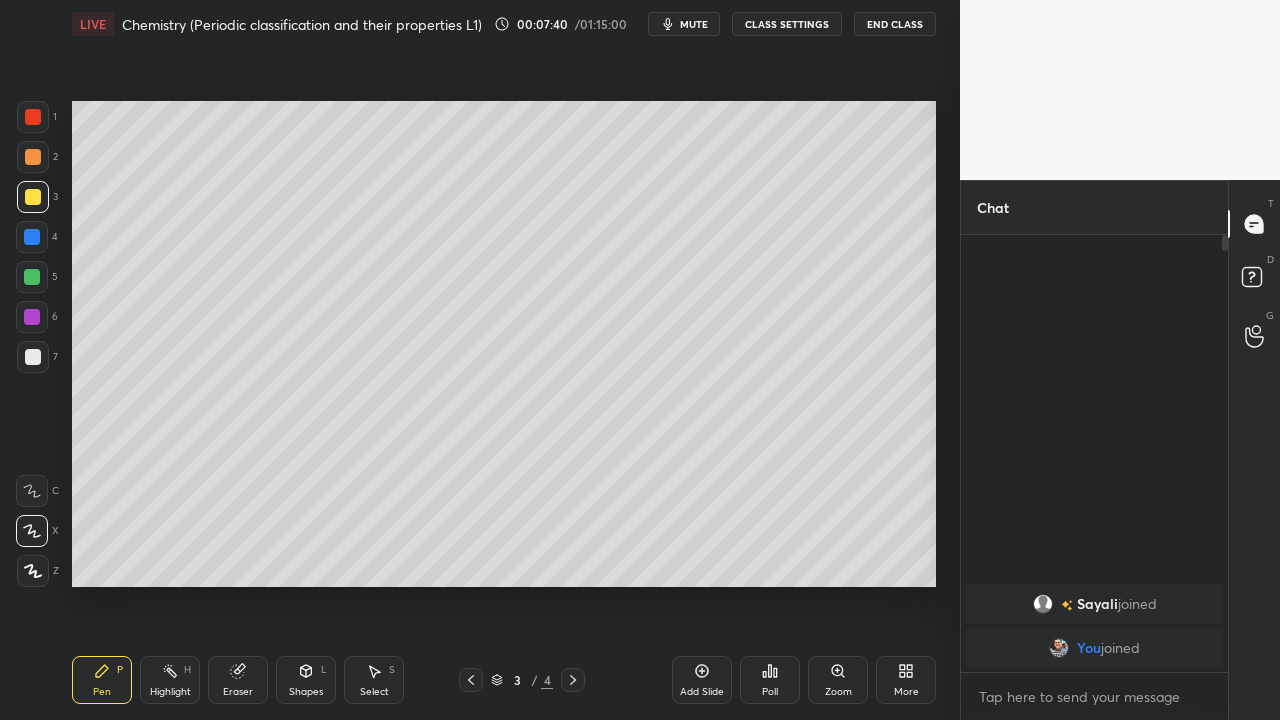 click 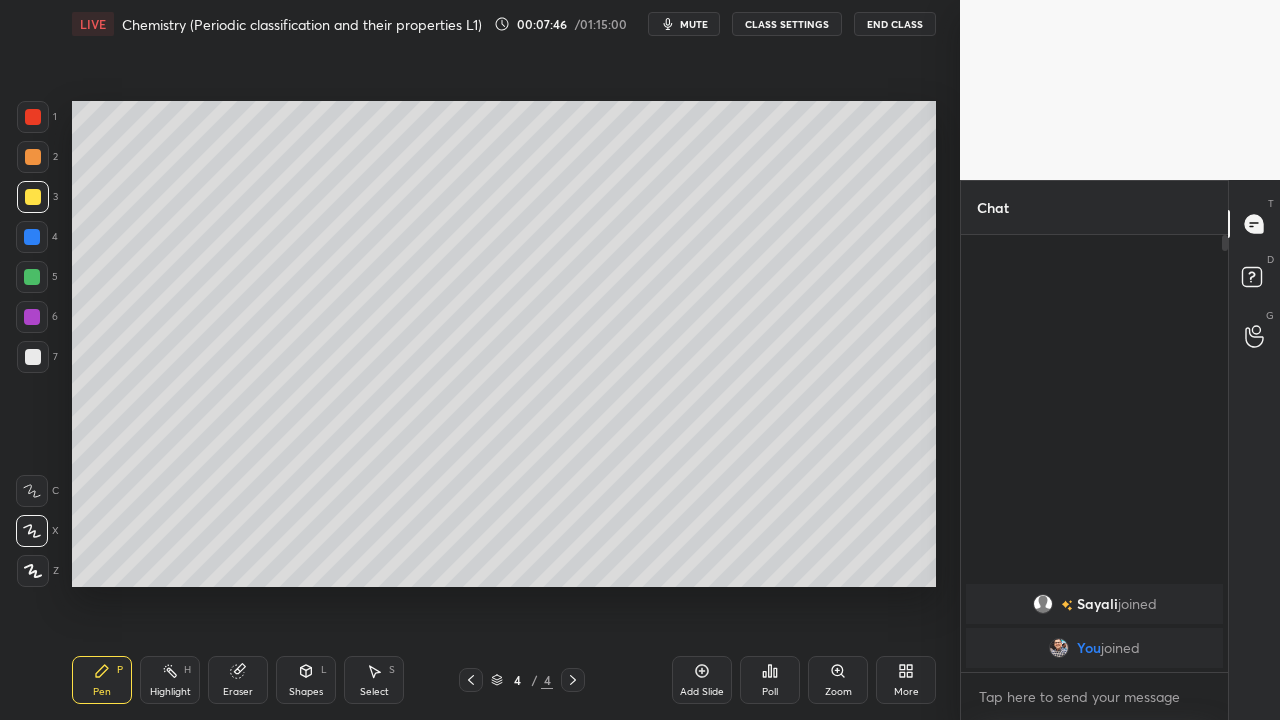 click at bounding box center (33, 357) 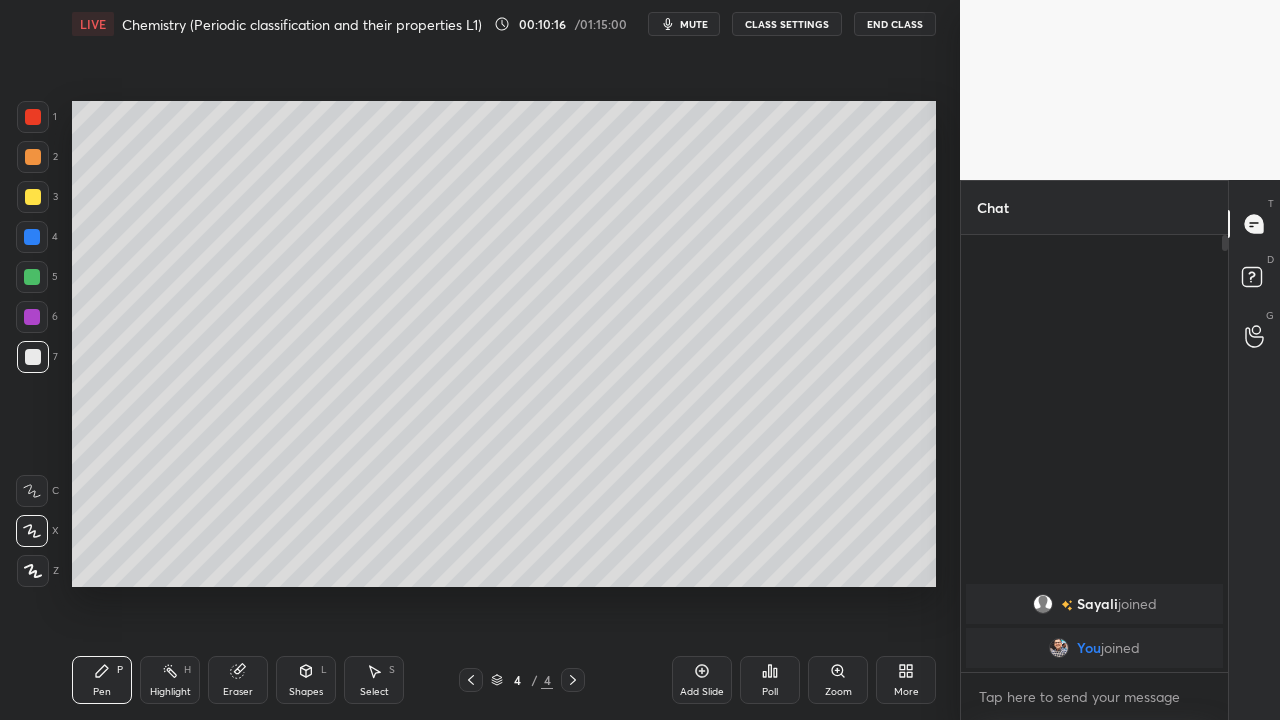 click 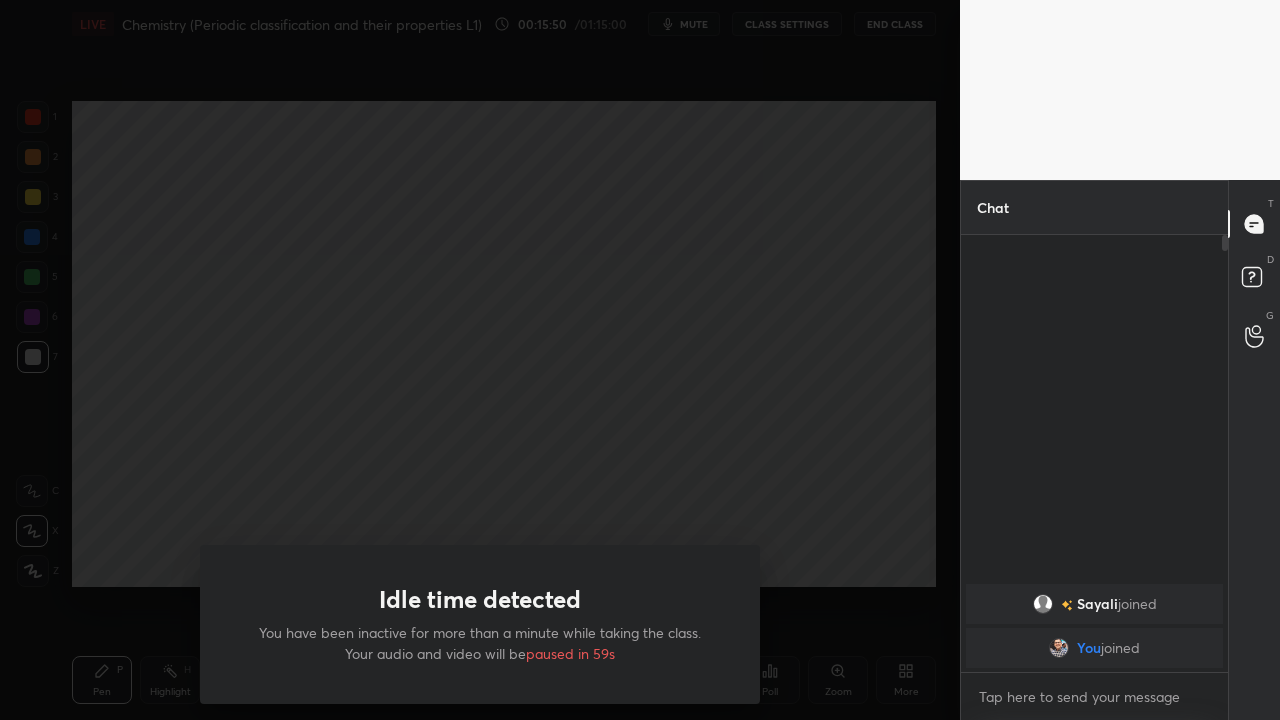 click on "Idle time detected You have been inactive for more than a minute while taking the class. Your audio and video will be  paused in 59s" at bounding box center (480, 360) 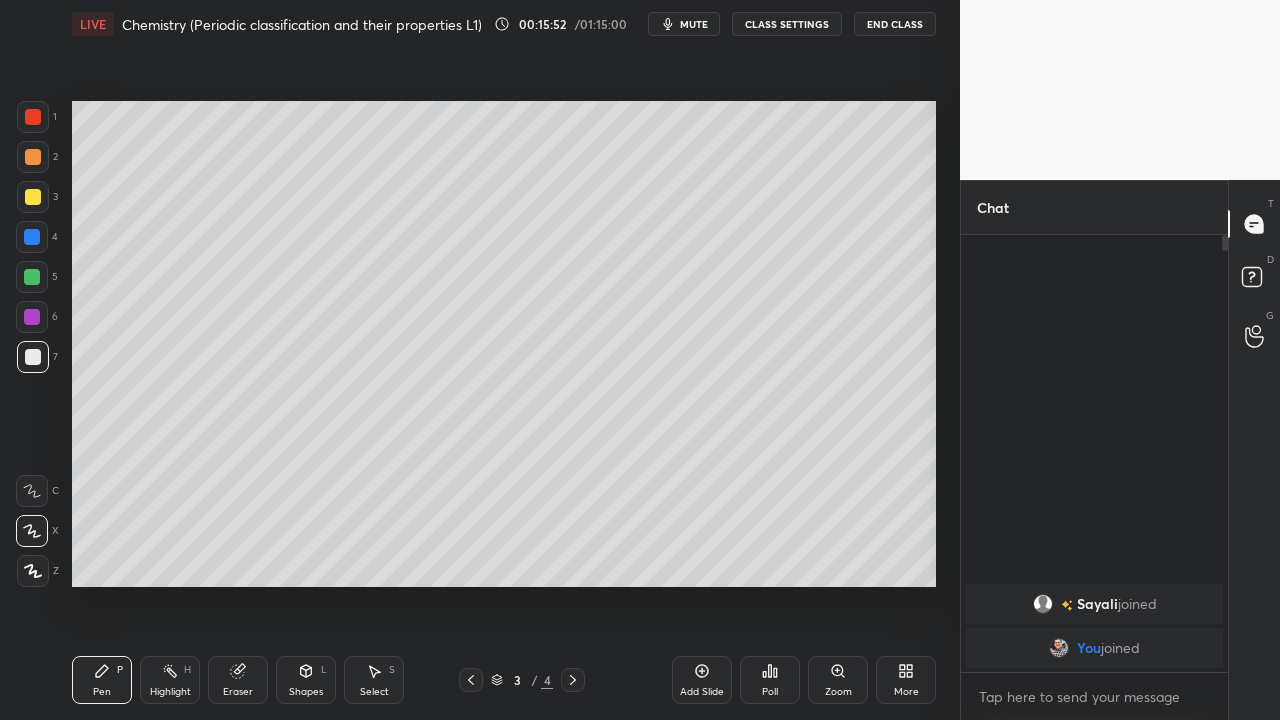click 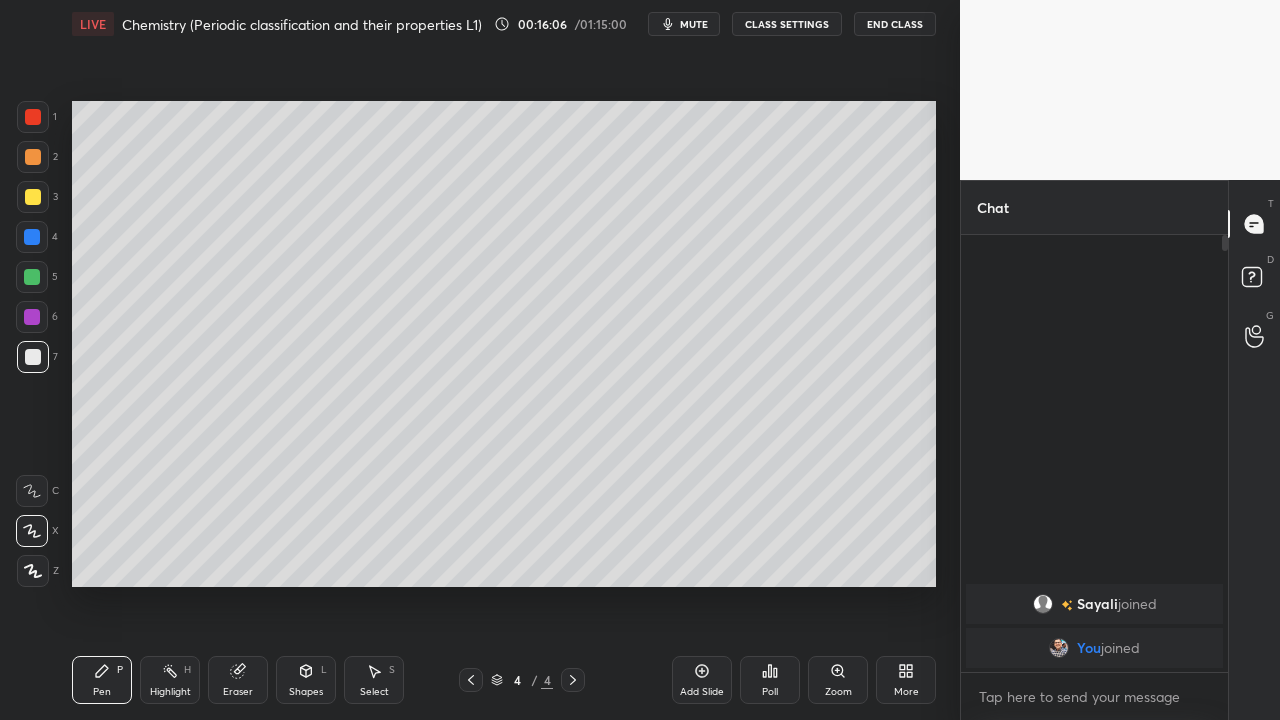 click on "Setting up your live class Poll for   secs No correct answer Start poll" at bounding box center (504, 344) 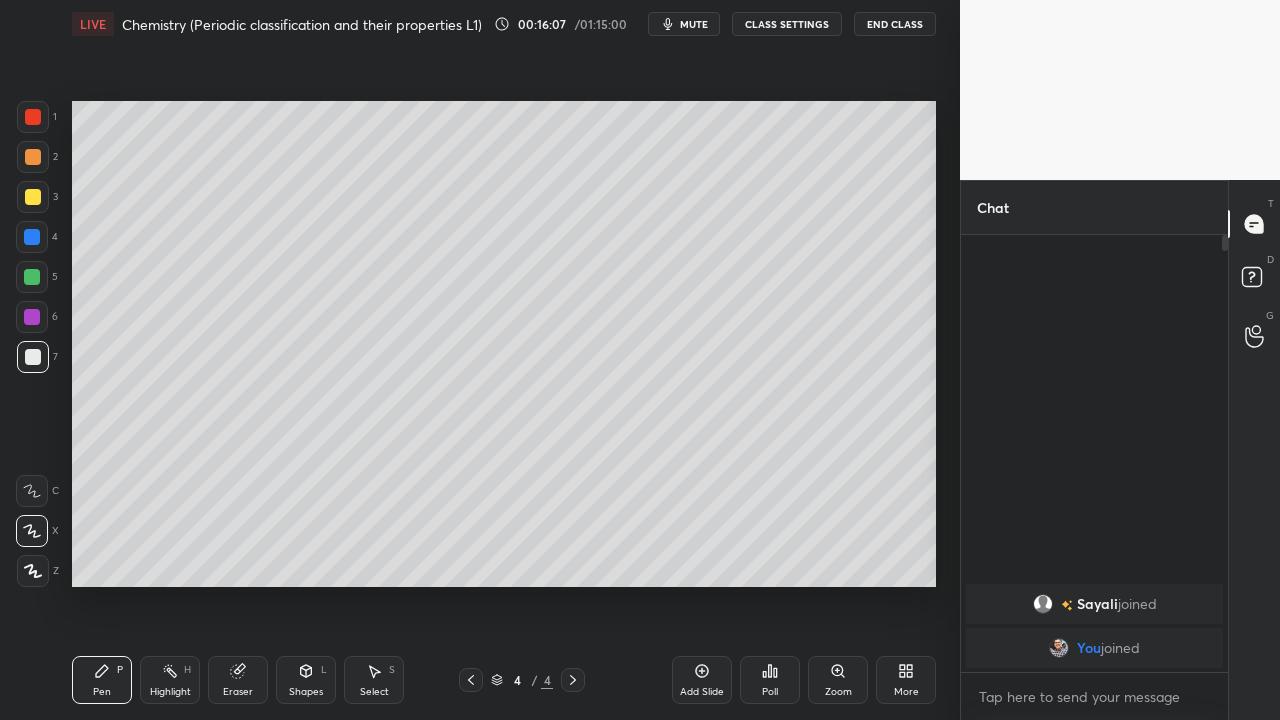 click 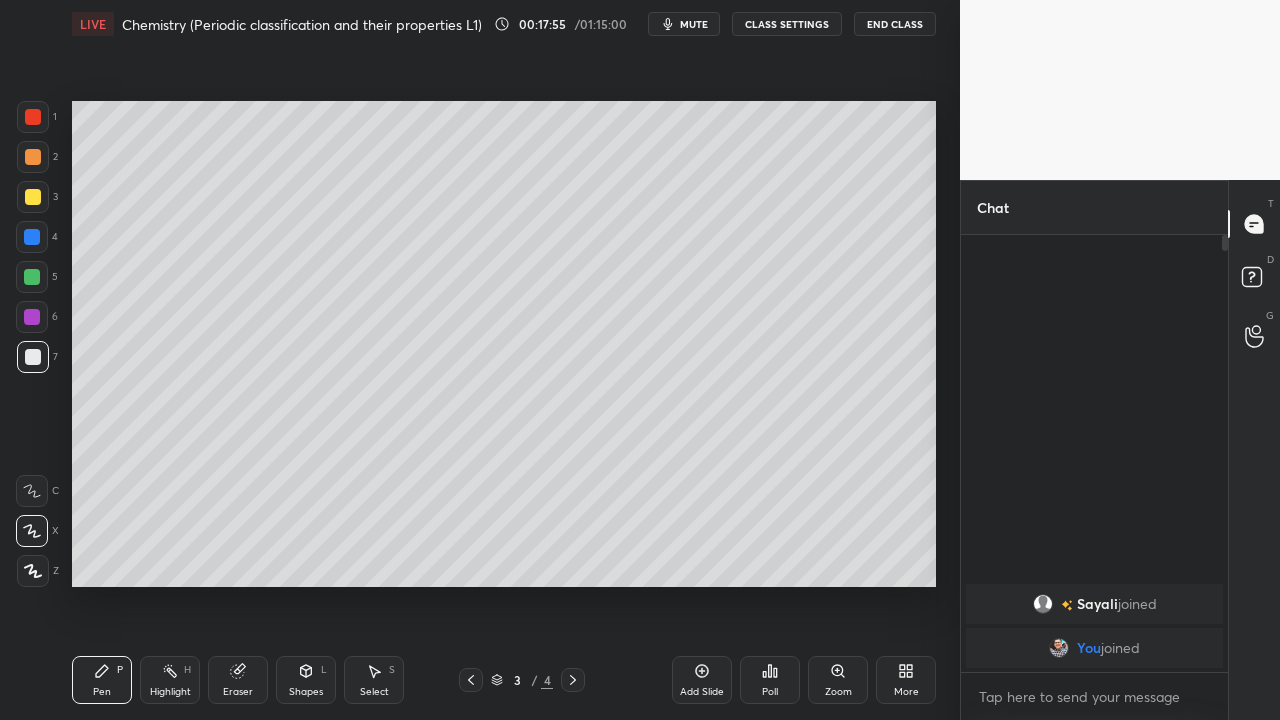 click 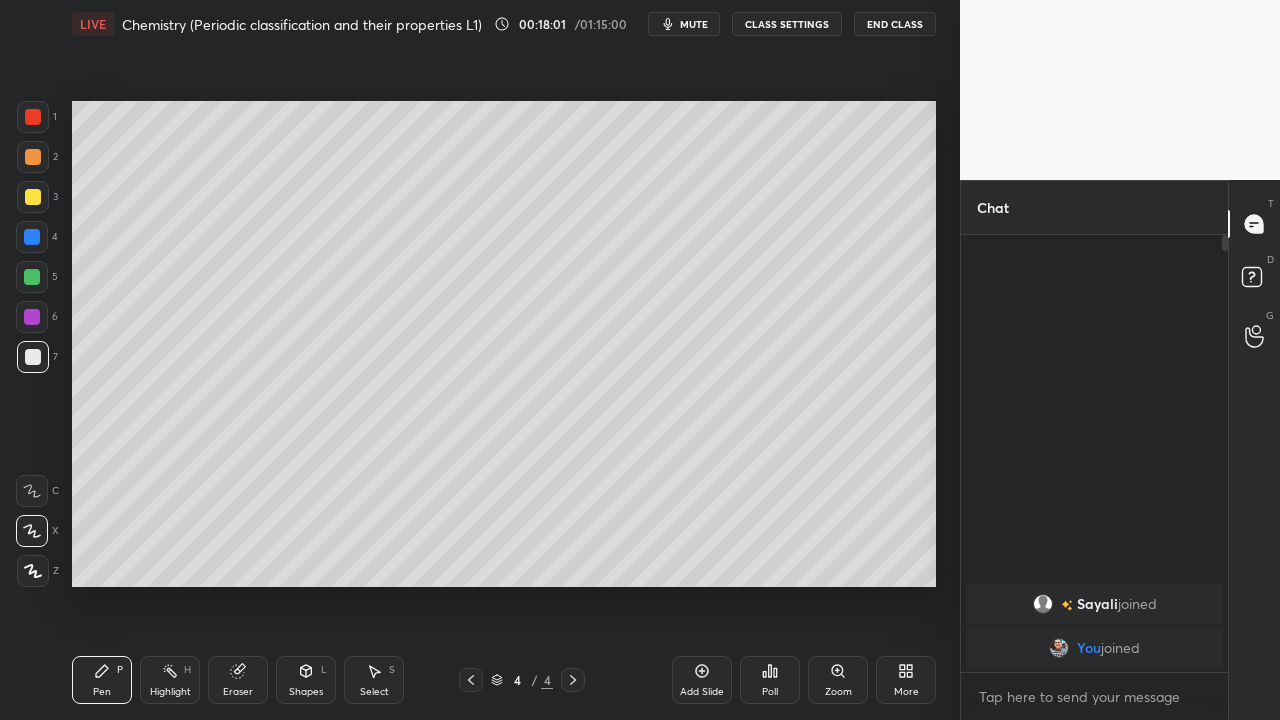 click at bounding box center (33, 357) 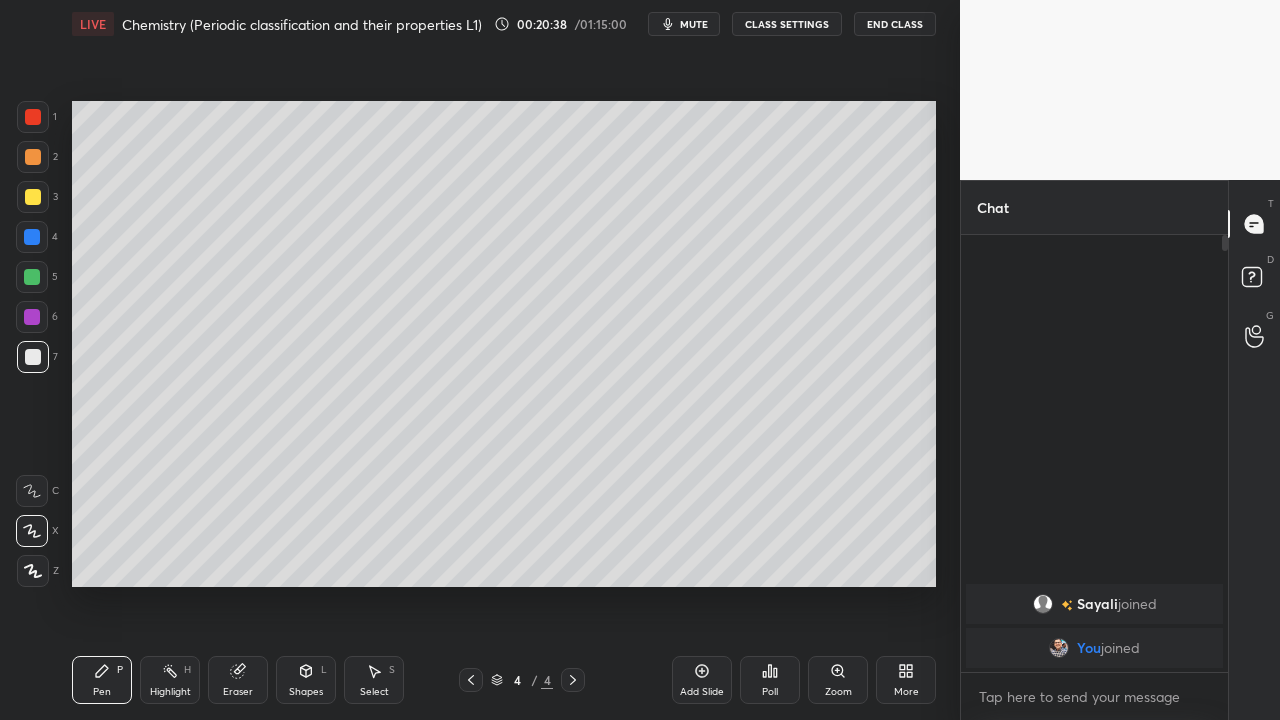 click on "Eraser" at bounding box center (238, 692) 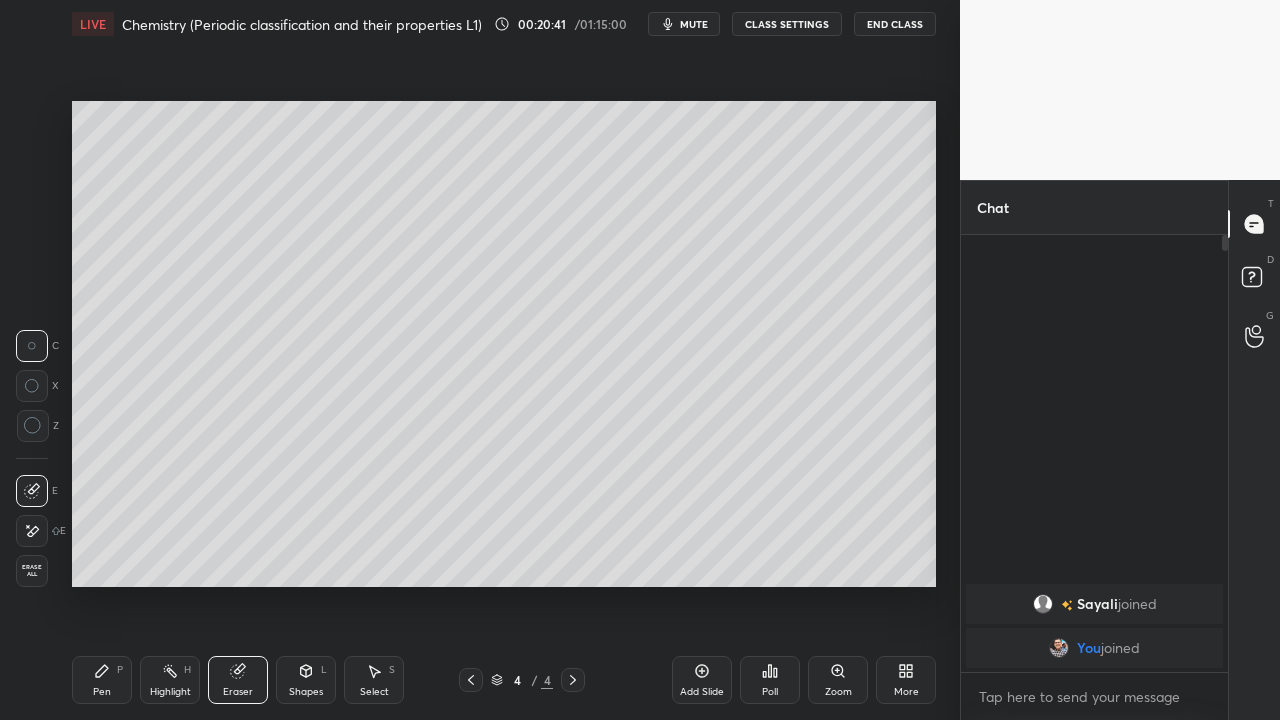 click on "Pen P" at bounding box center [102, 680] 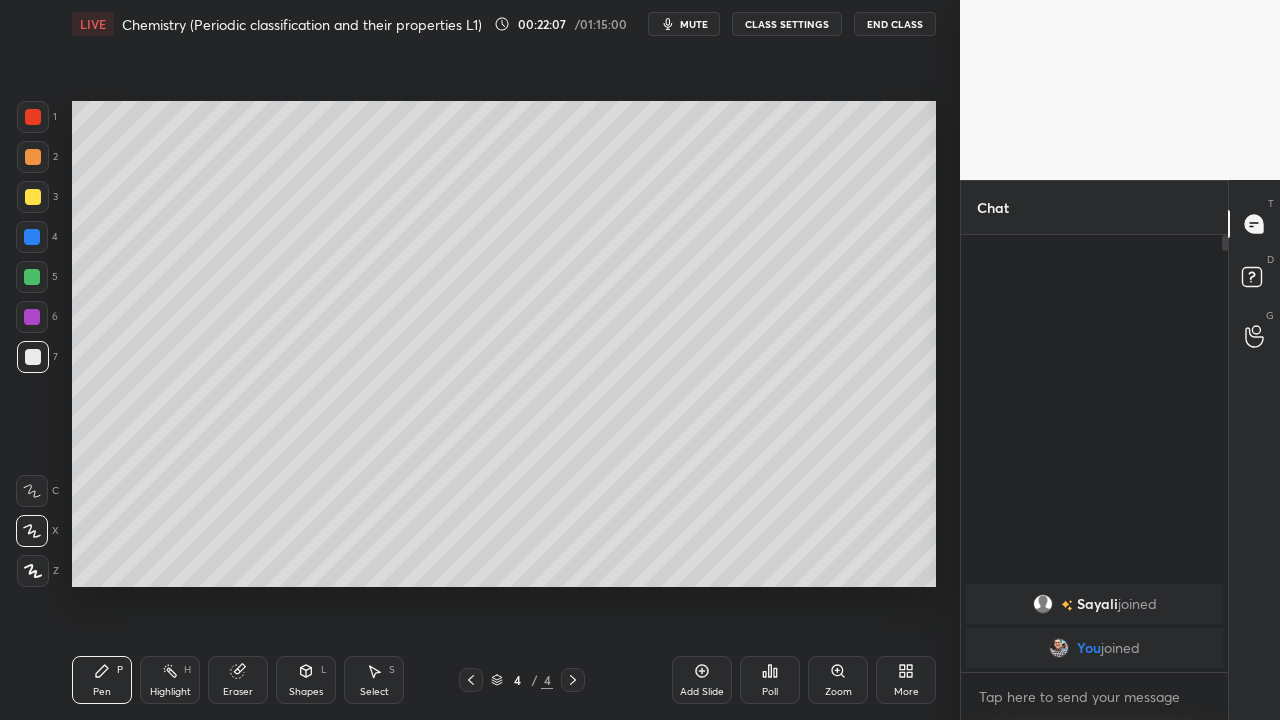 click on "Eraser" at bounding box center [238, 692] 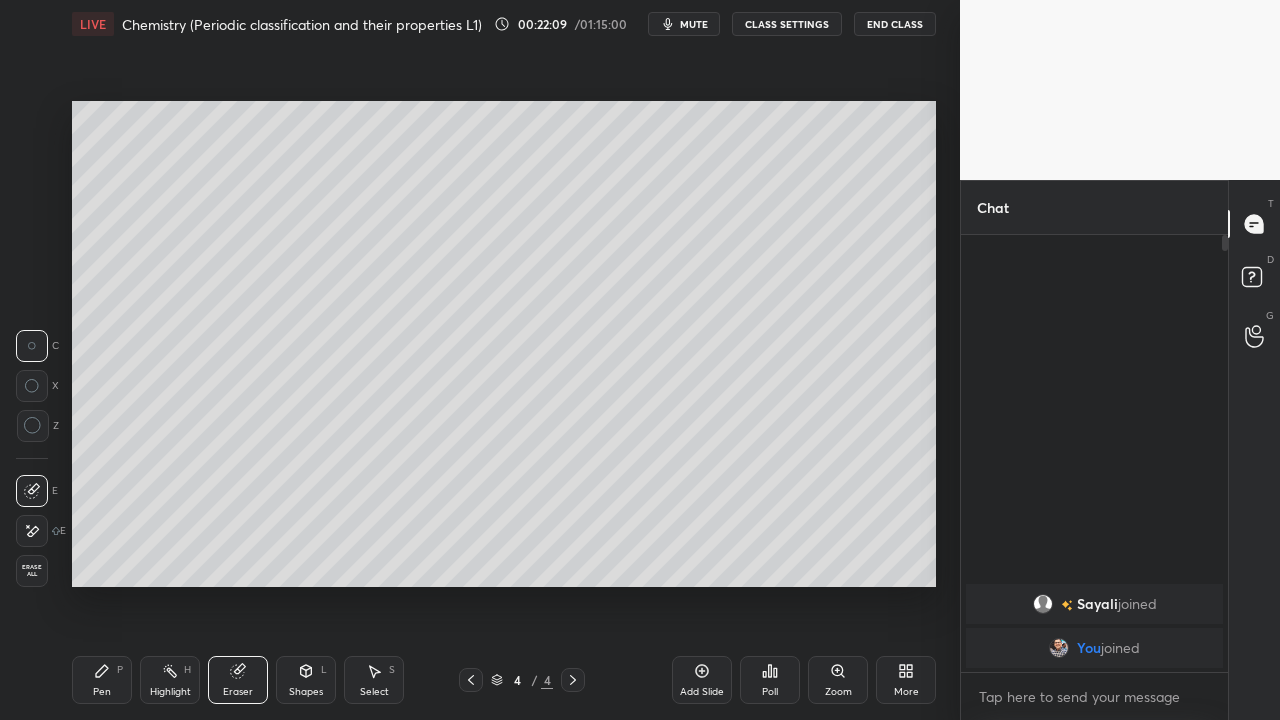 click on "Pen P" at bounding box center [102, 680] 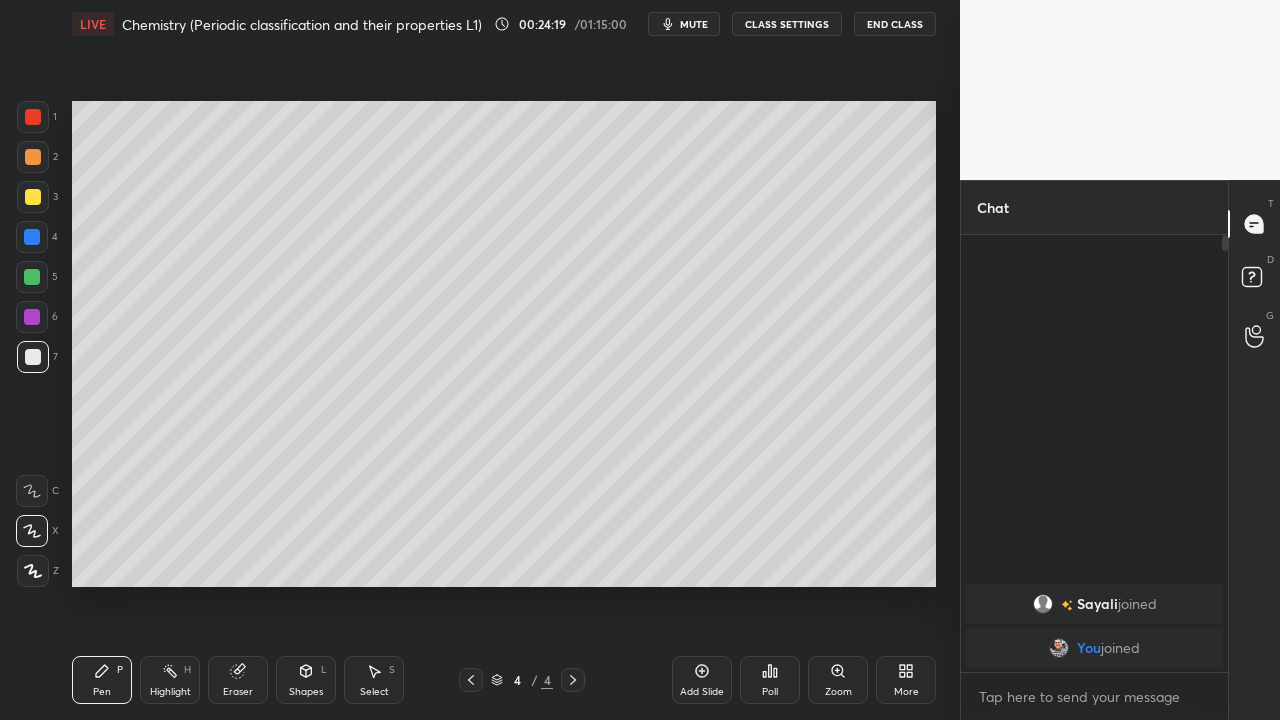 click on "Add Slide" at bounding box center [702, 680] 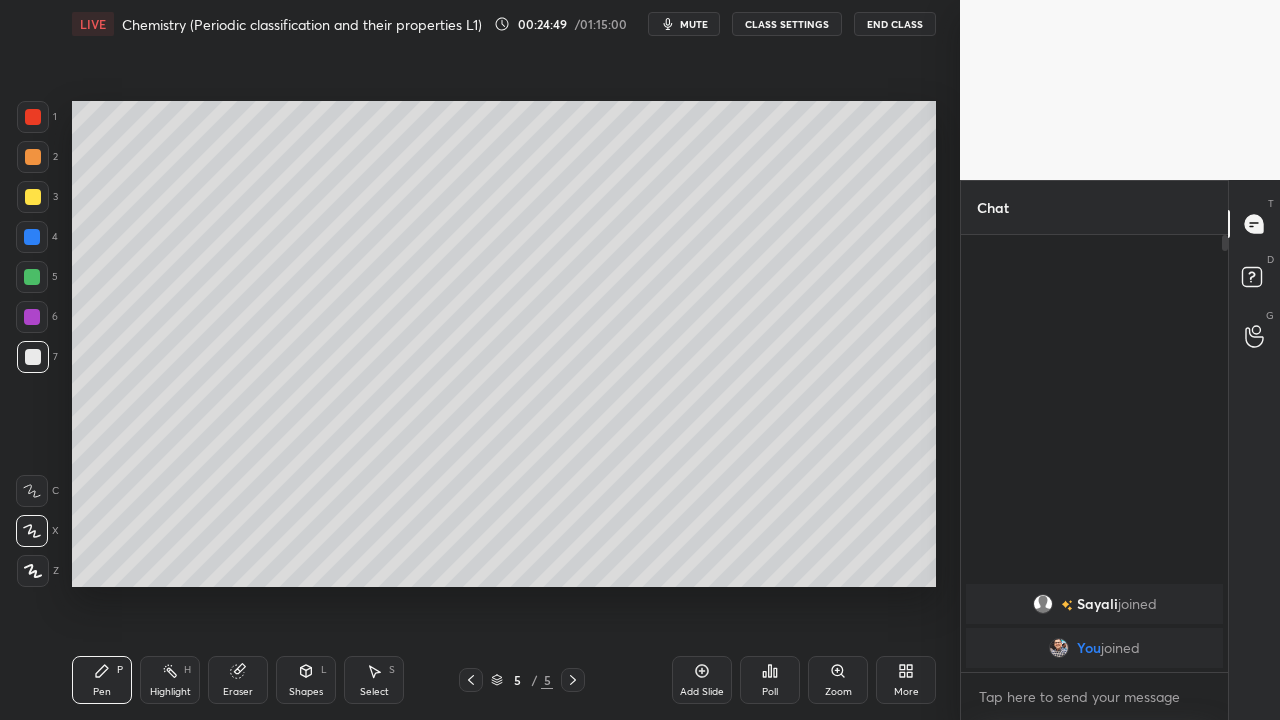 click at bounding box center (32, 277) 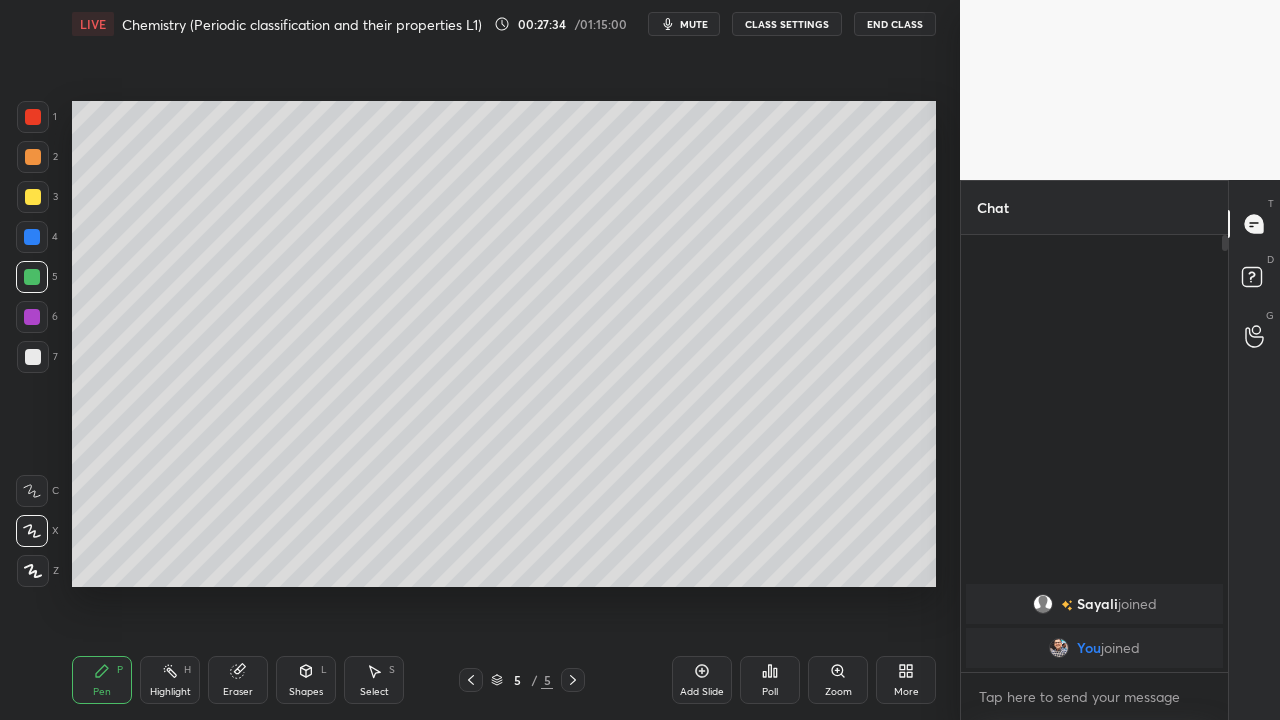 click at bounding box center [33, 197] 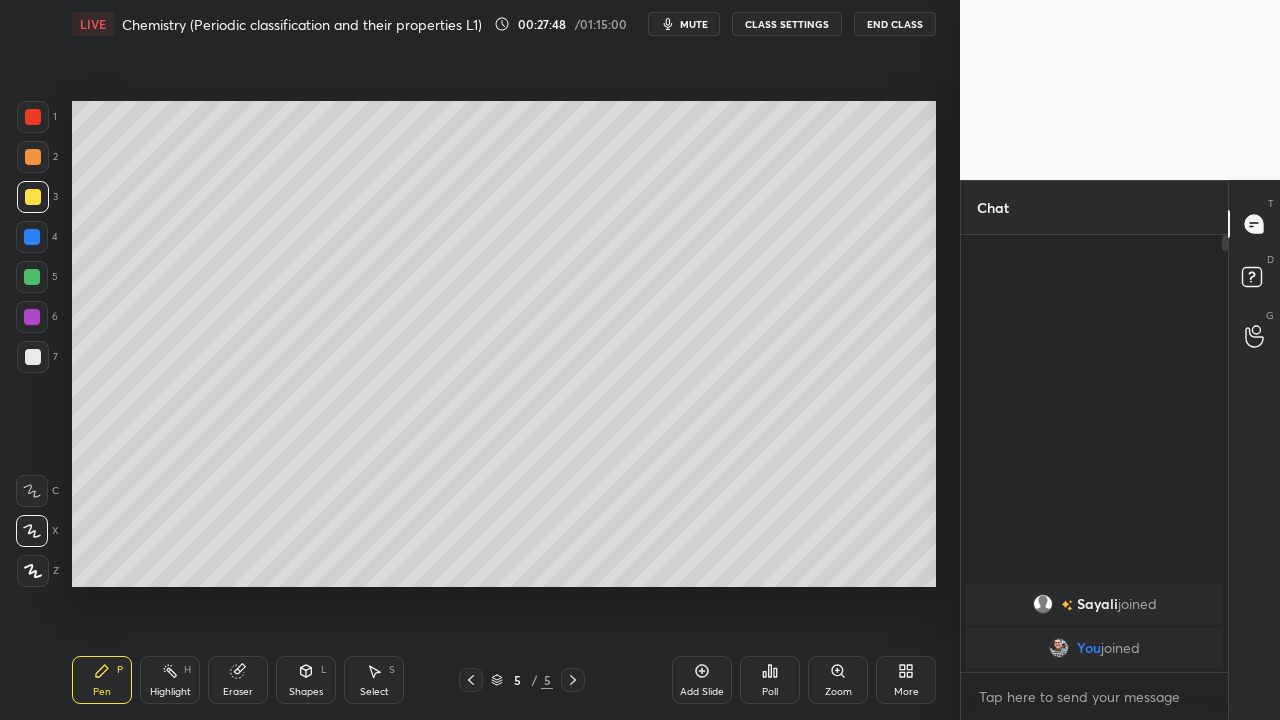 click on "Add Slide" at bounding box center [702, 692] 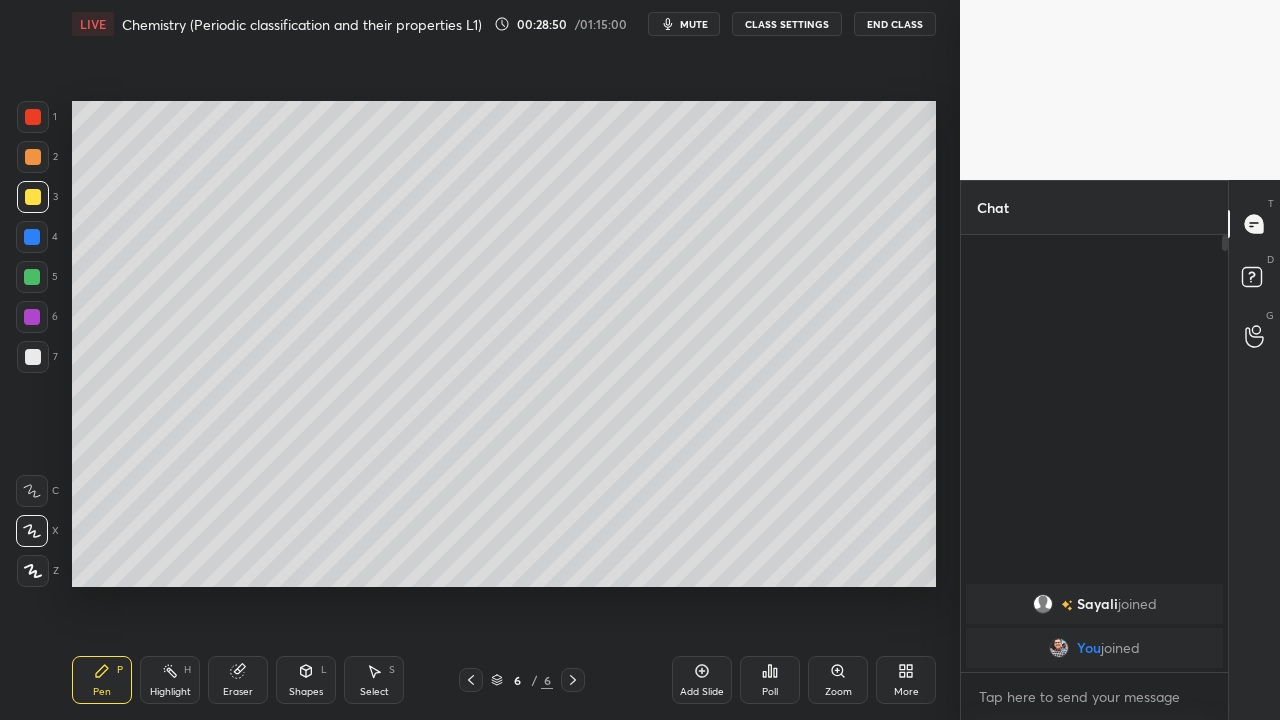 click at bounding box center (33, 357) 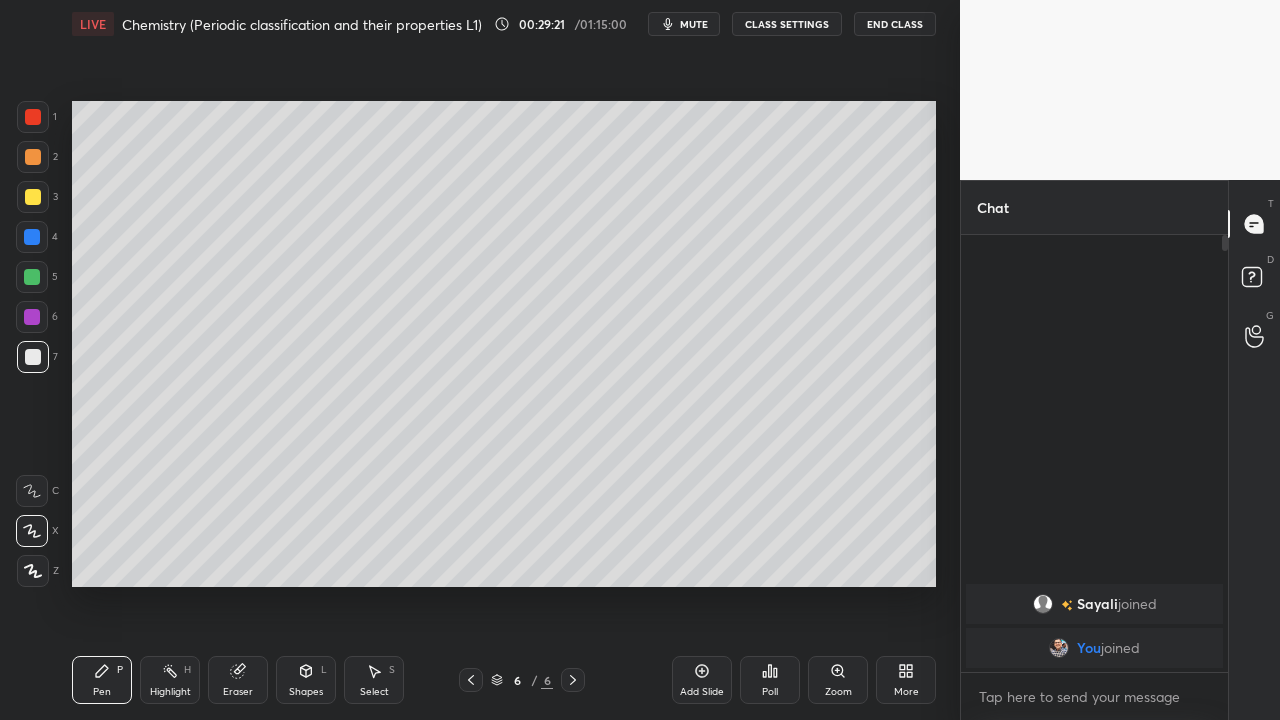 click at bounding box center (32, 277) 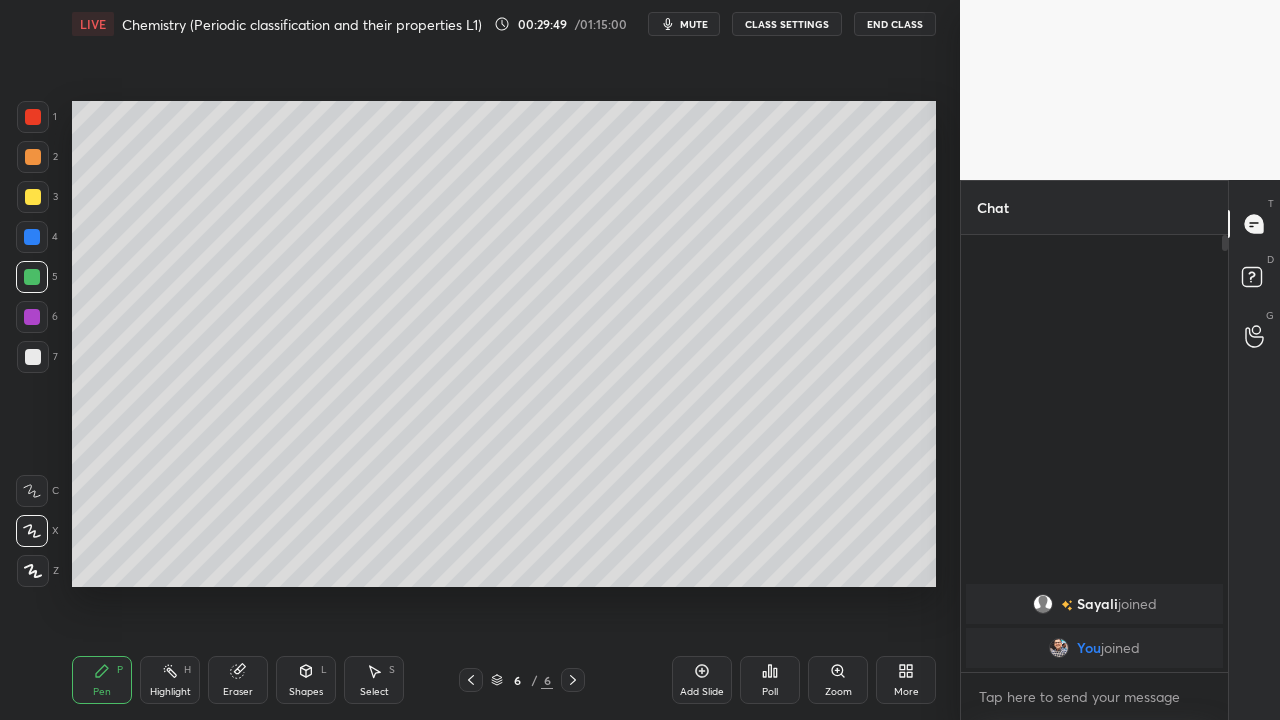 click at bounding box center [33, 197] 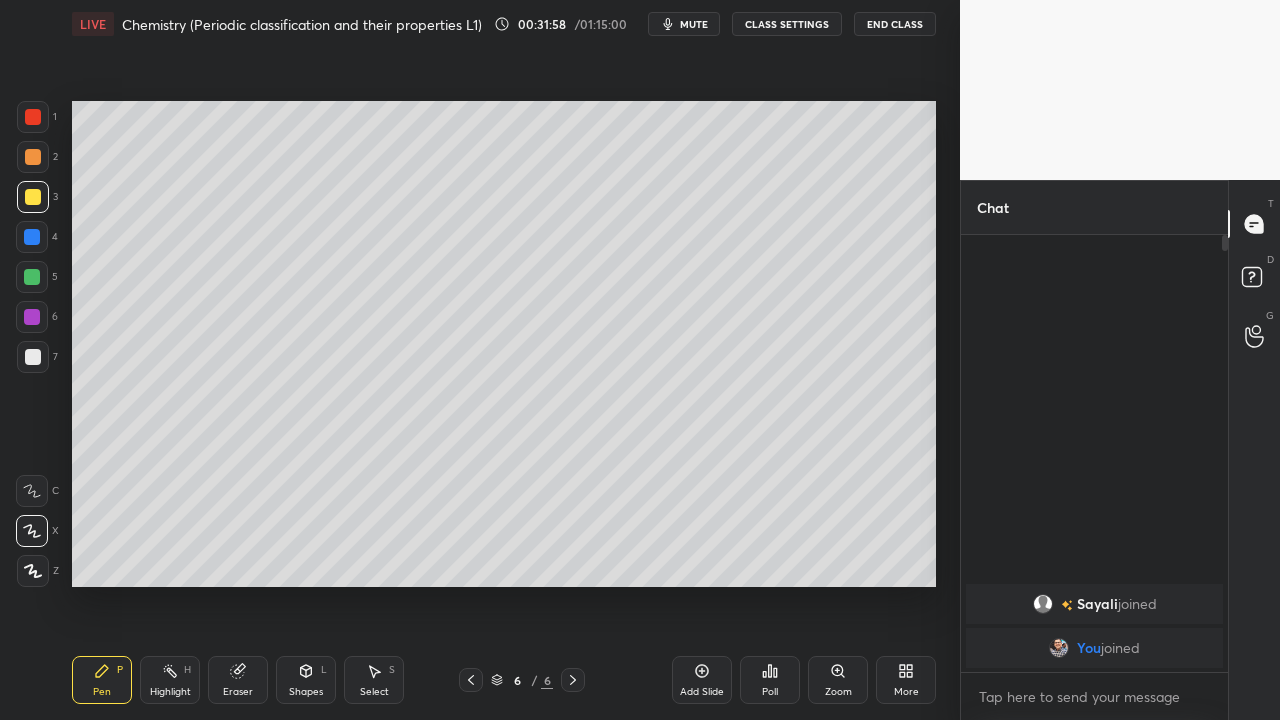 click 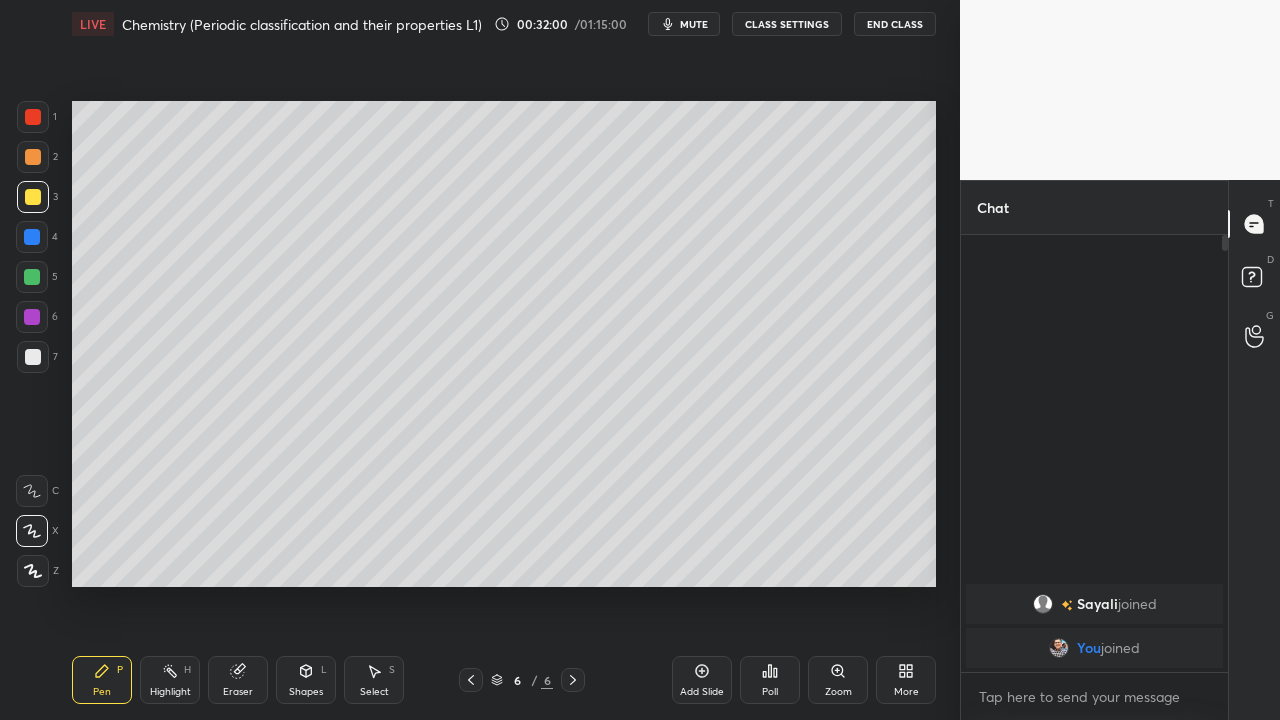 click on "Add Slide" at bounding box center [702, 680] 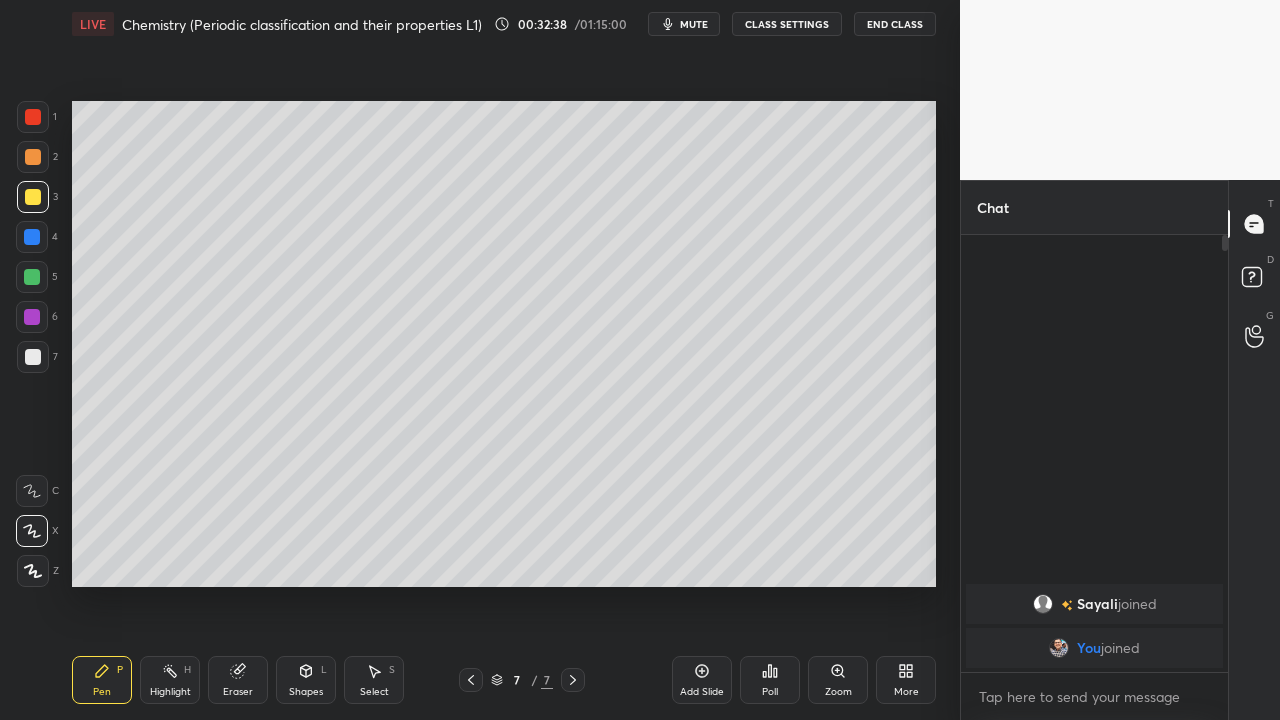 click at bounding box center (33, 197) 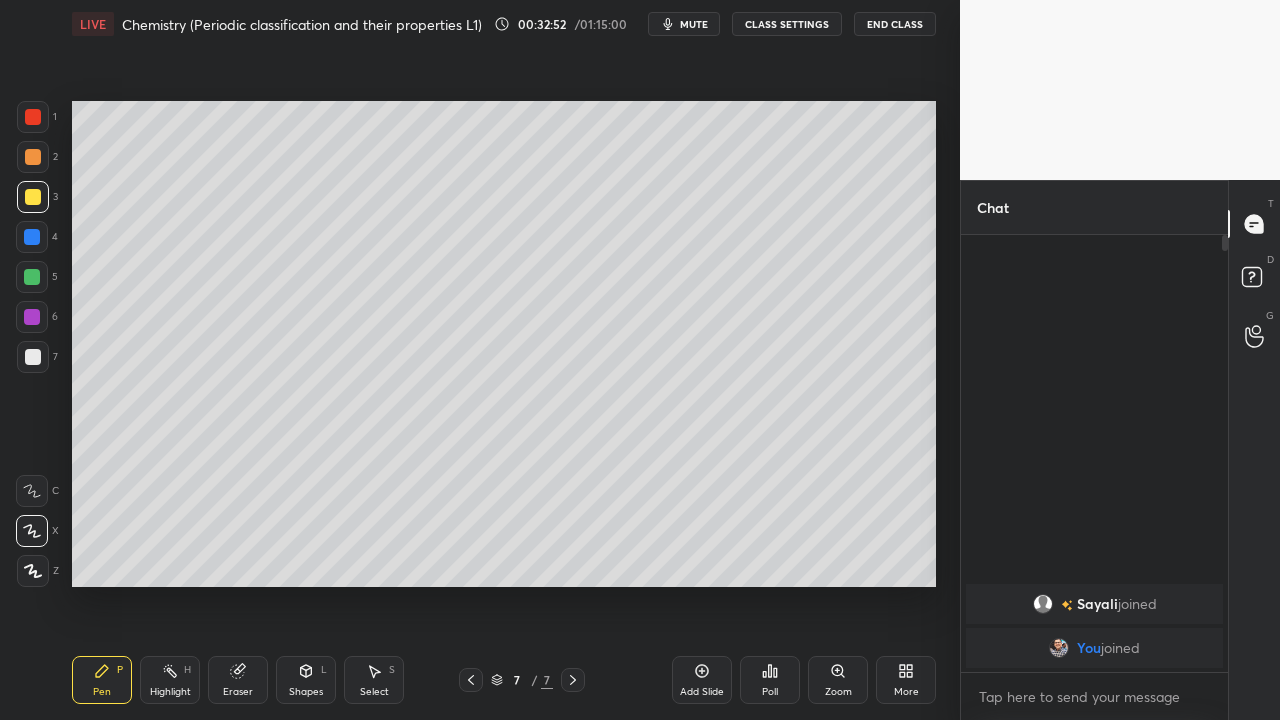 click at bounding box center [32, 277] 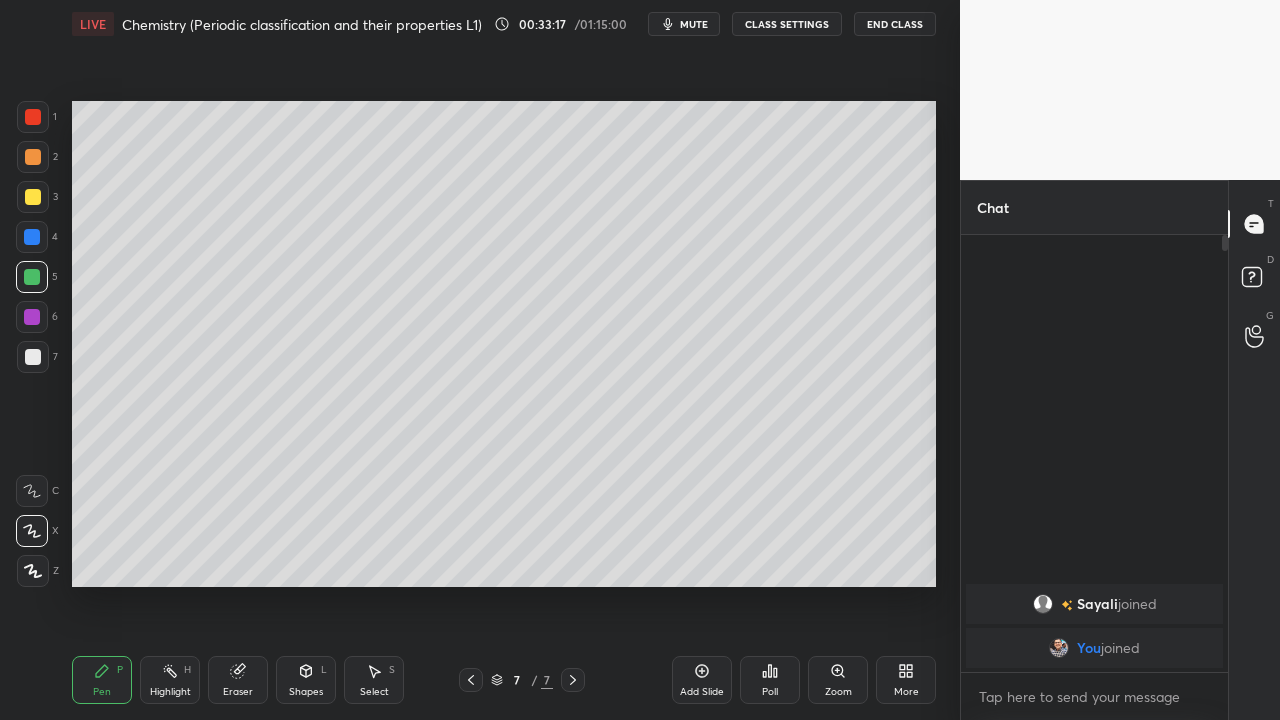 click at bounding box center (33, 197) 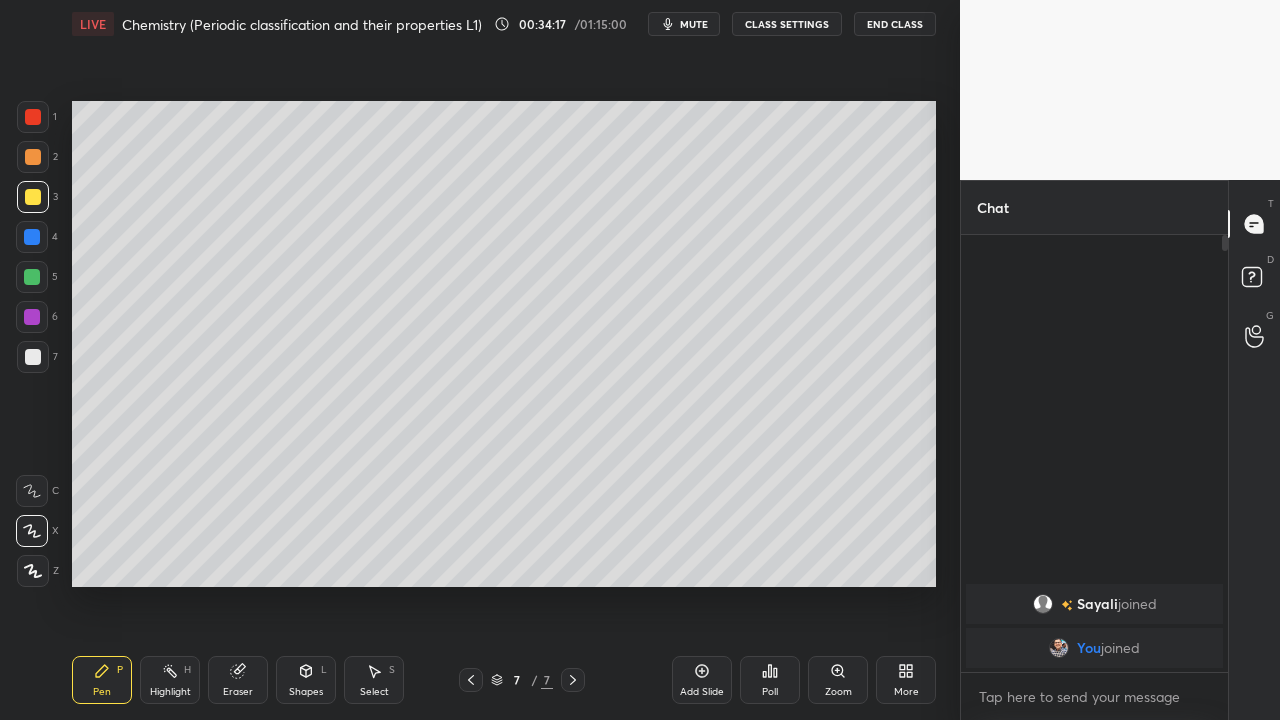 click at bounding box center (32, 277) 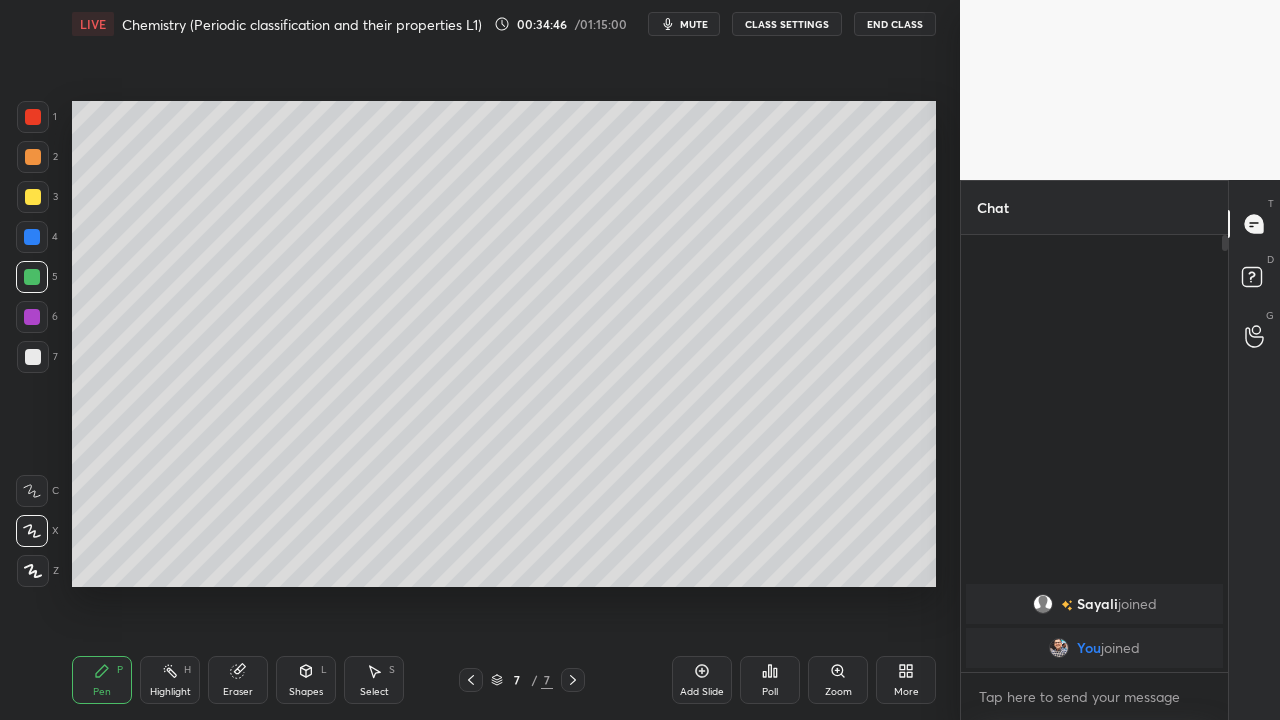 click at bounding box center [32, 277] 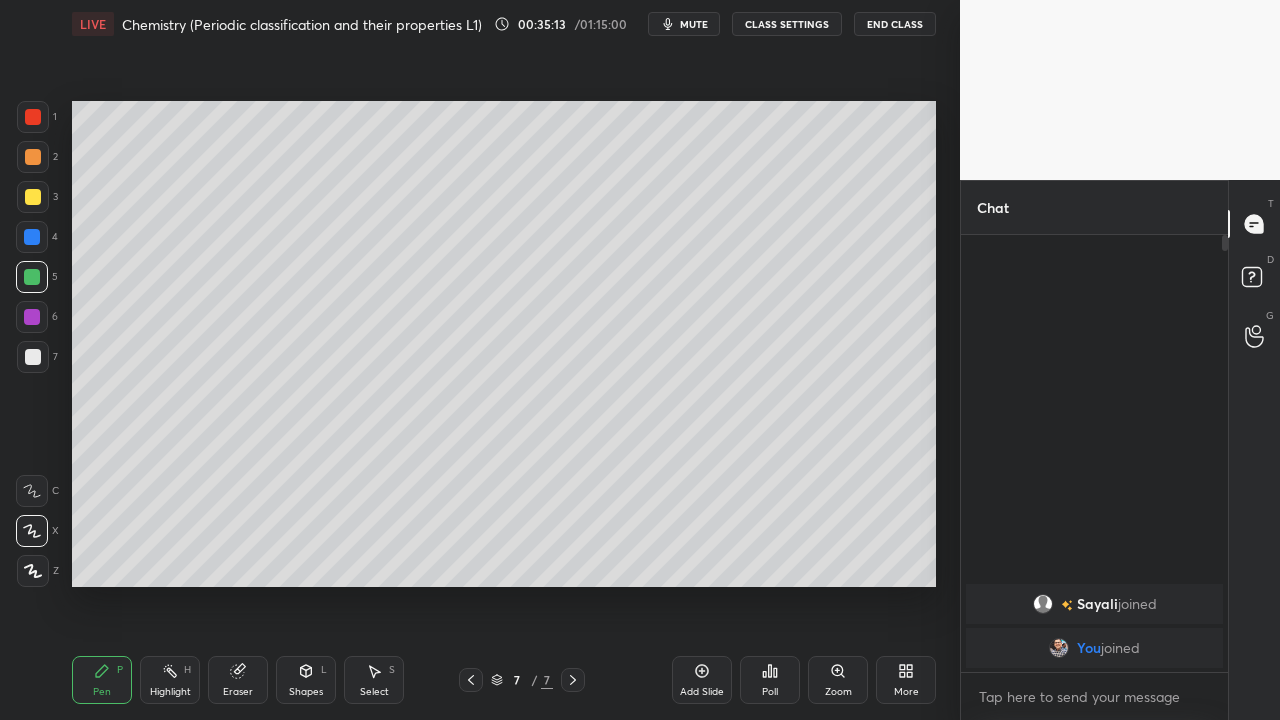 click on "Add Slide" at bounding box center [702, 692] 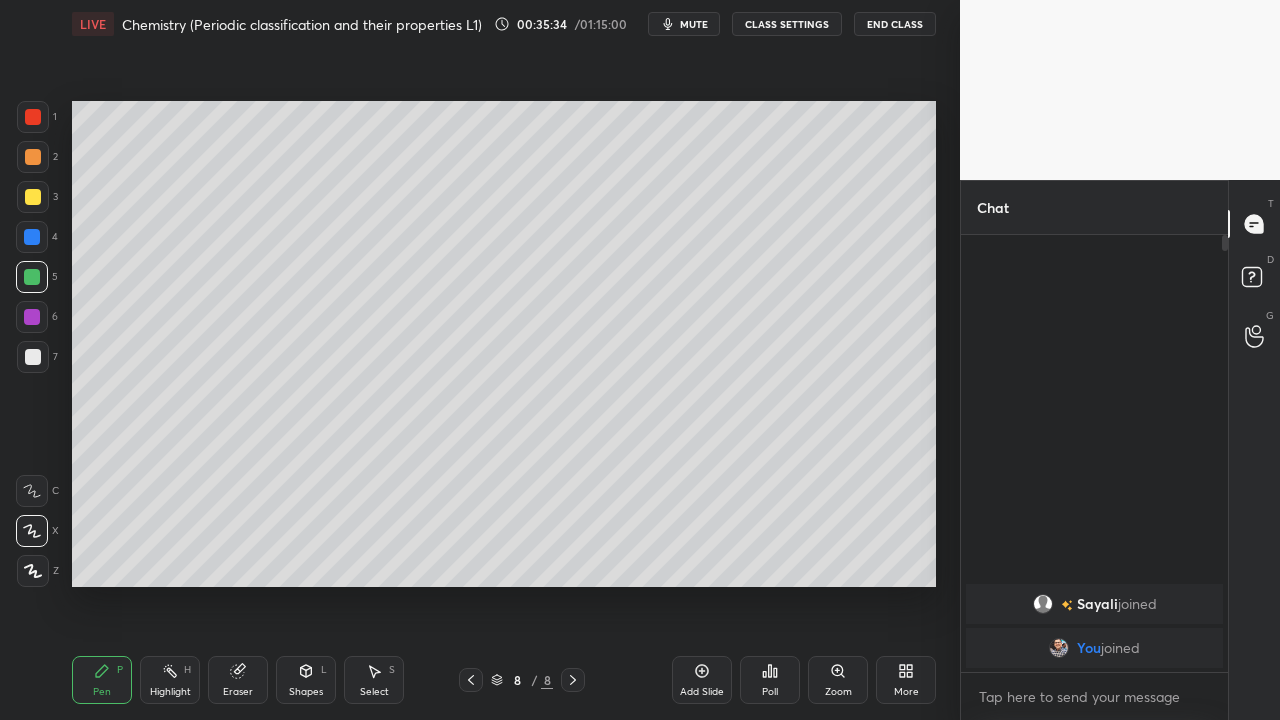 click 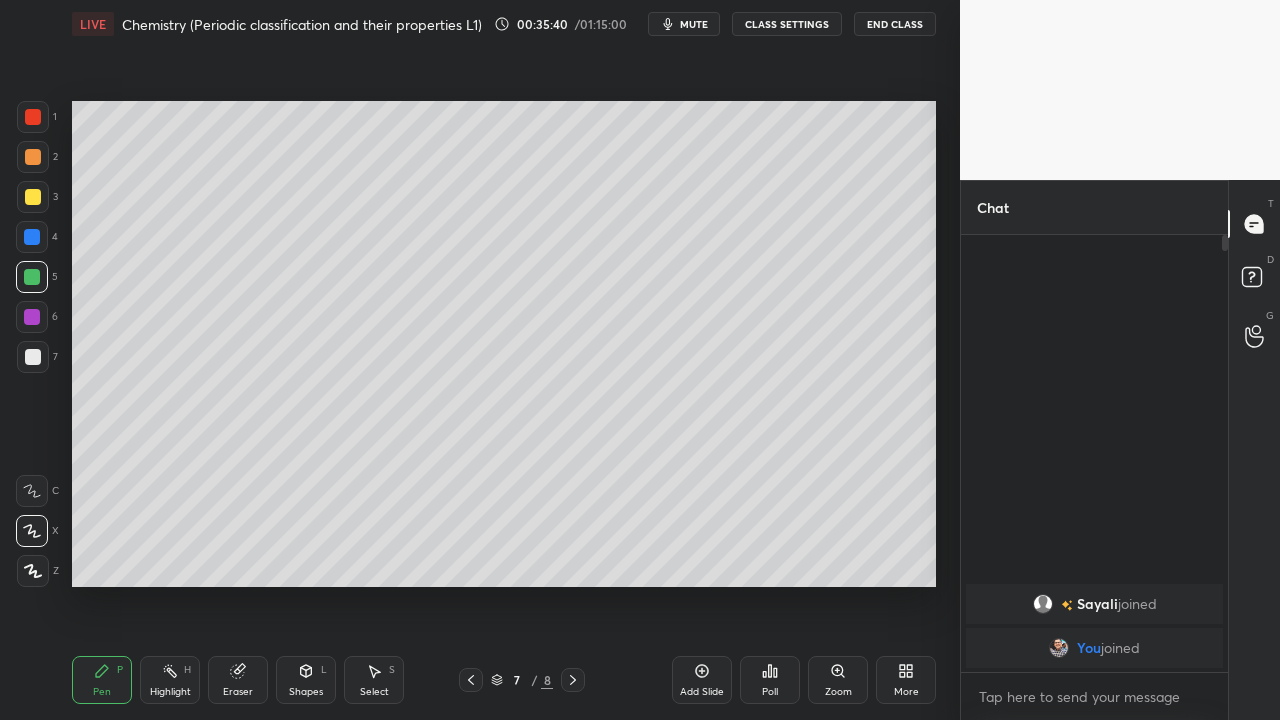 click 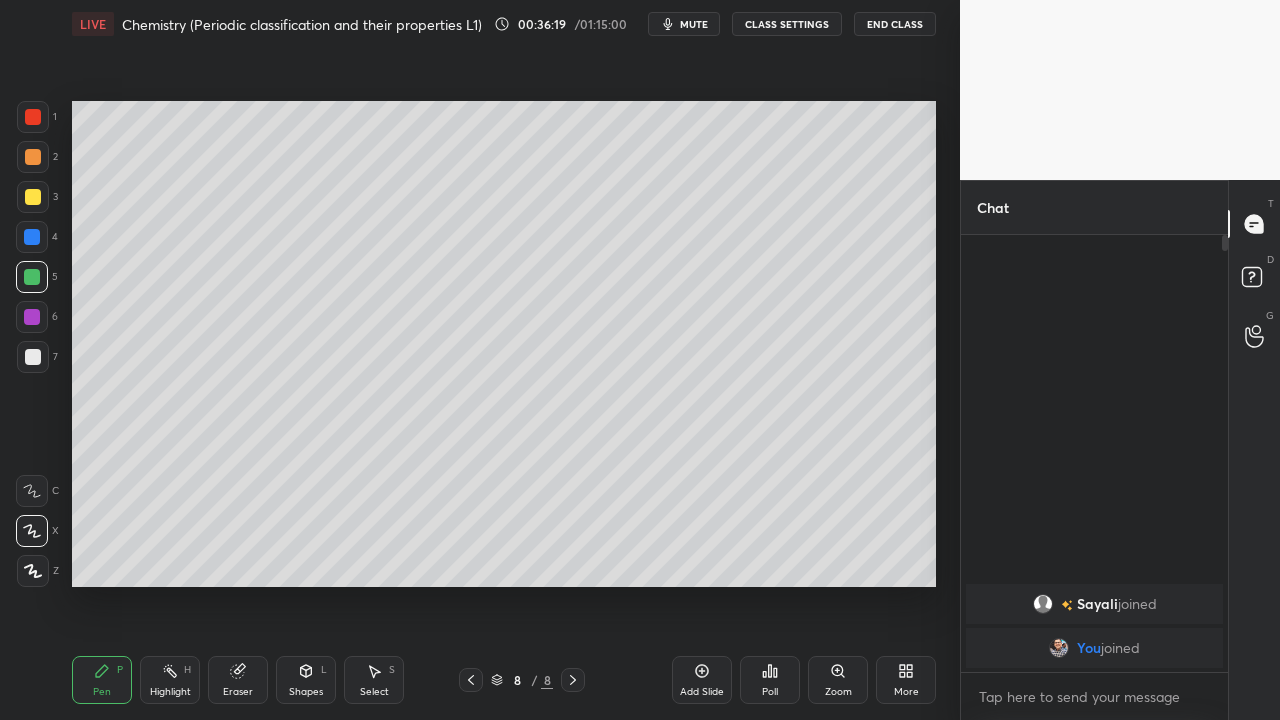 click at bounding box center [33, 197] 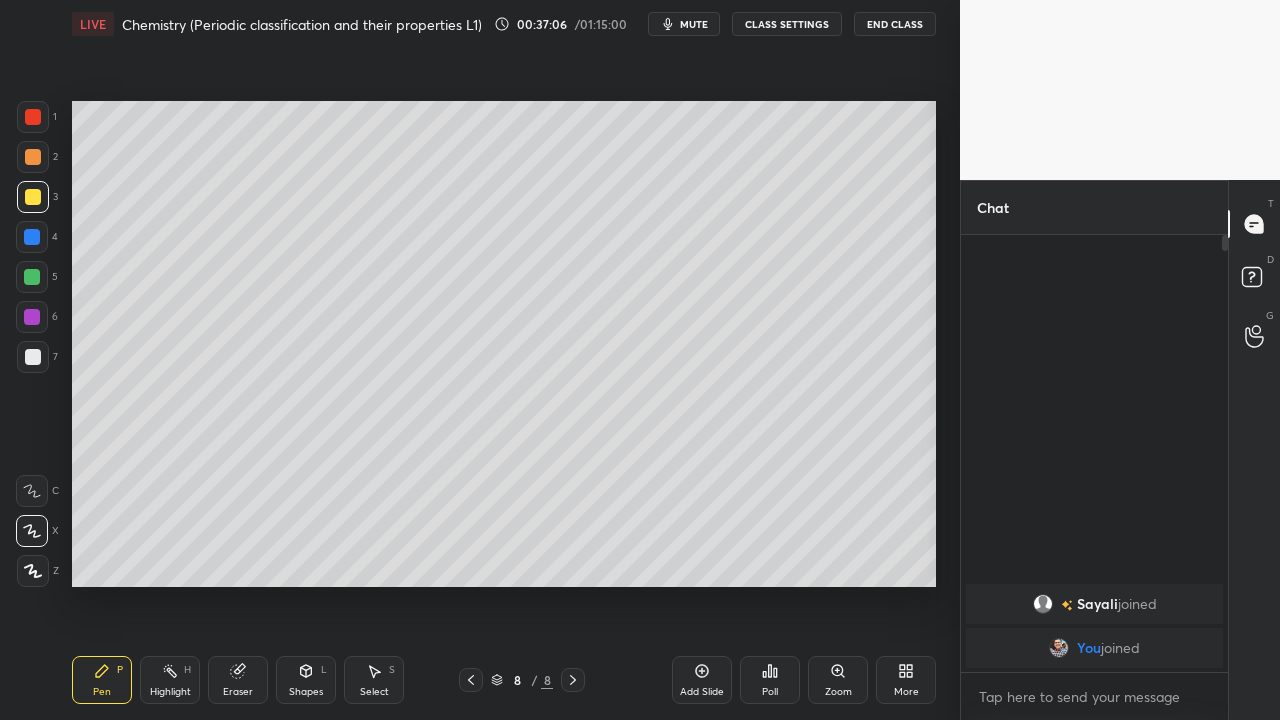 click 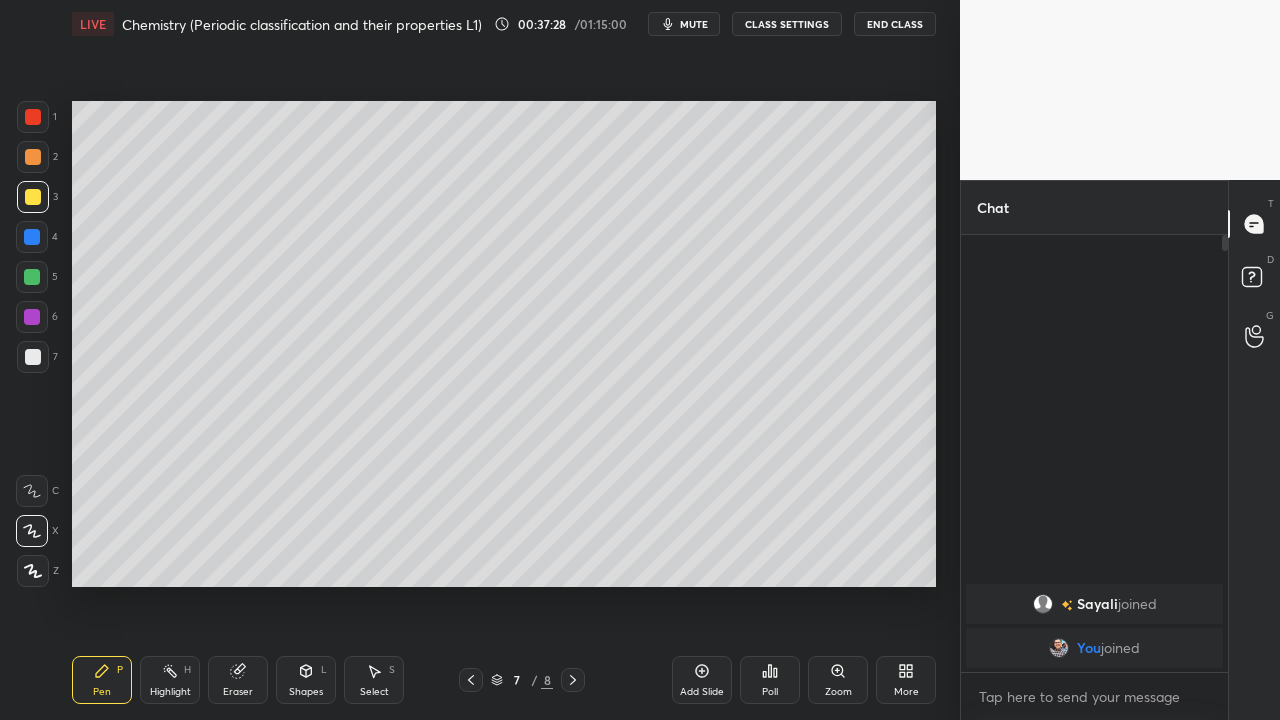 click 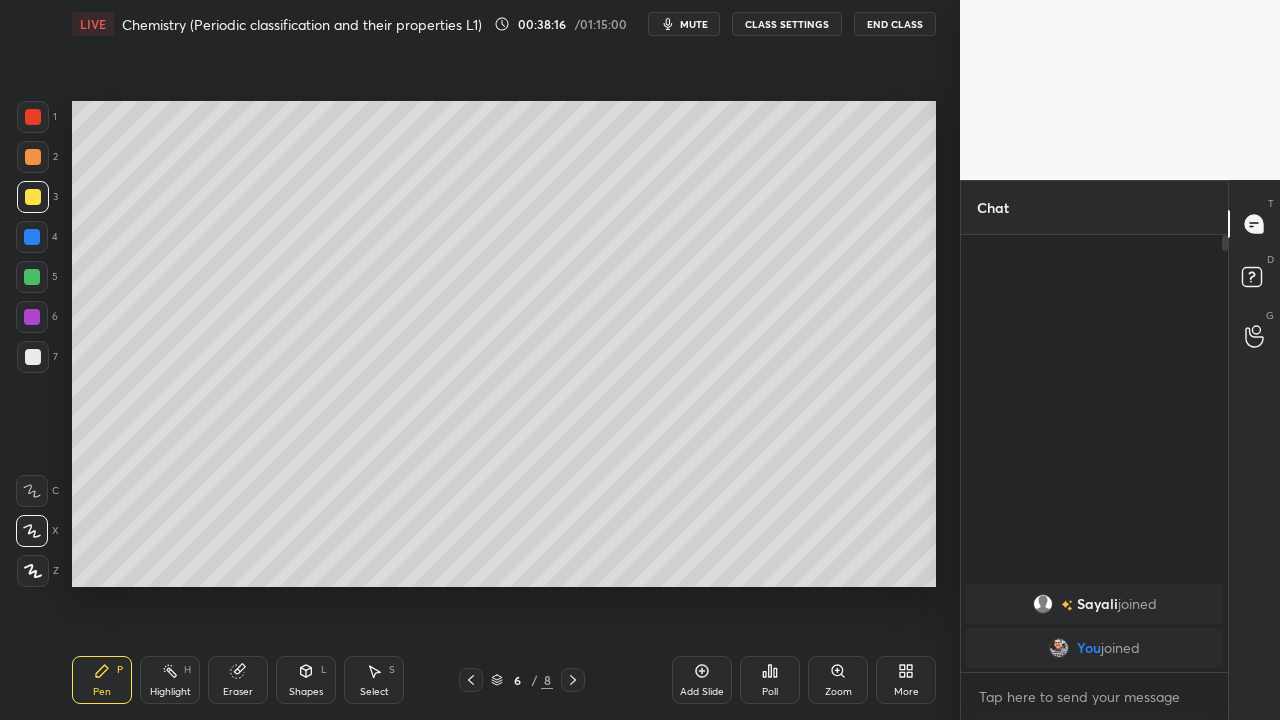 click 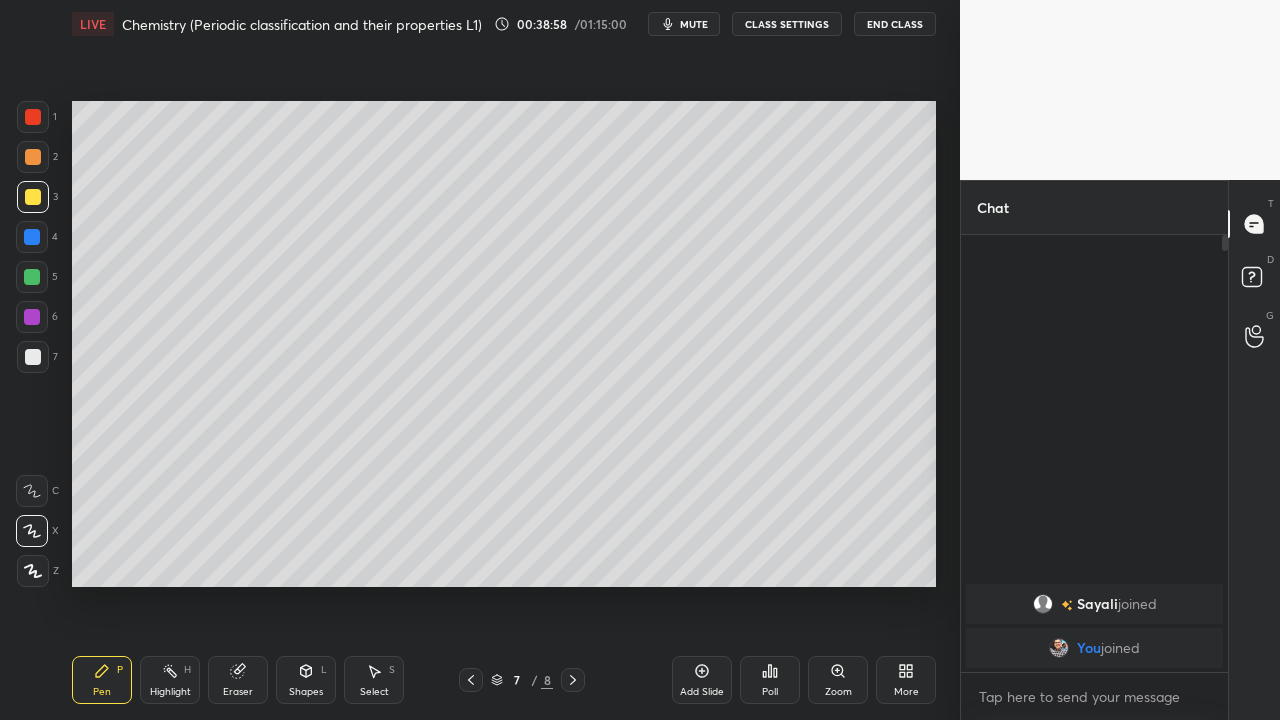 click 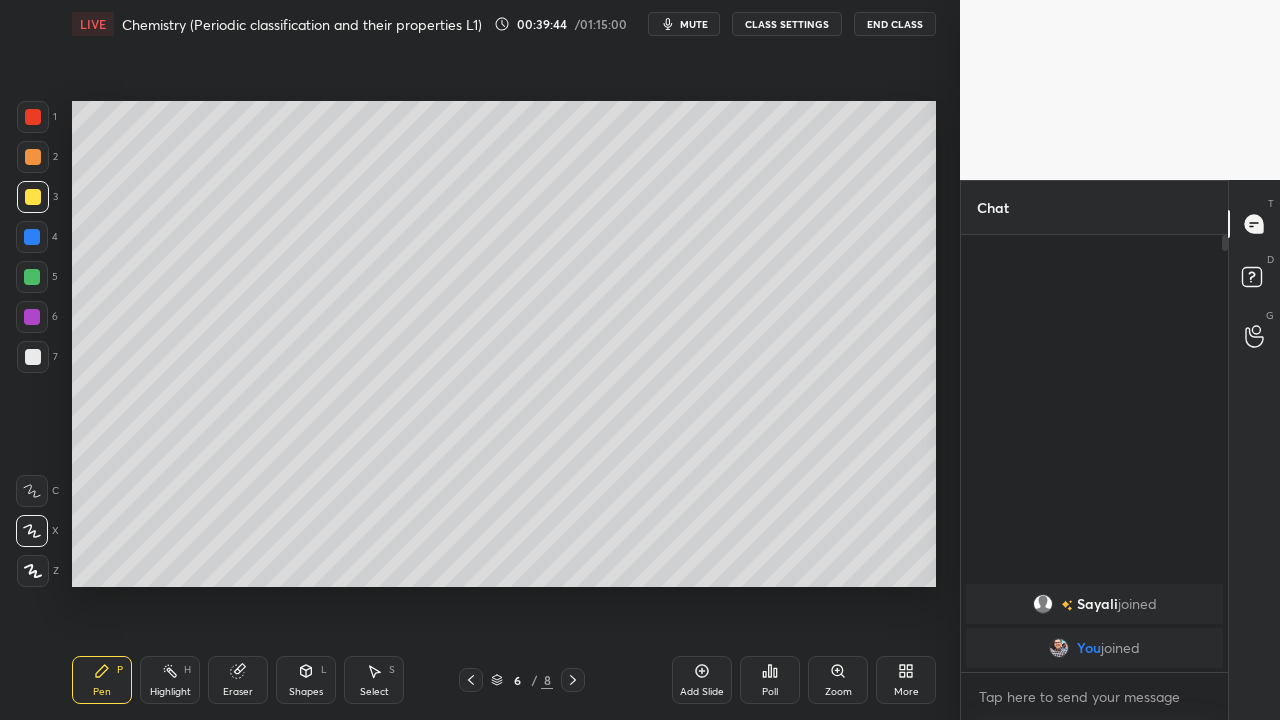 click on "Eraser" at bounding box center [238, 692] 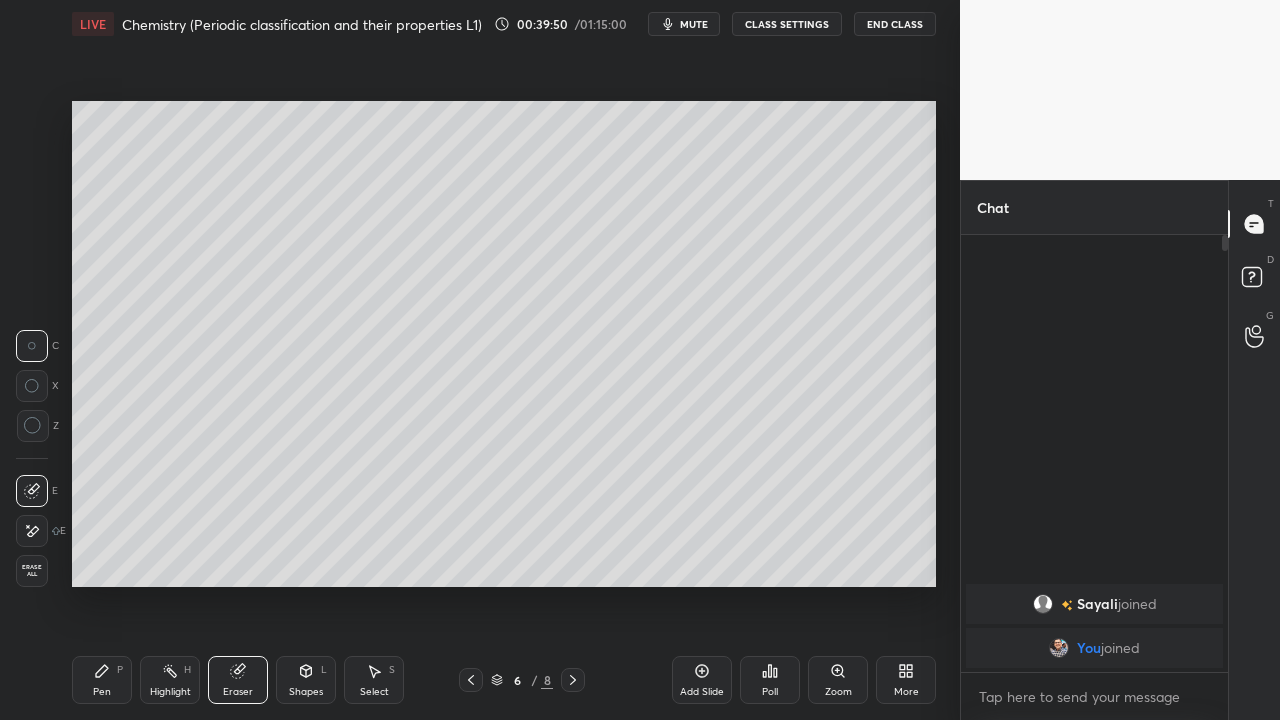 click on "Pen P" at bounding box center (102, 680) 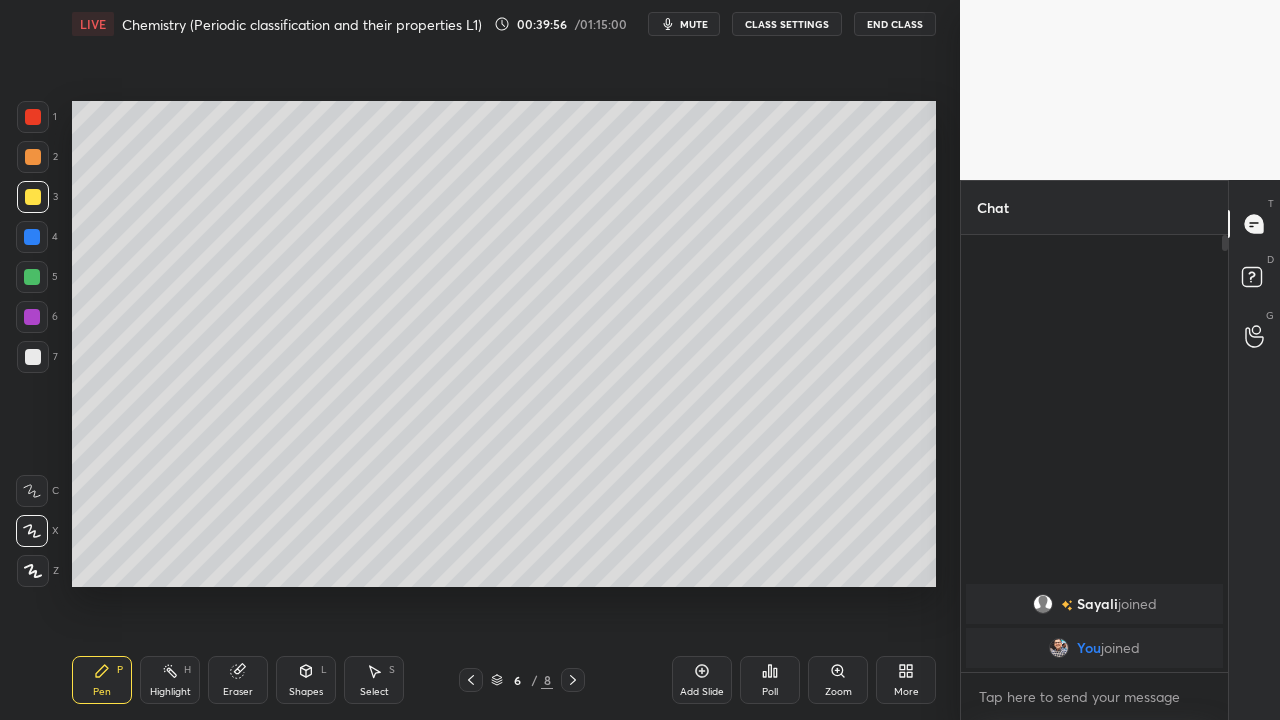 click at bounding box center (33, 357) 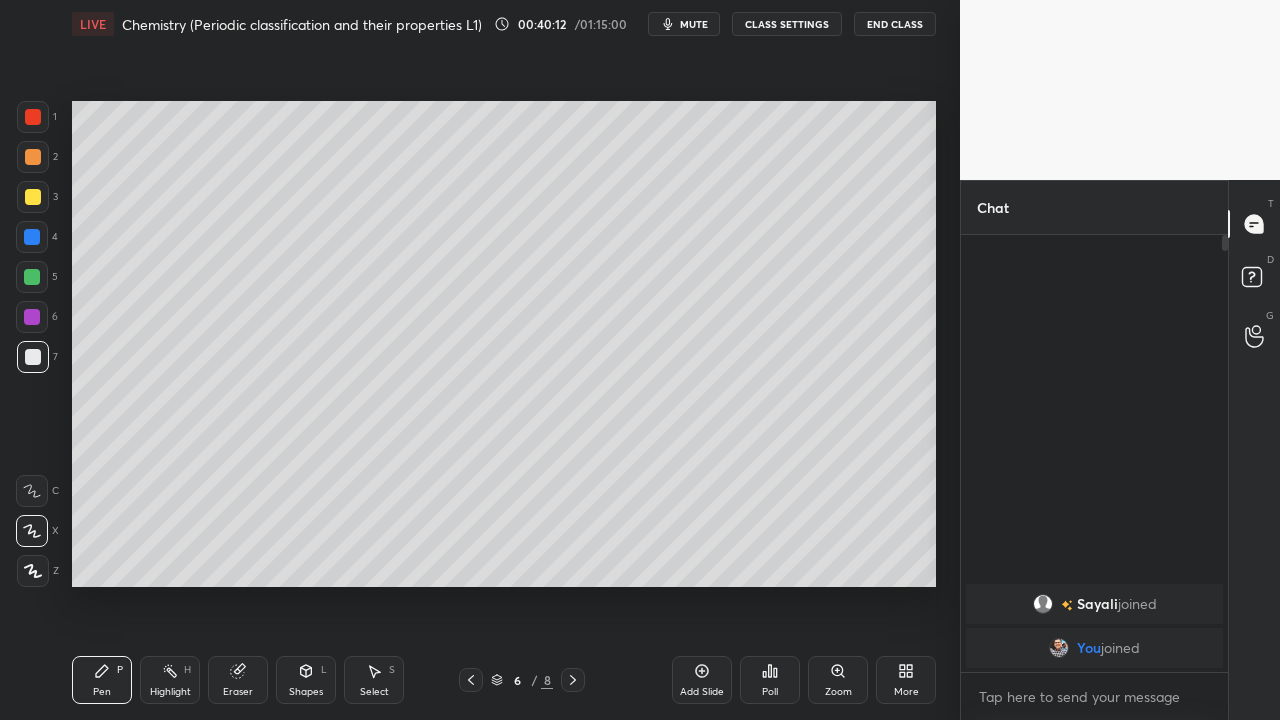 click 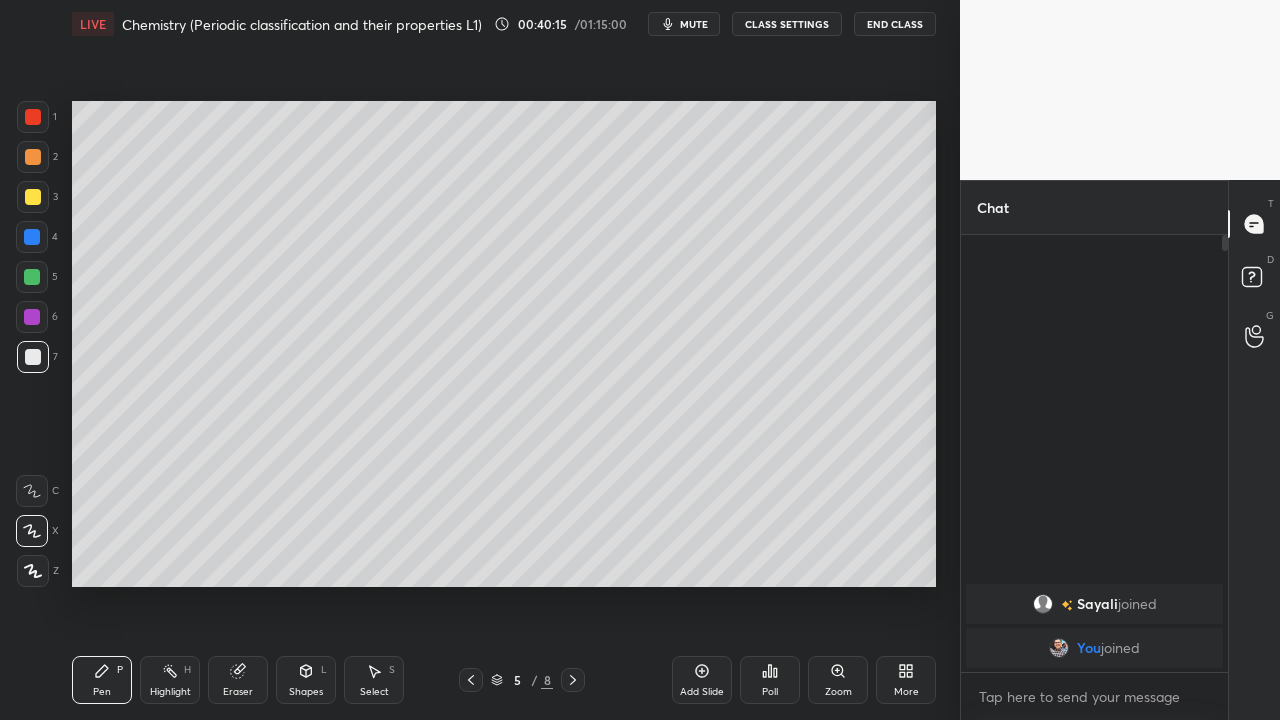 click 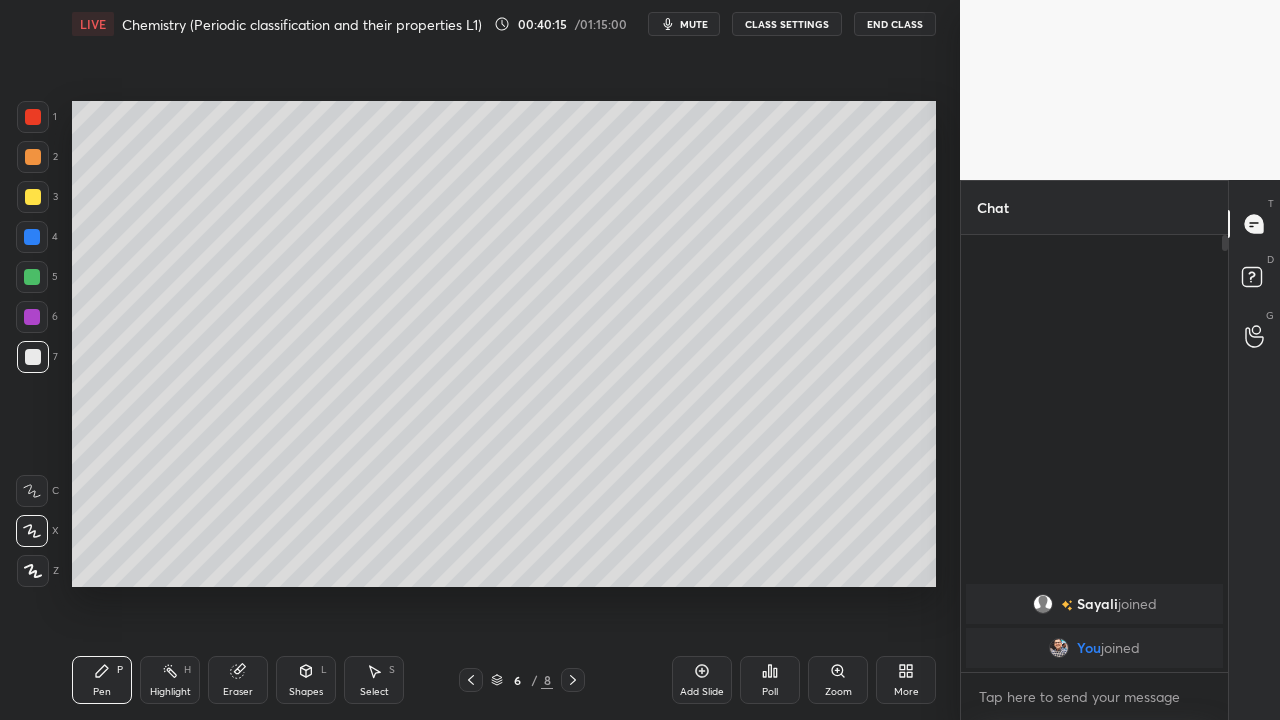 click 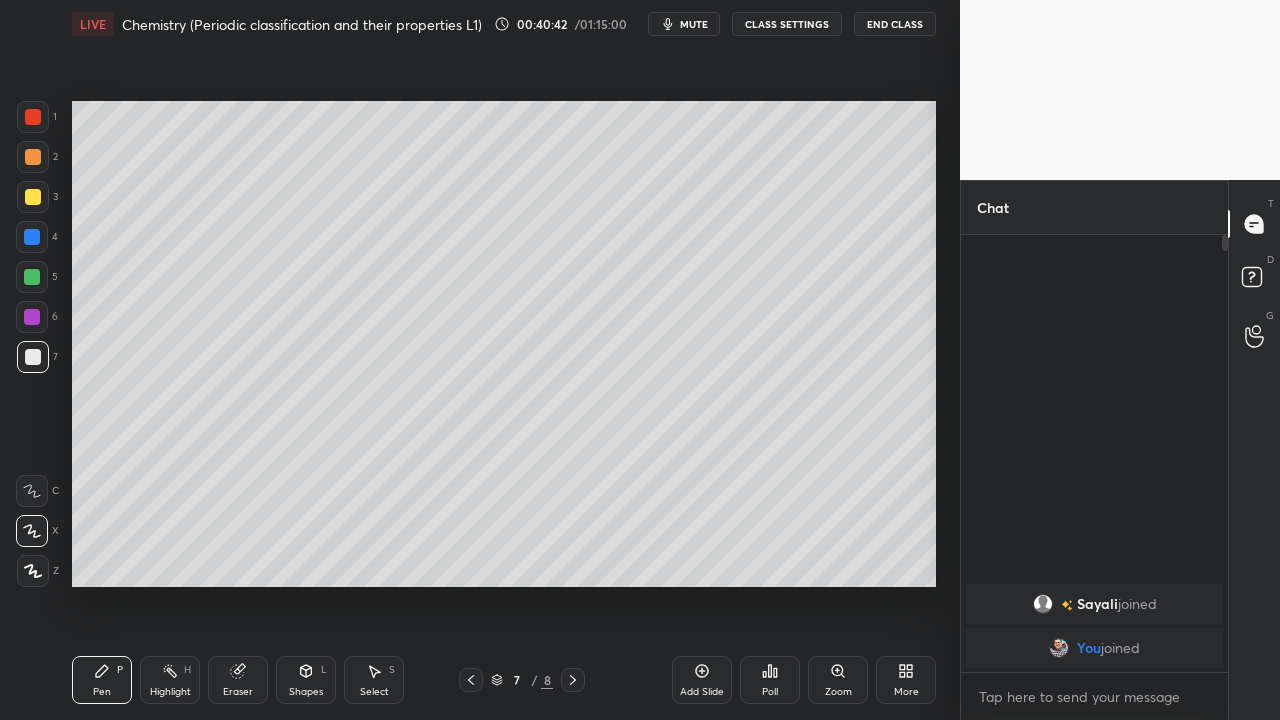 click 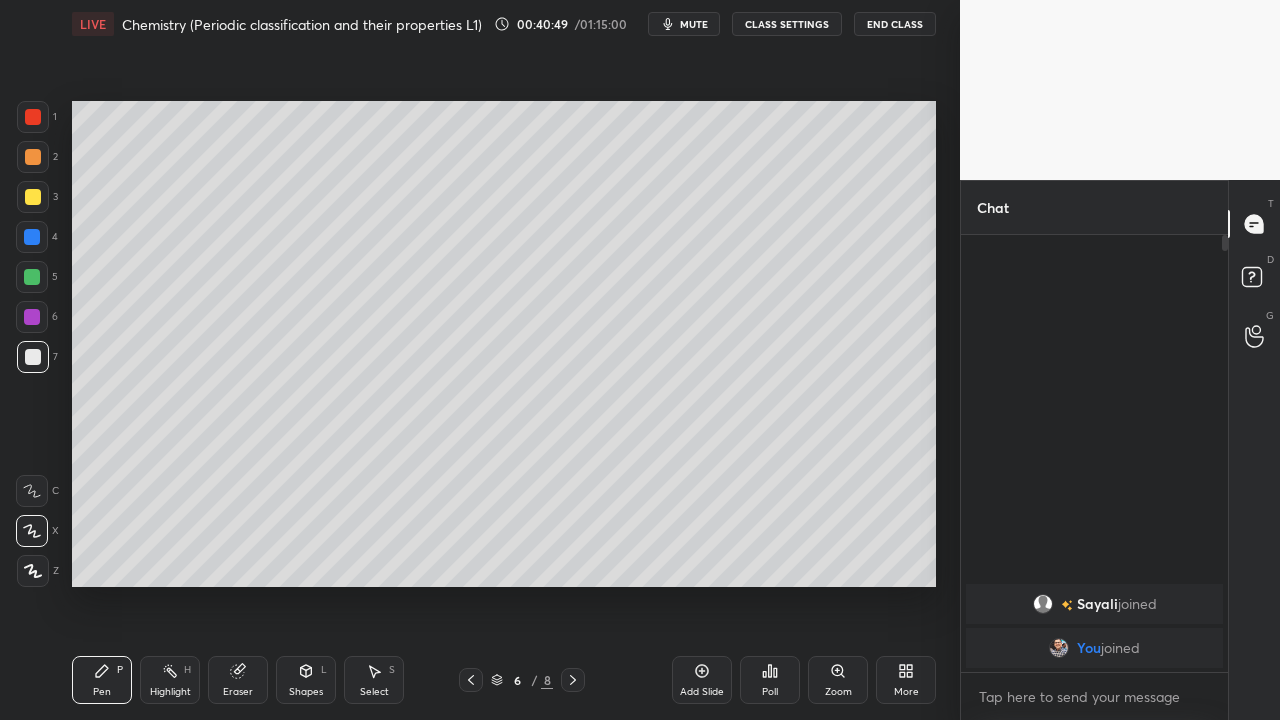 click 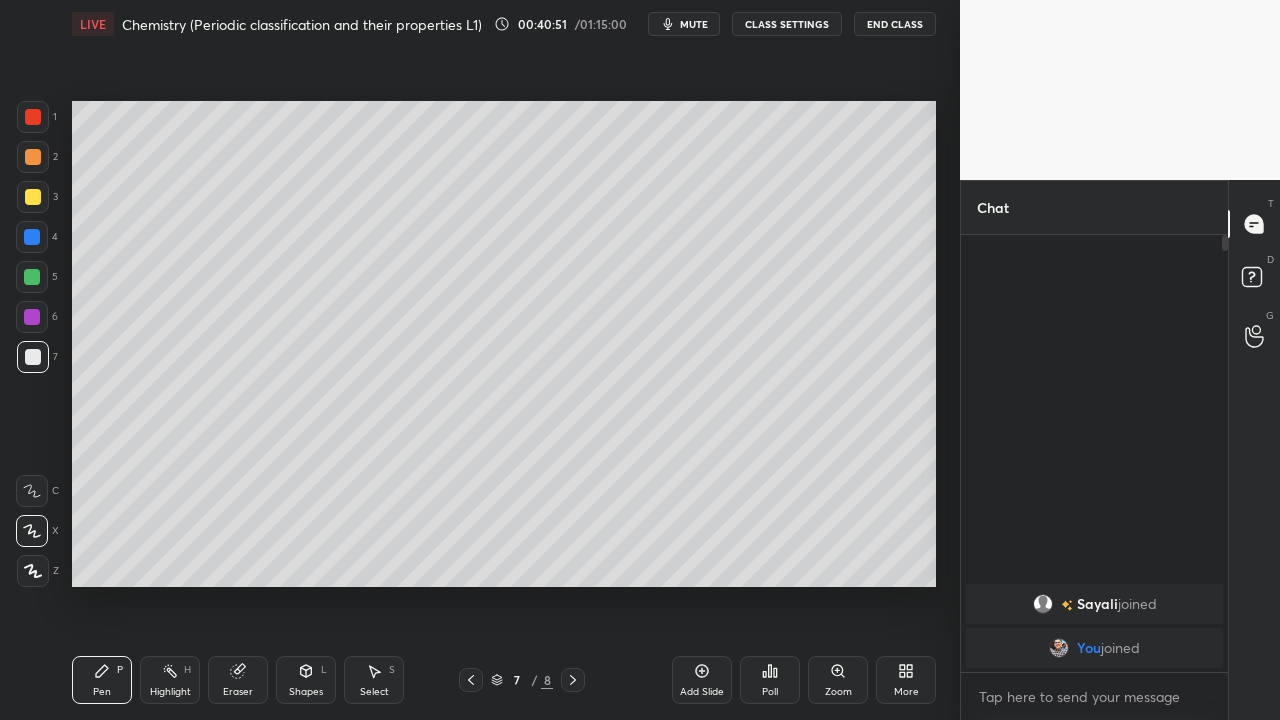 click 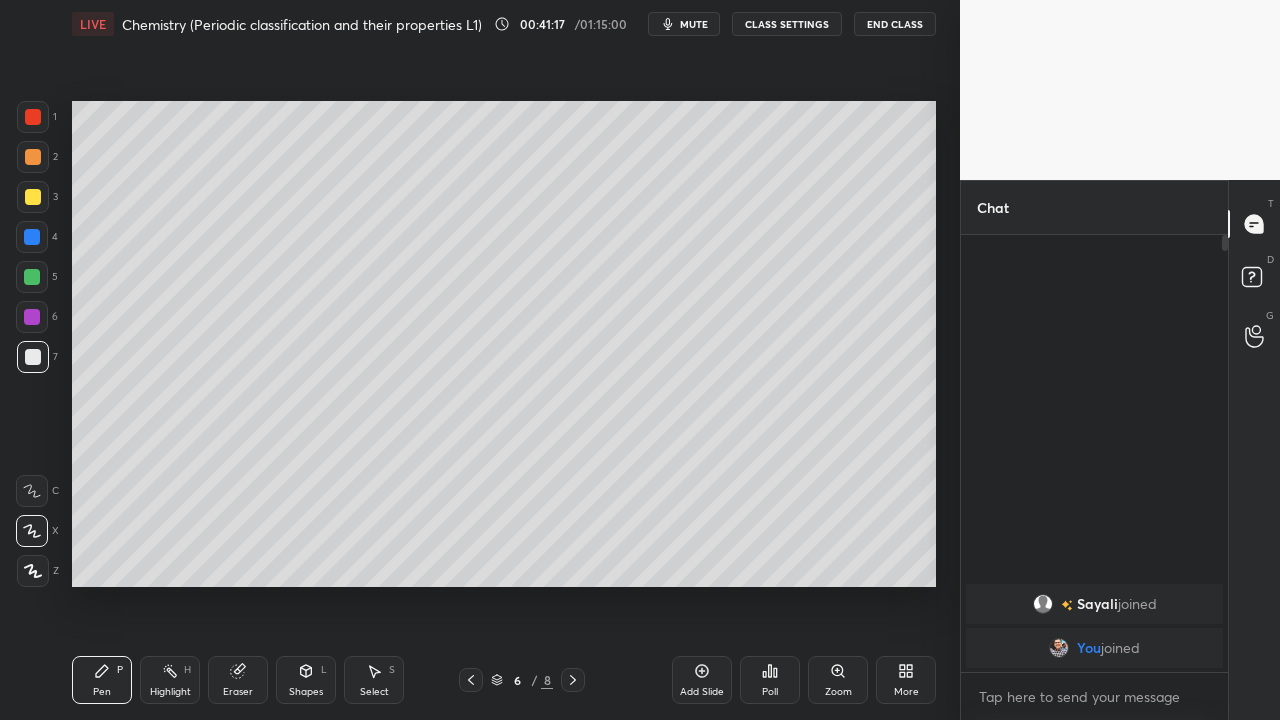 click 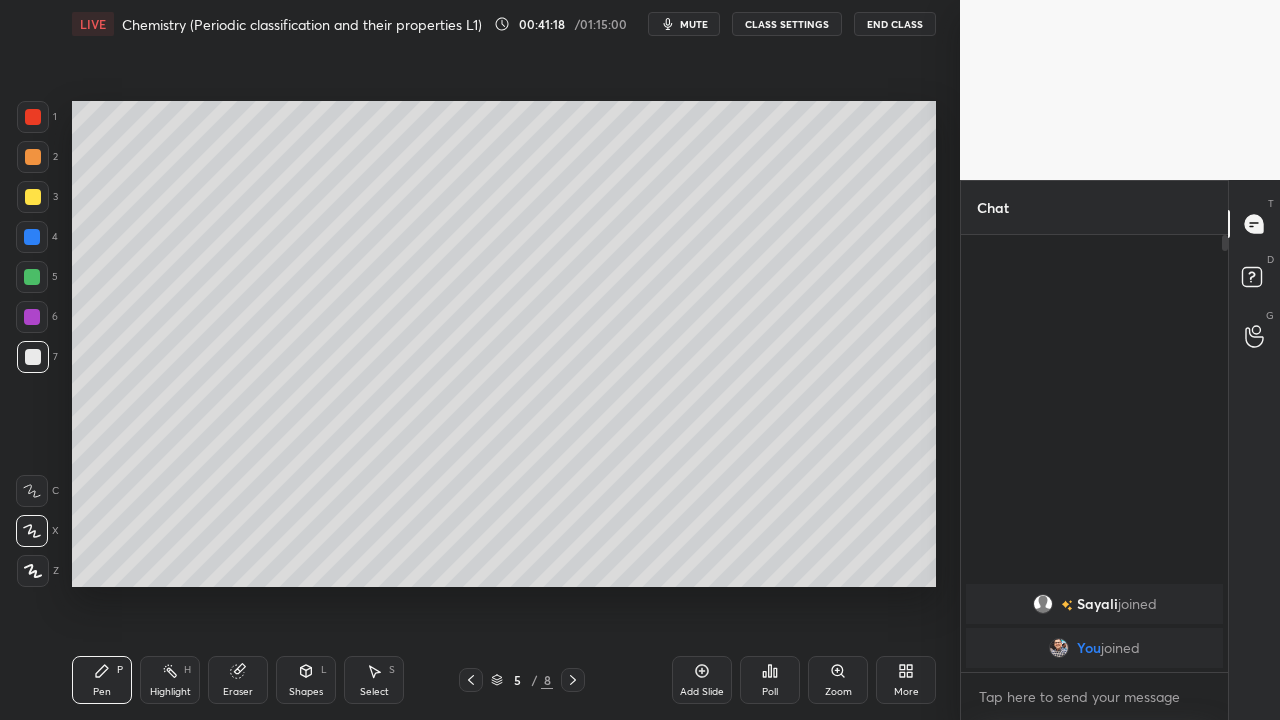 click 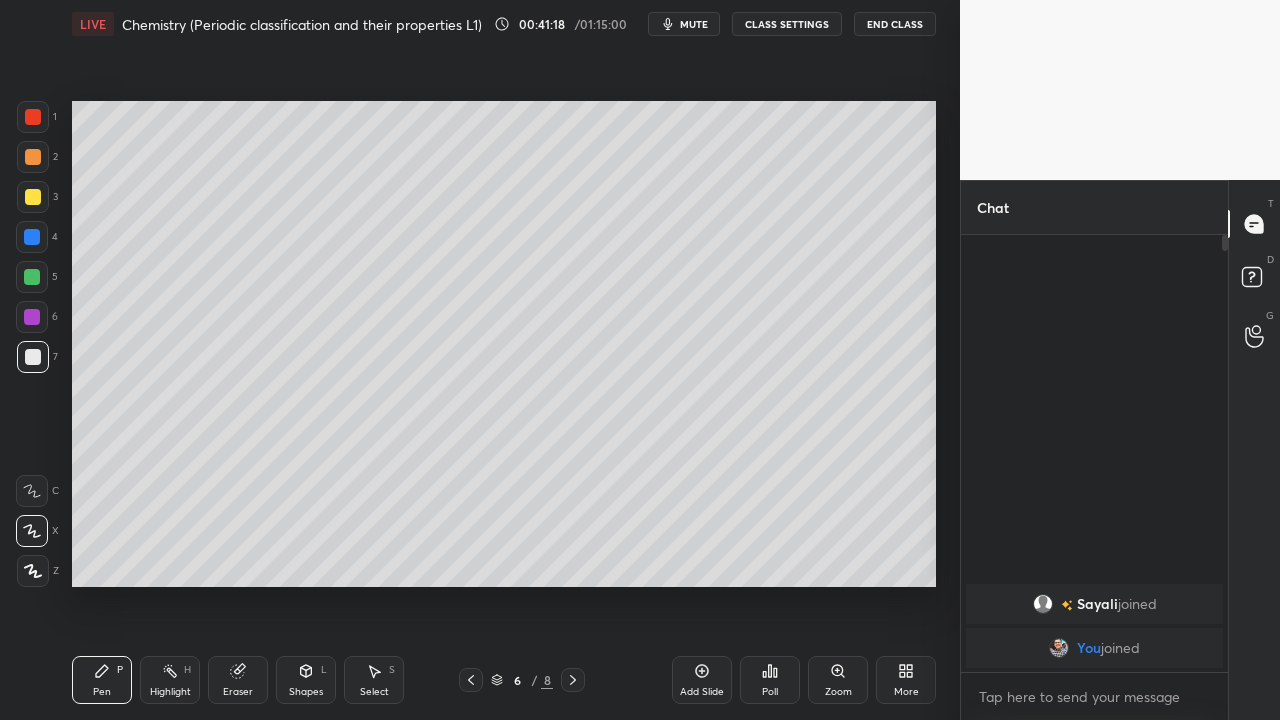 click 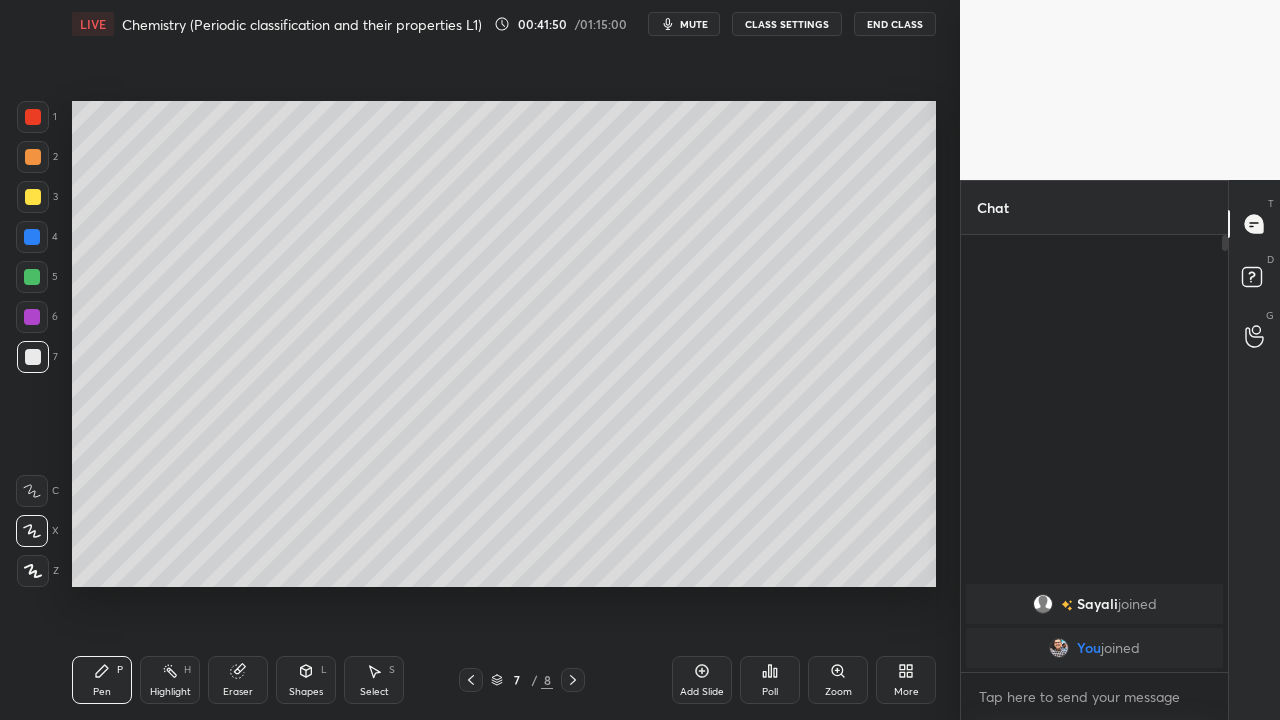click 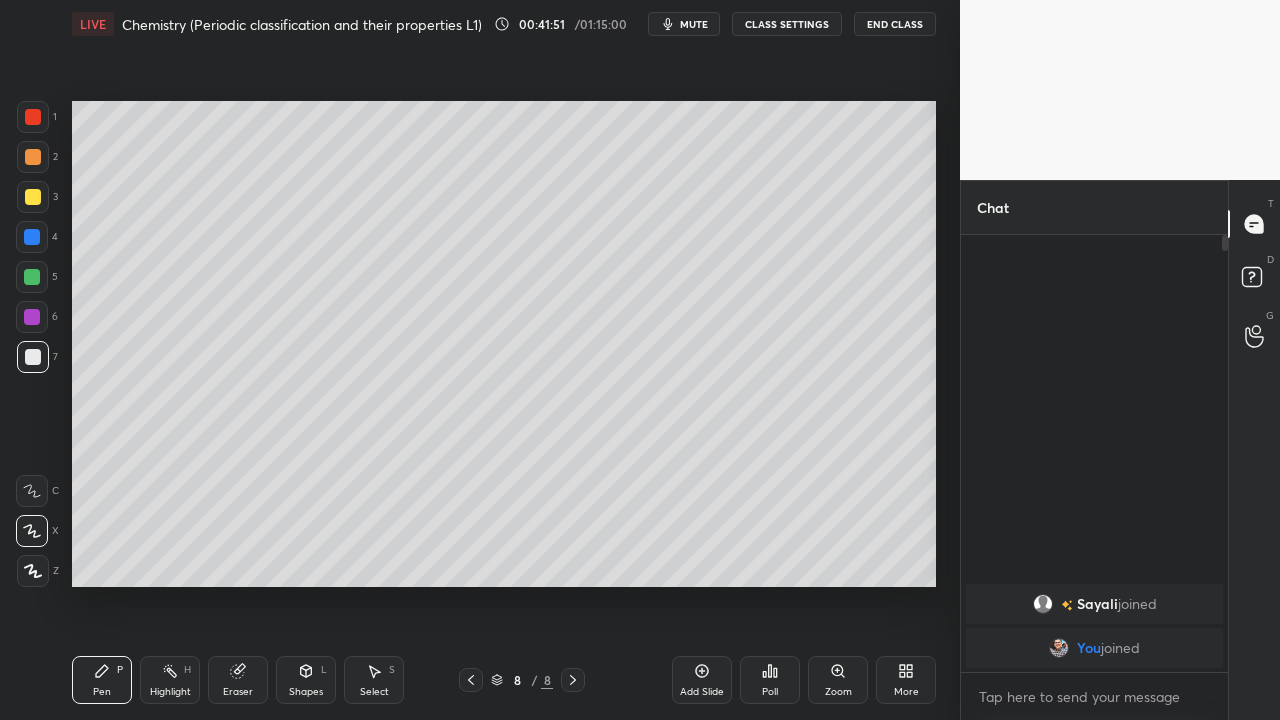 click 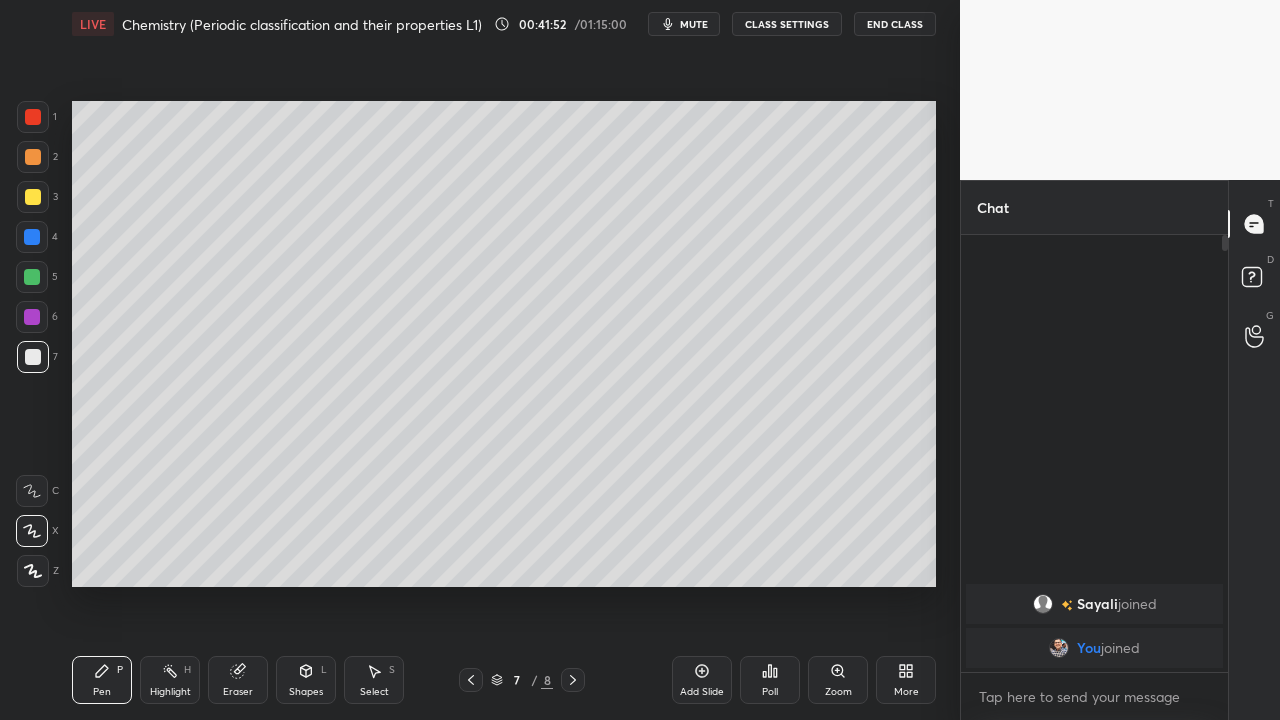 click 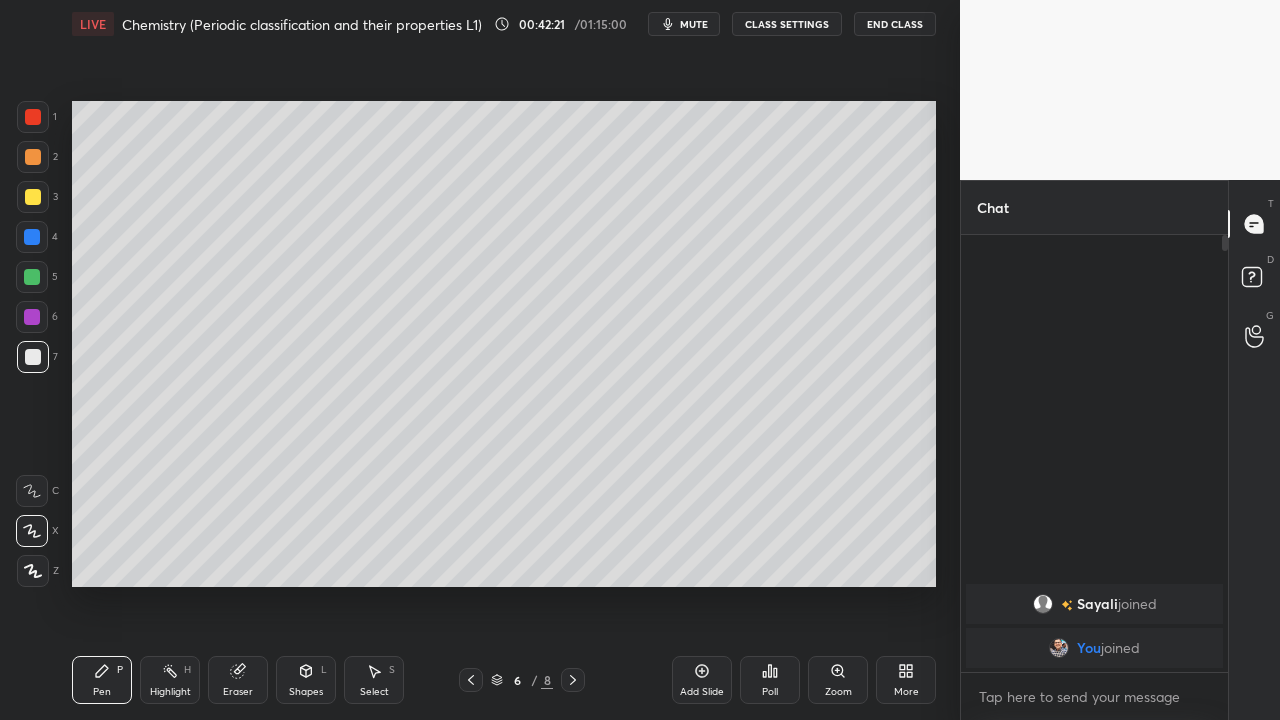 click at bounding box center [32, 277] 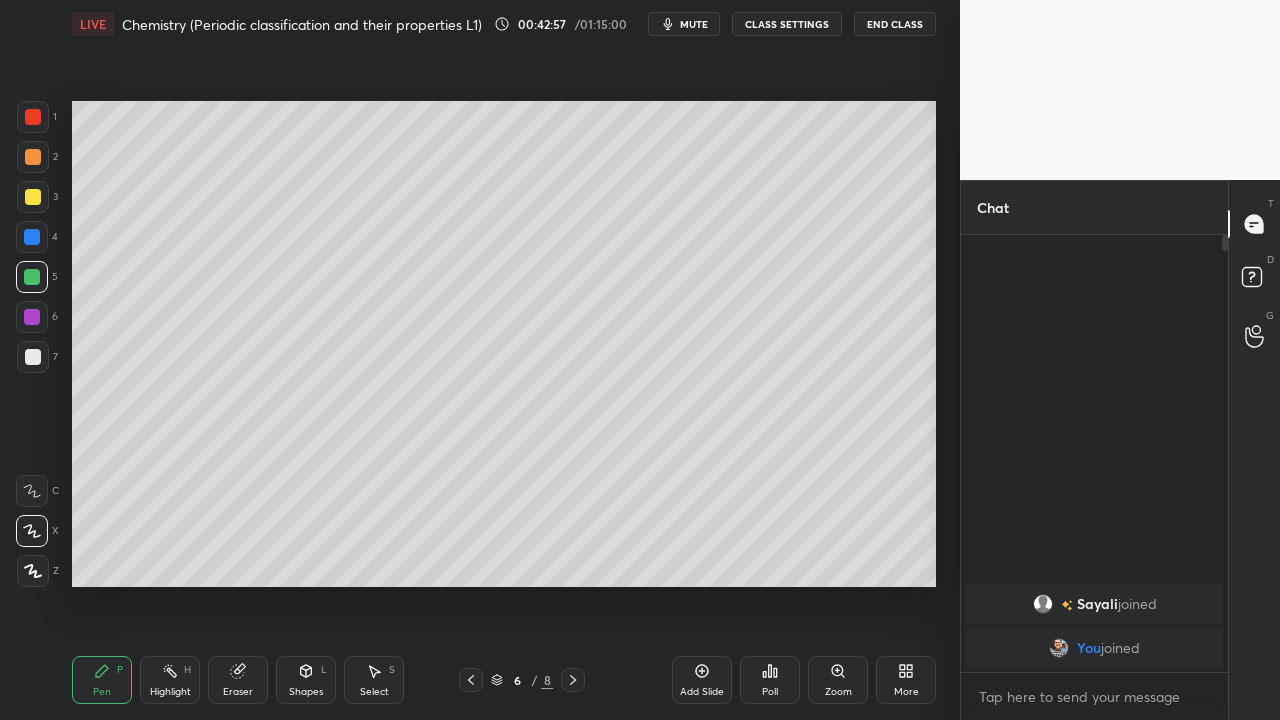 click at bounding box center (32, 277) 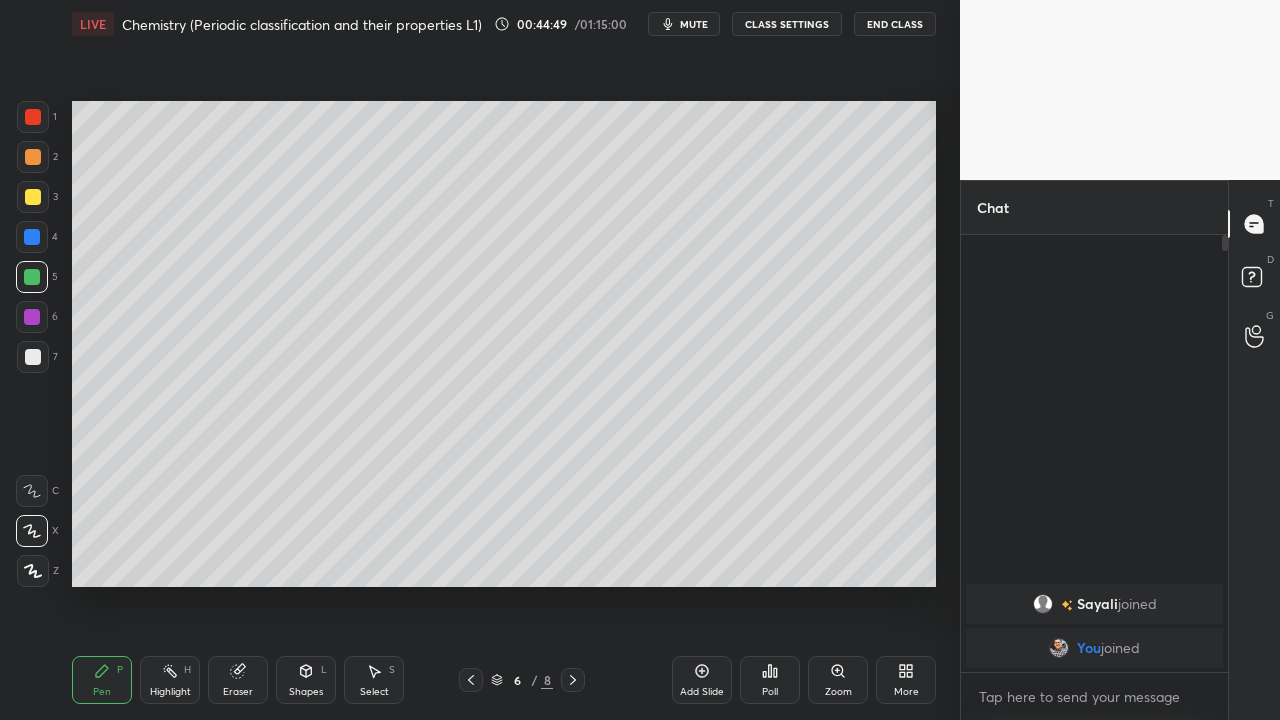 click 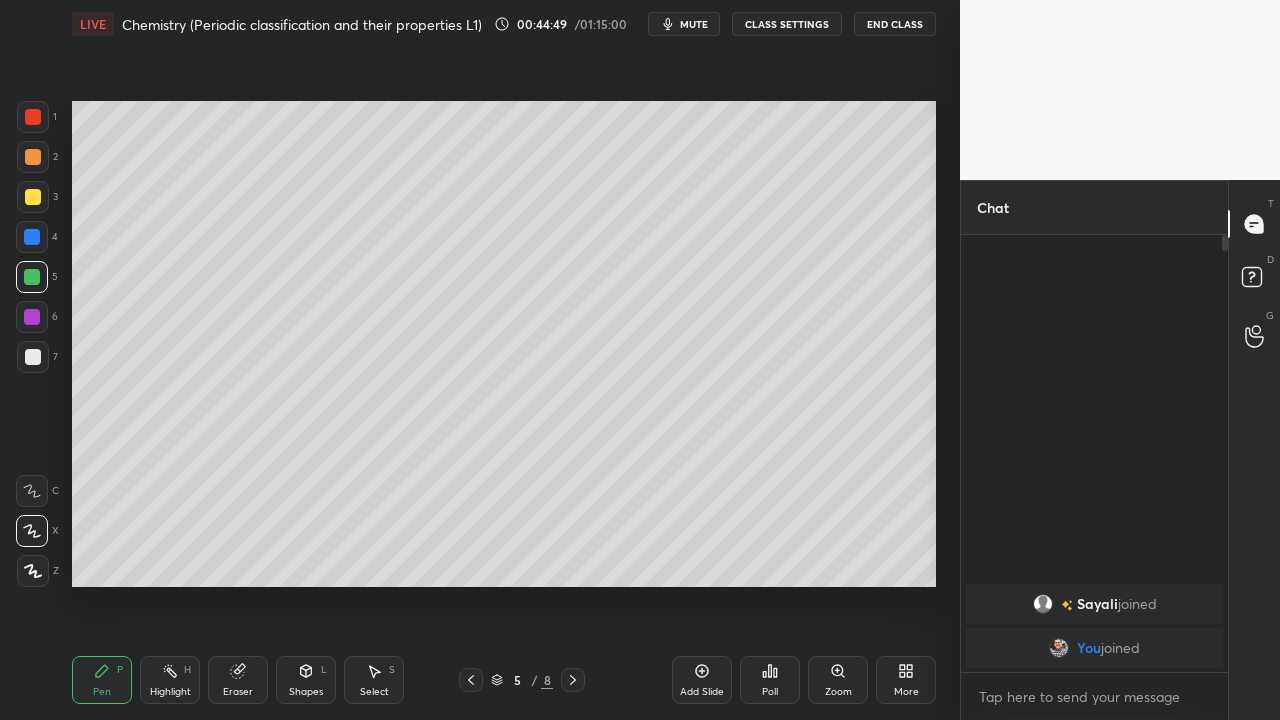 click 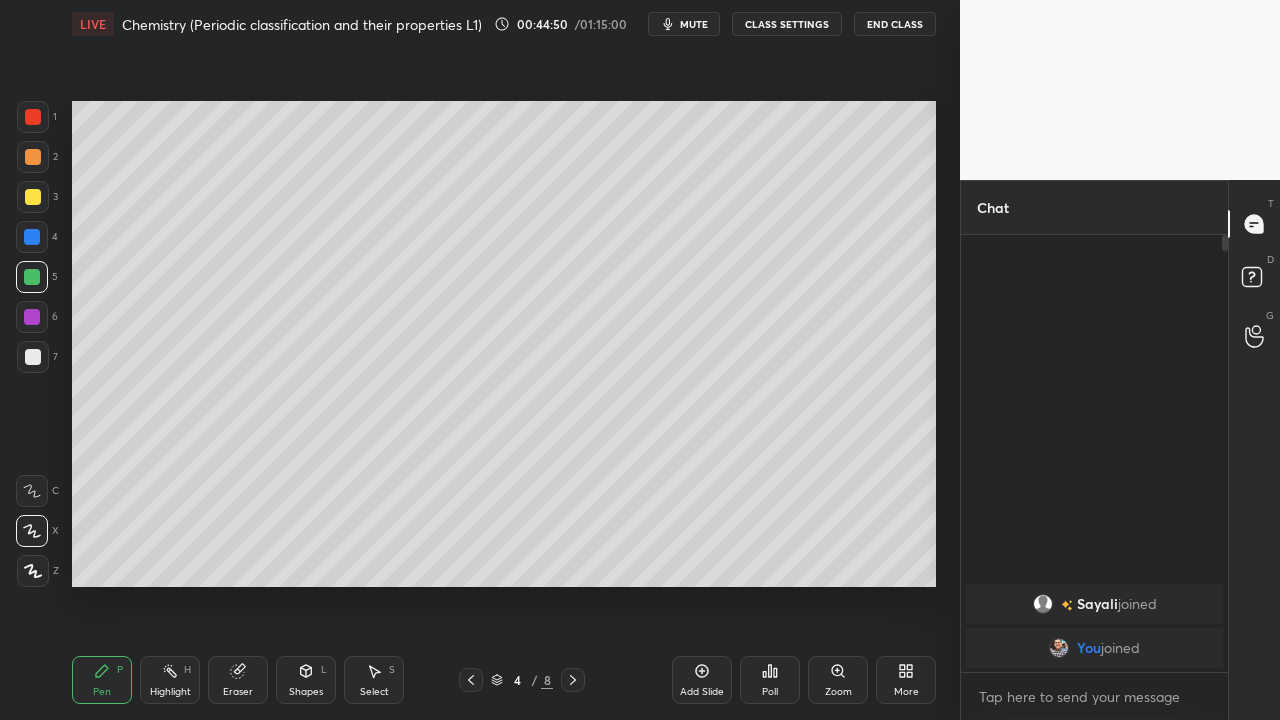 click 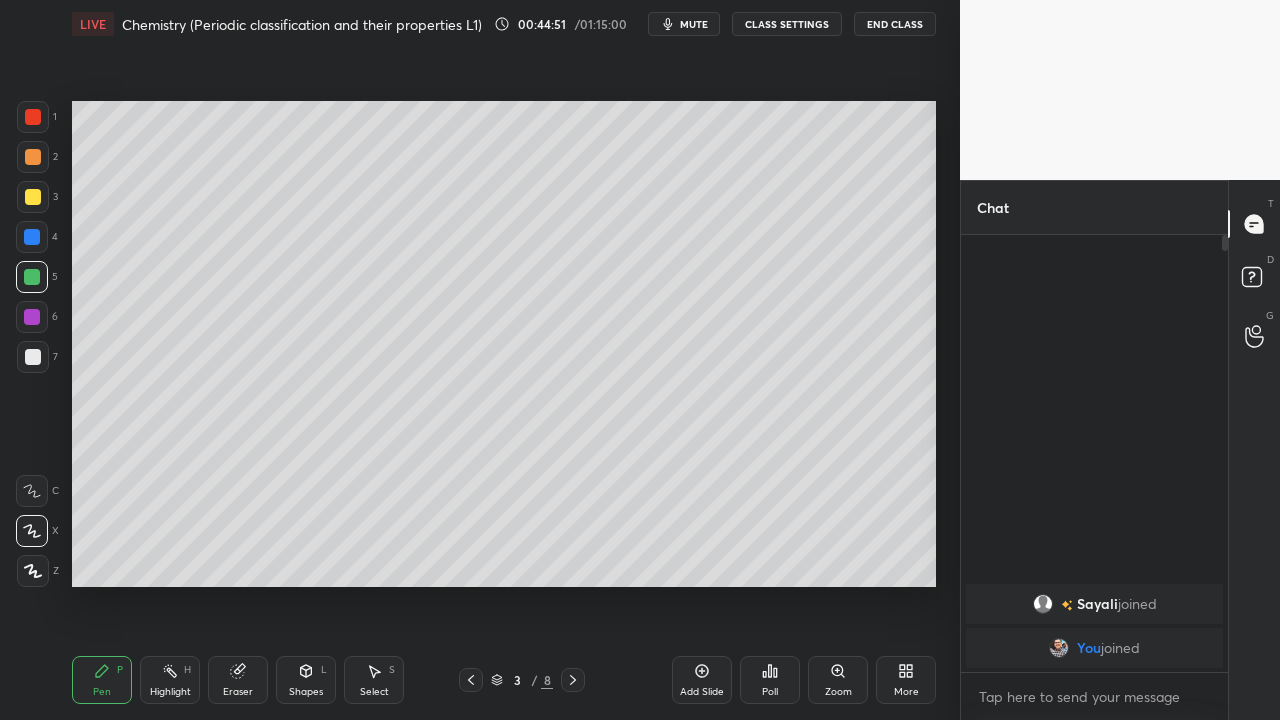 click 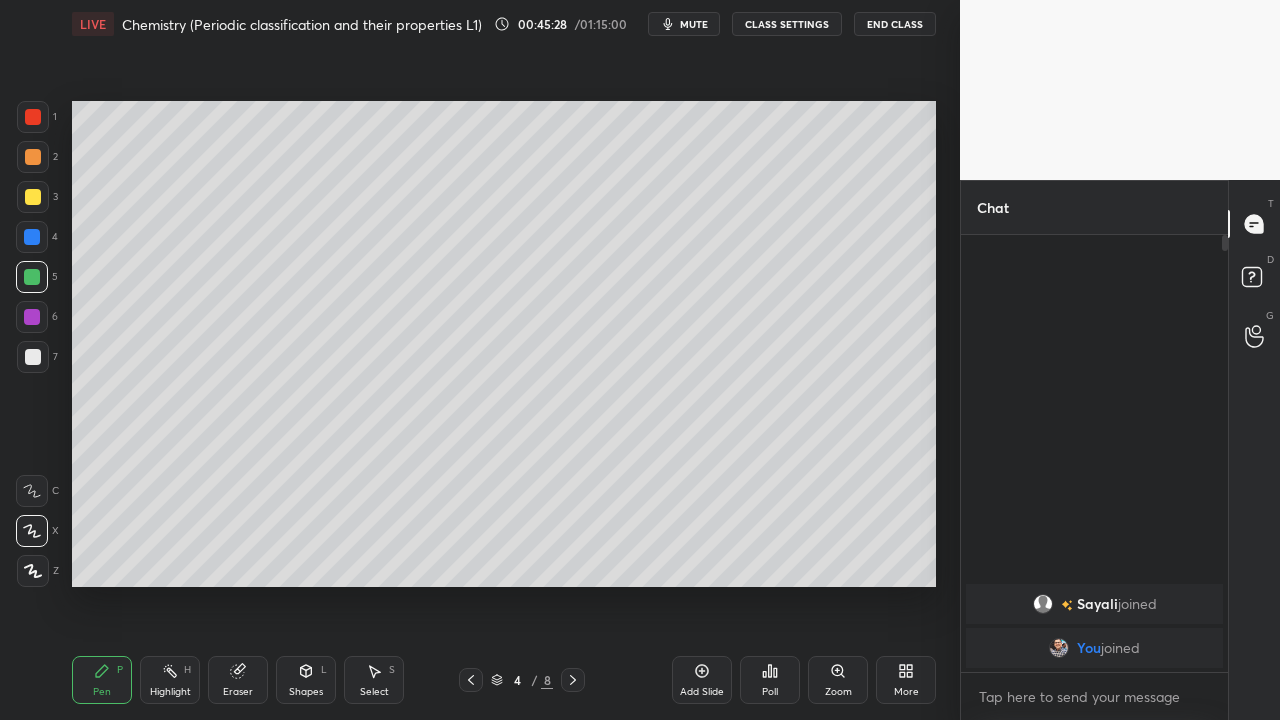 click 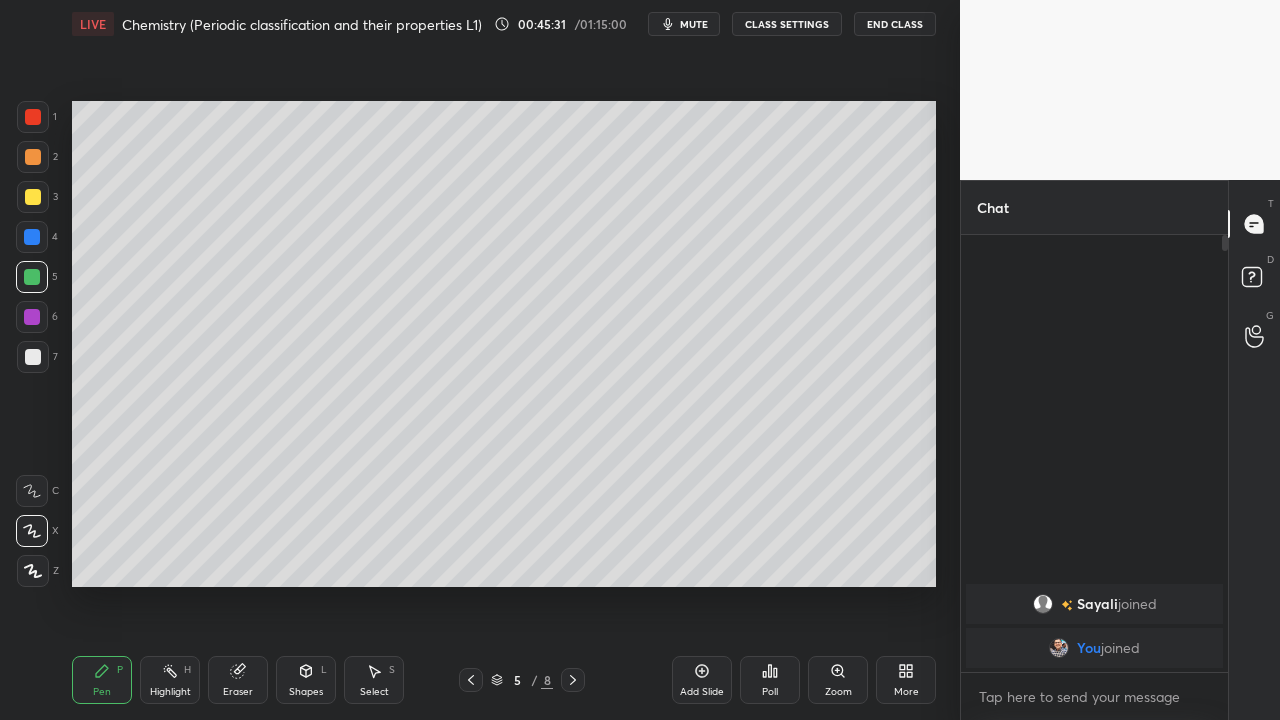 click 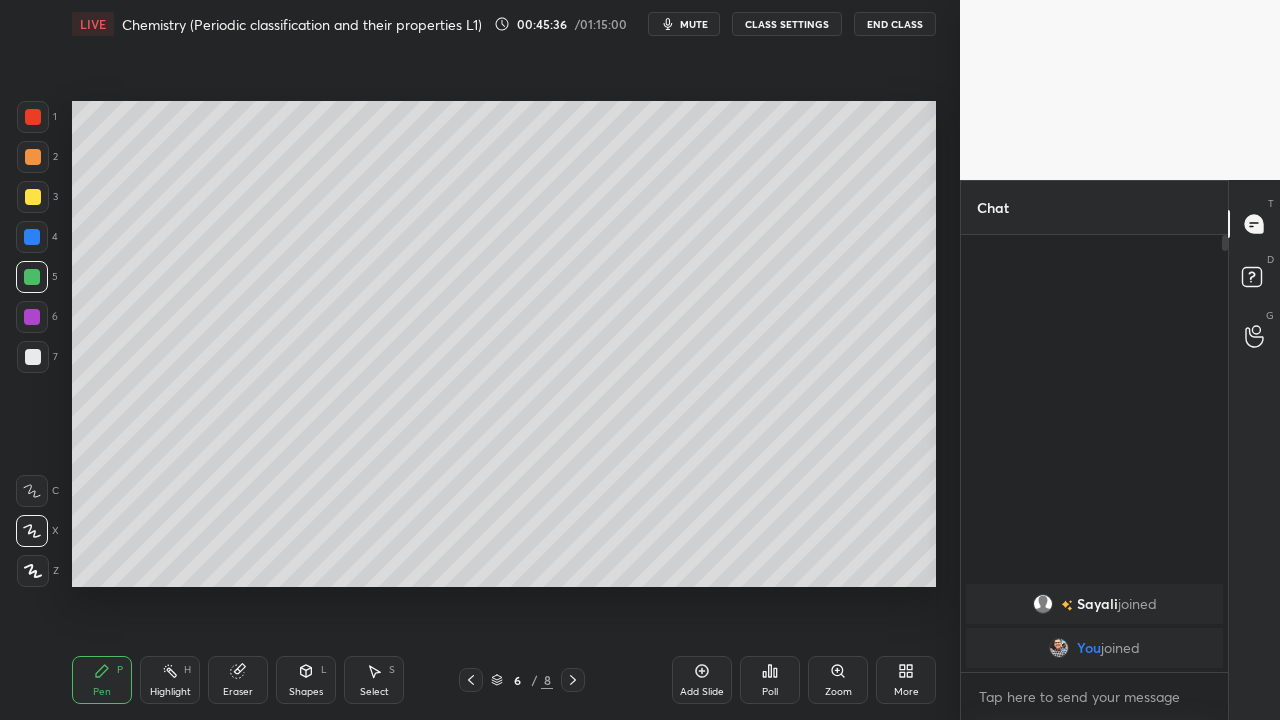 click 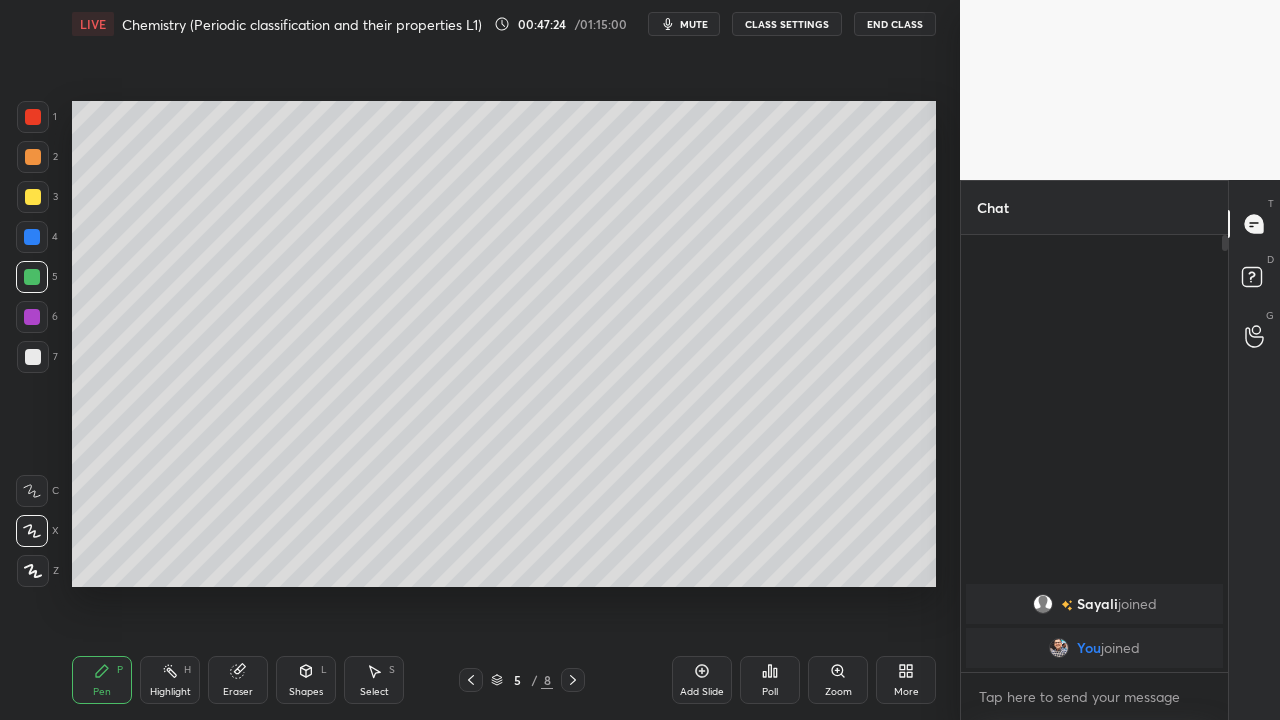 click at bounding box center (573, 680) 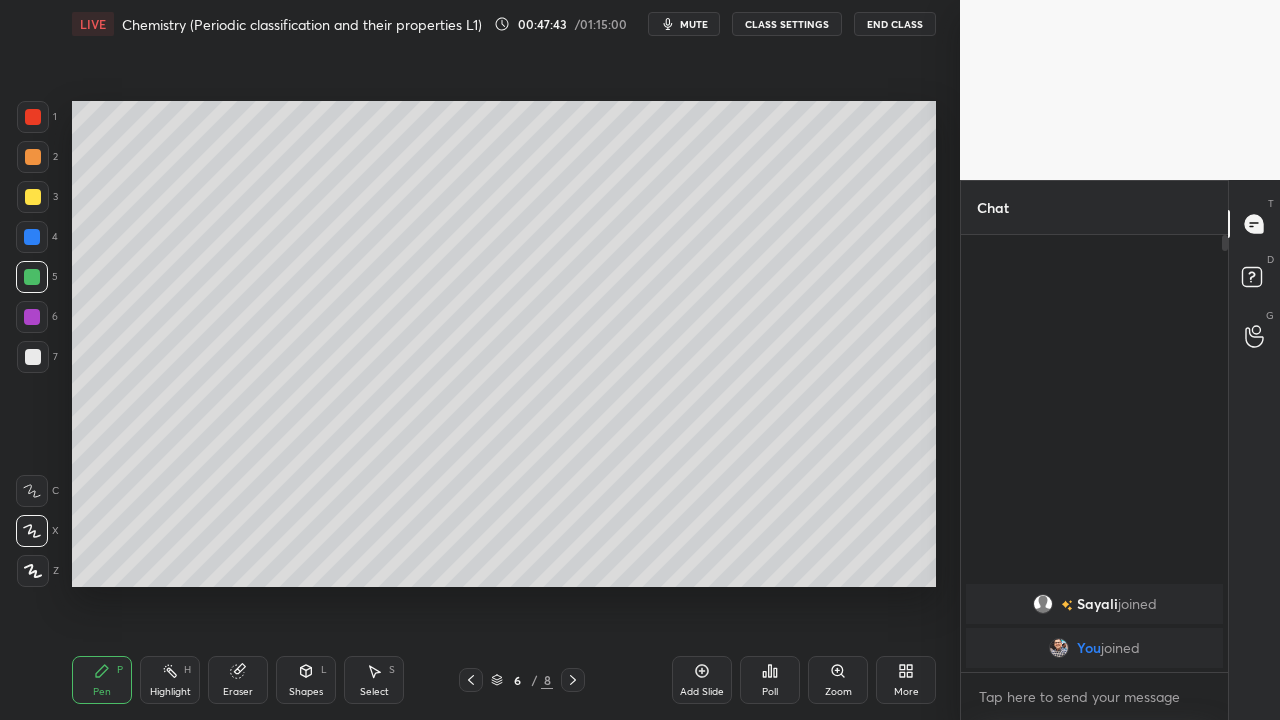 click on "Eraser" at bounding box center (238, 680) 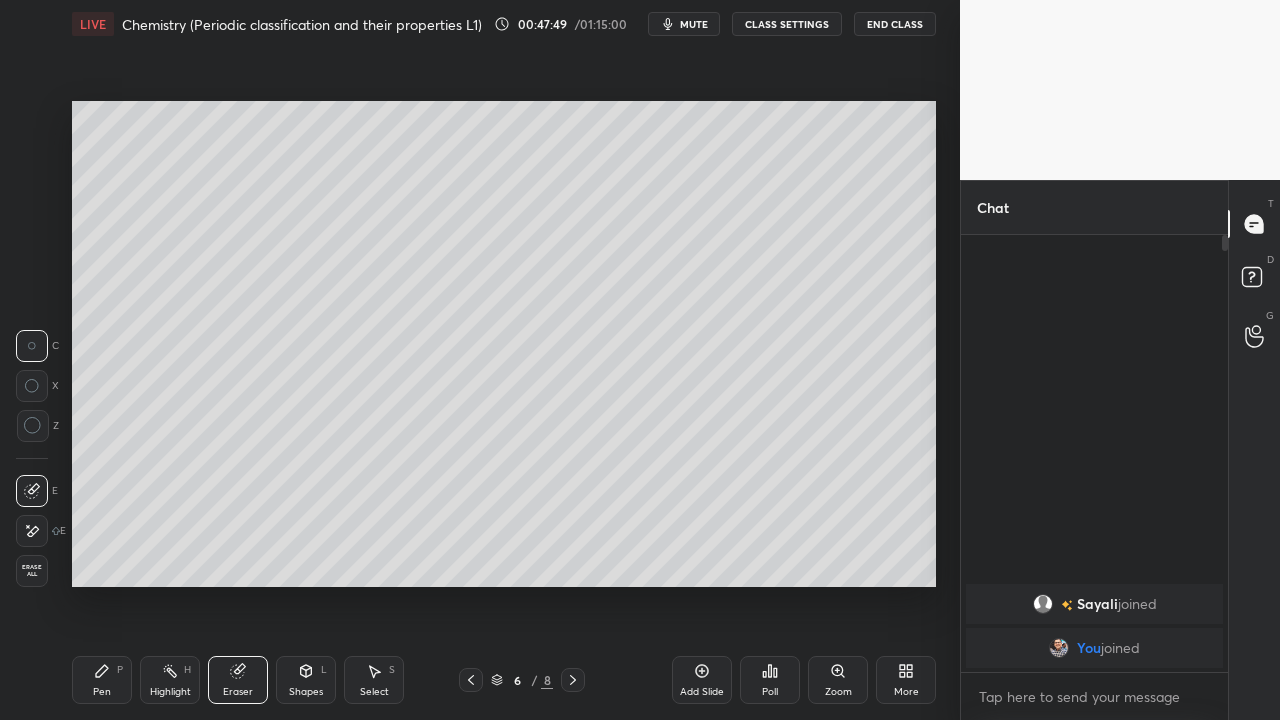 click on "Pen" at bounding box center (102, 692) 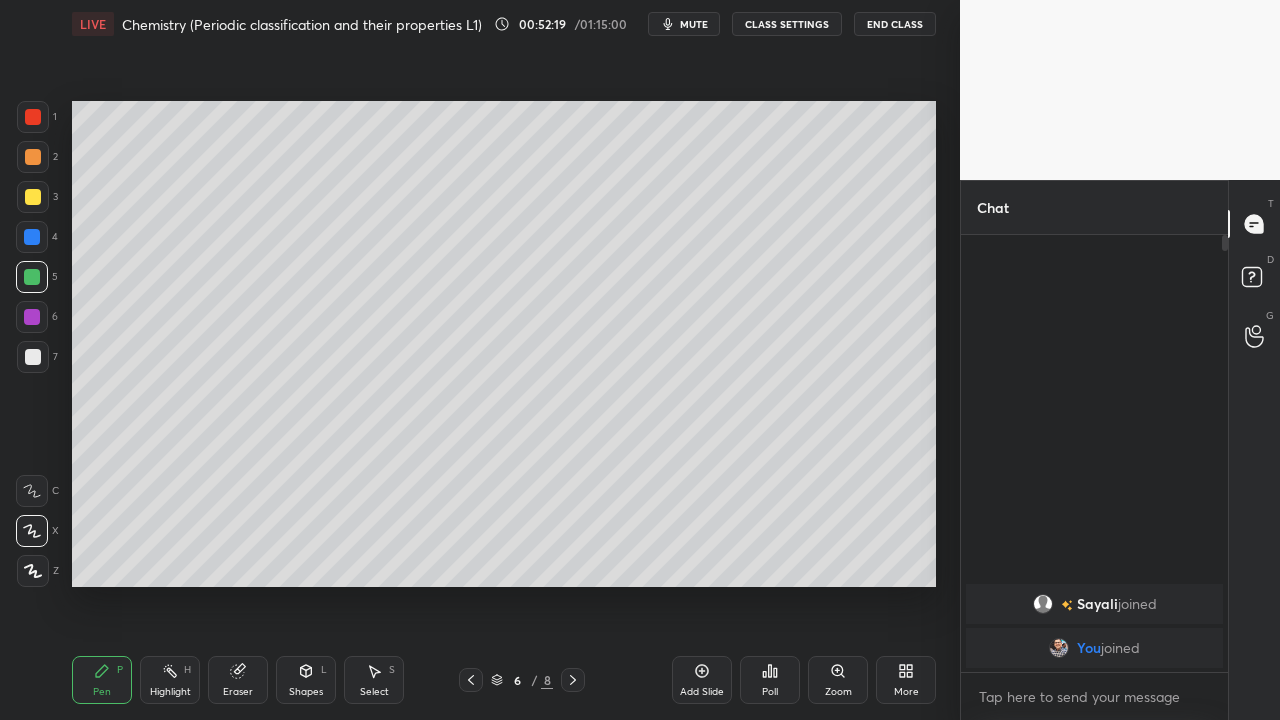 click 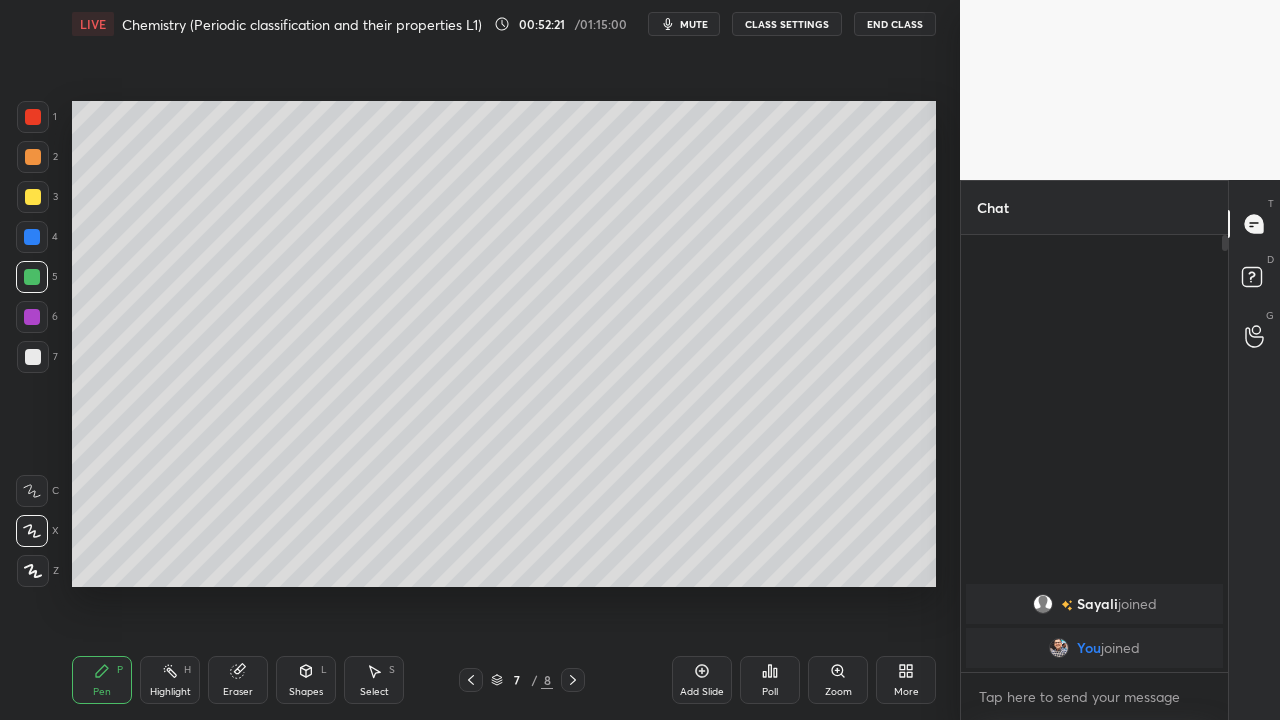 click 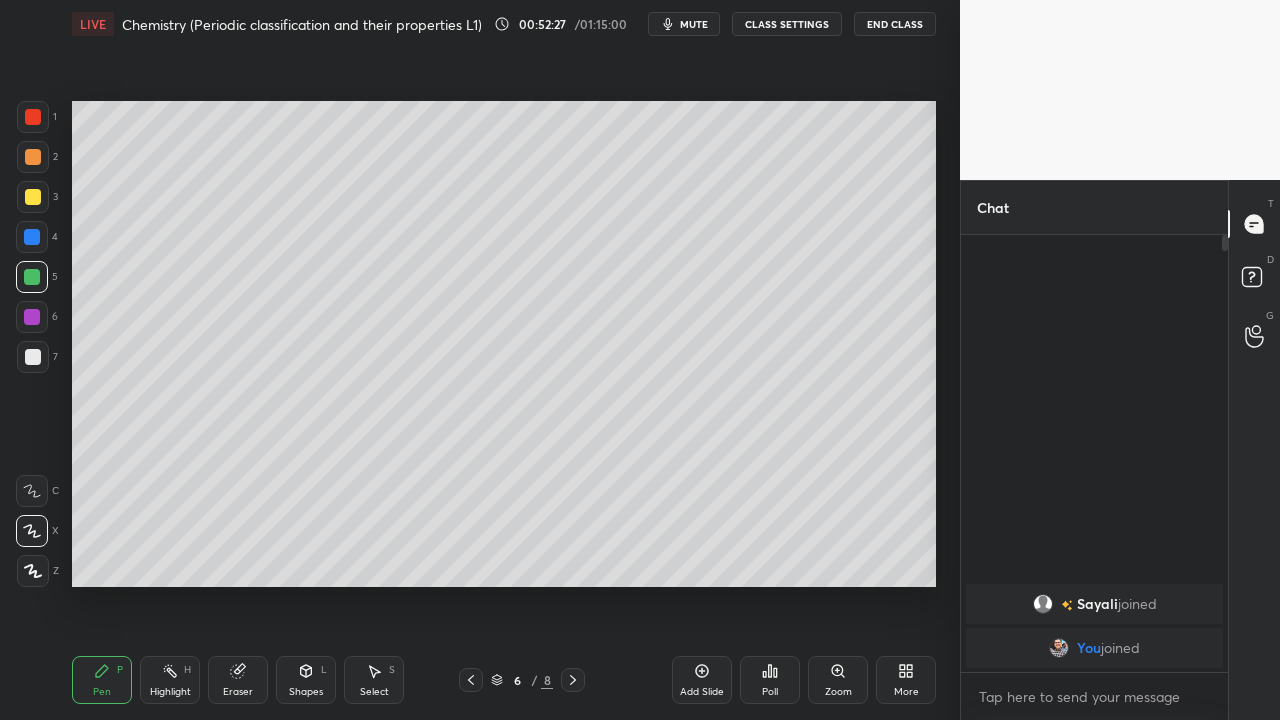 click at bounding box center (573, 680) 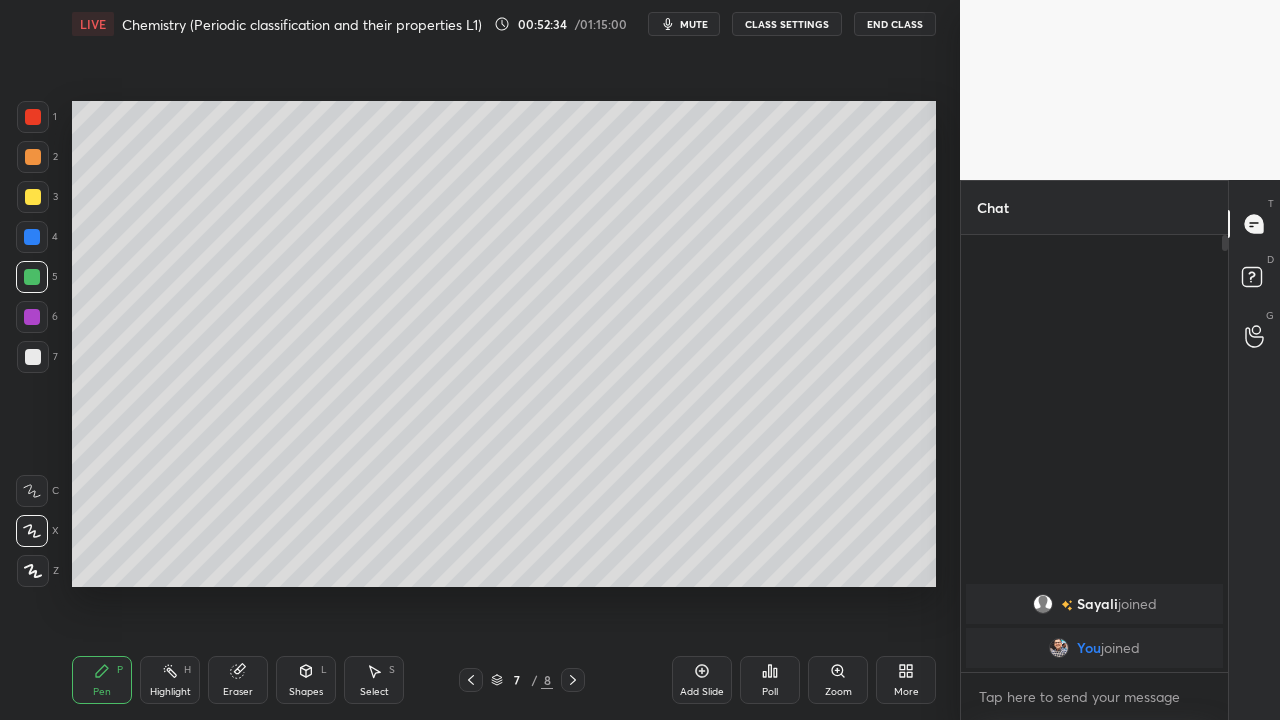 click on "Pen P Highlight H Eraser Shapes L Select S 7 / 8 Add Slide Poll Zoom More" at bounding box center [504, 680] 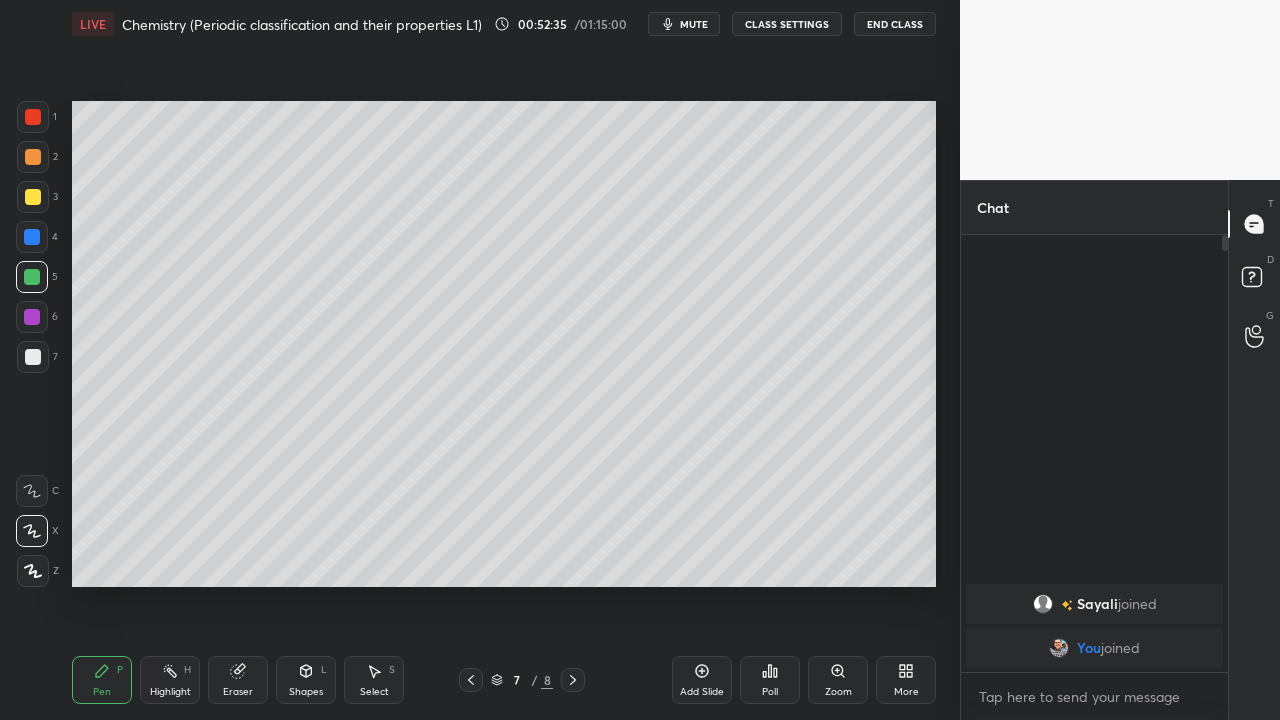 click 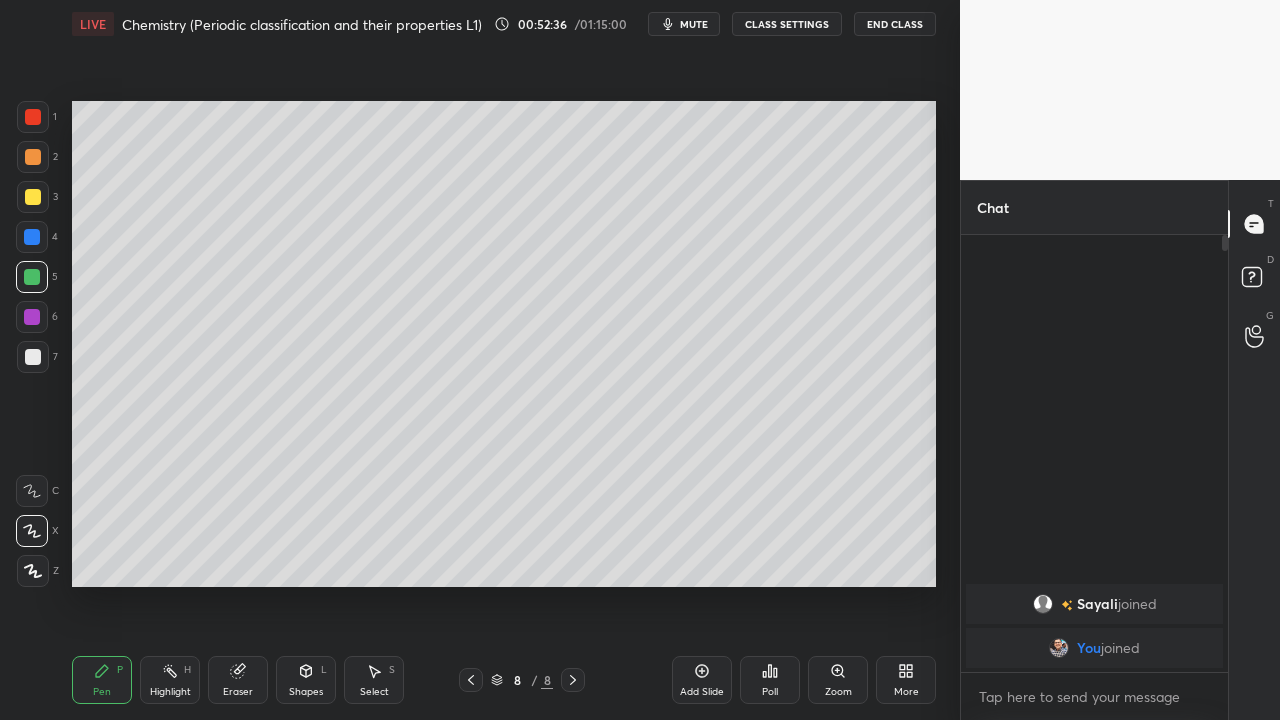 click 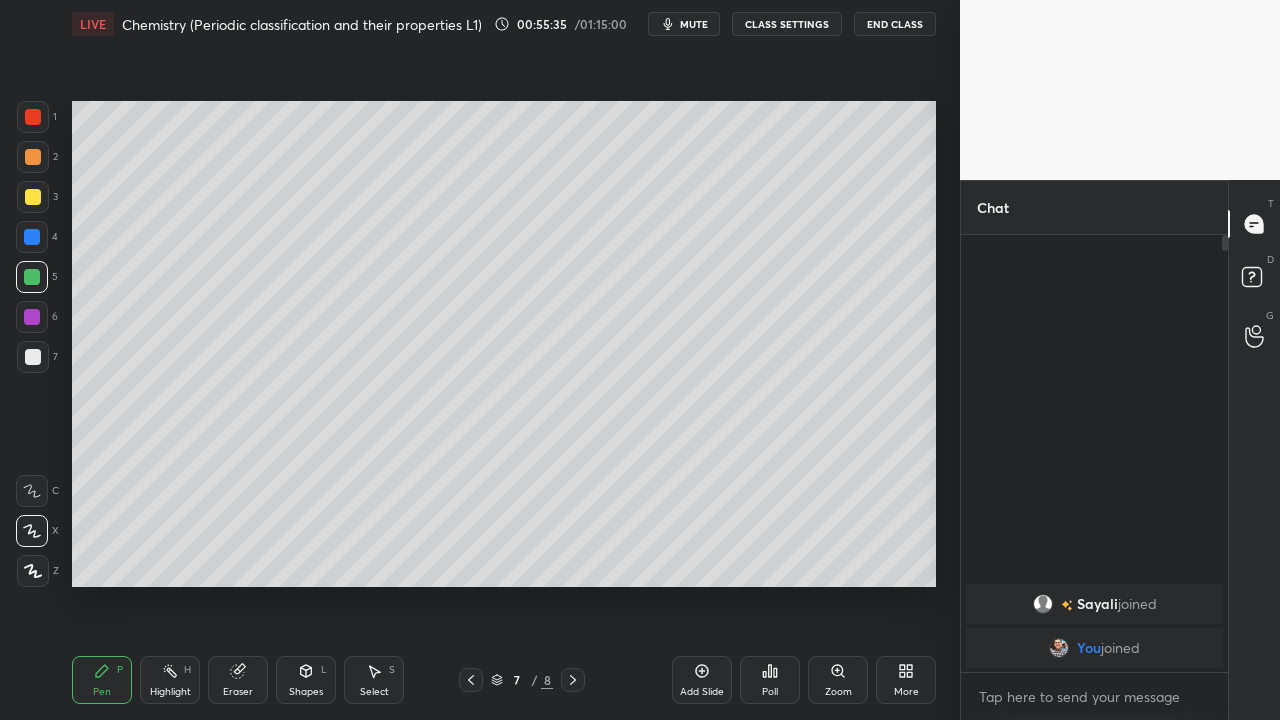 click on "End Class" at bounding box center (895, 24) 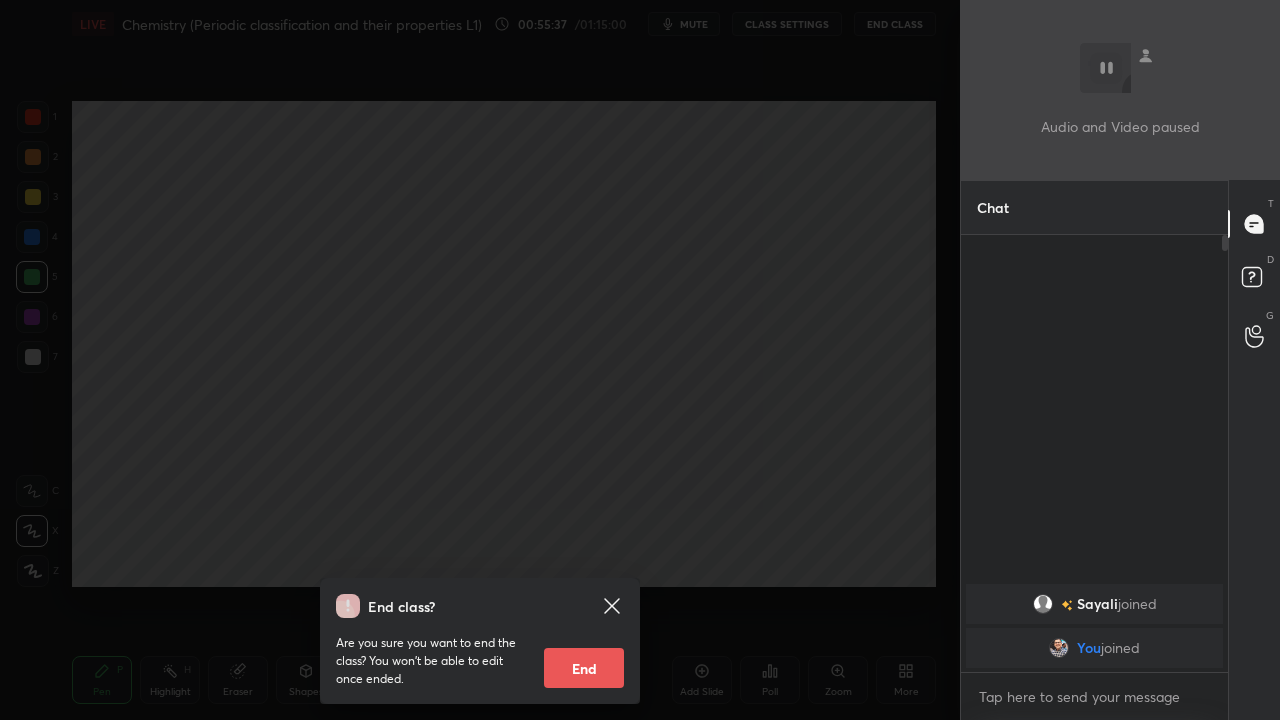 click on "End" at bounding box center (584, 668) 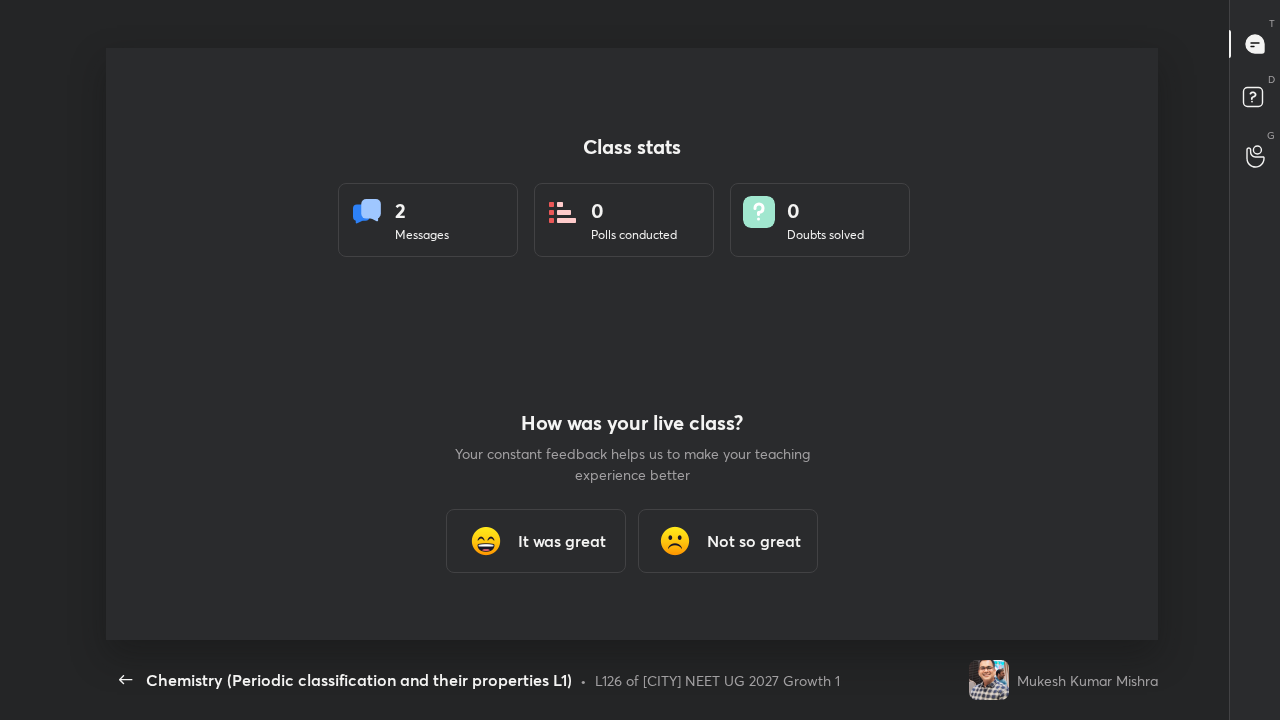 scroll, scrollTop: 99408, scrollLeft: 98736, axis: both 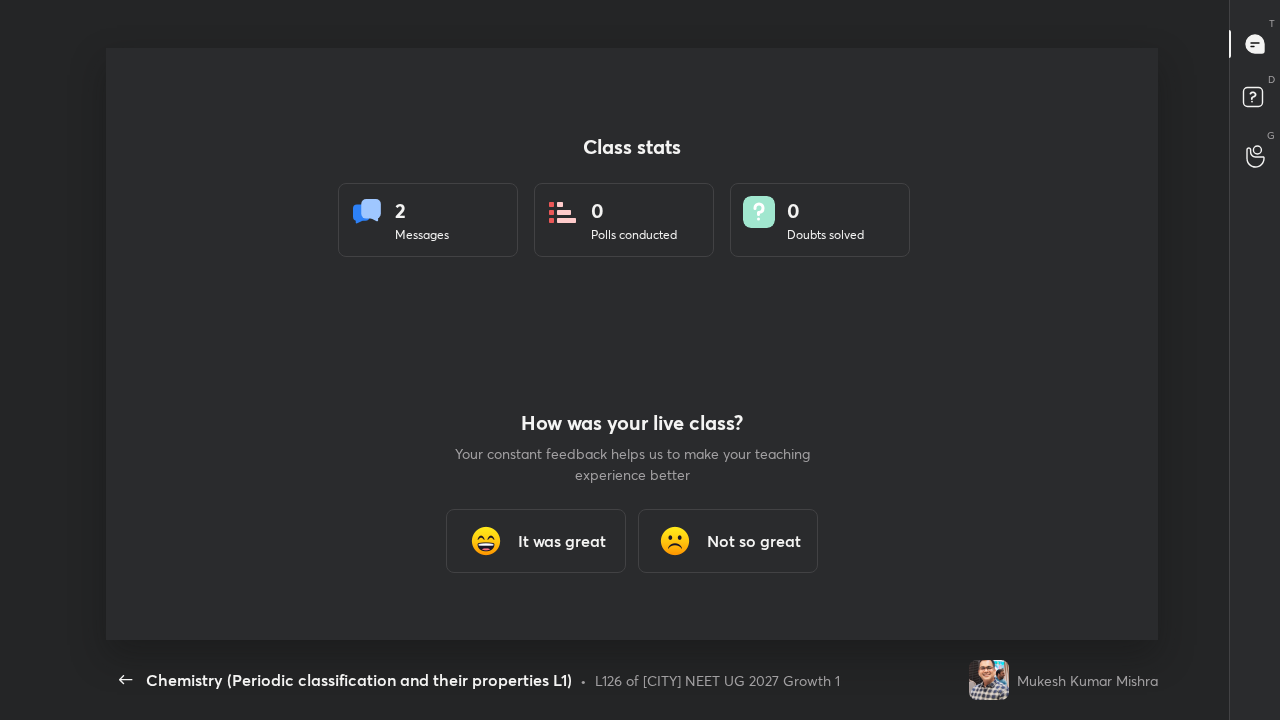 click on "Not so great" at bounding box center [754, 541] 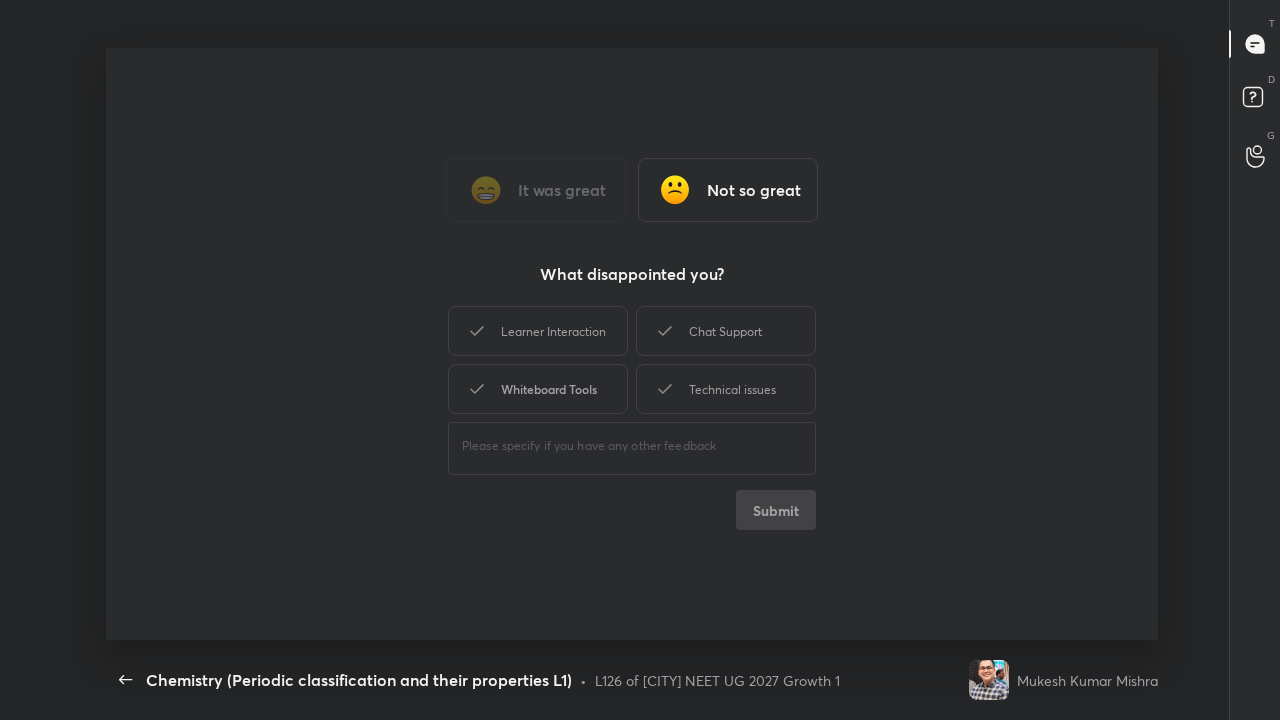 click on "Whiteboard Tools" at bounding box center [538, 389] 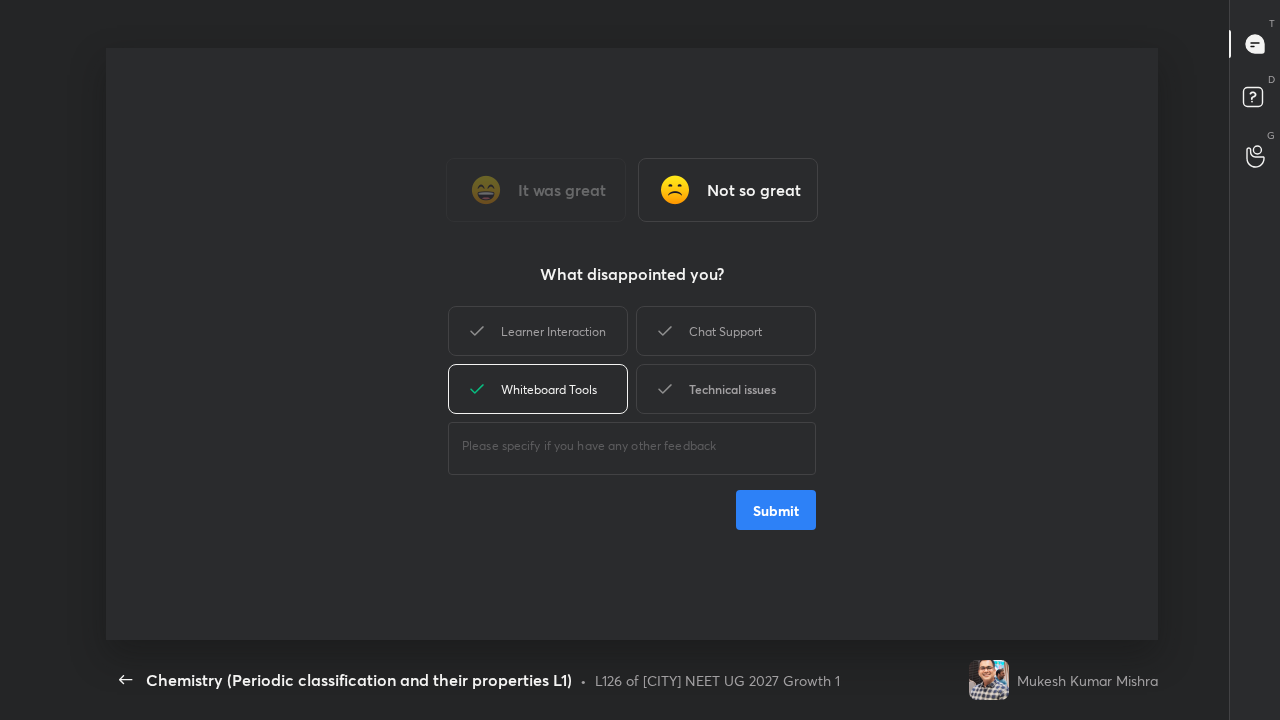 click on "Technical issues" at bounding box center [726, 389] 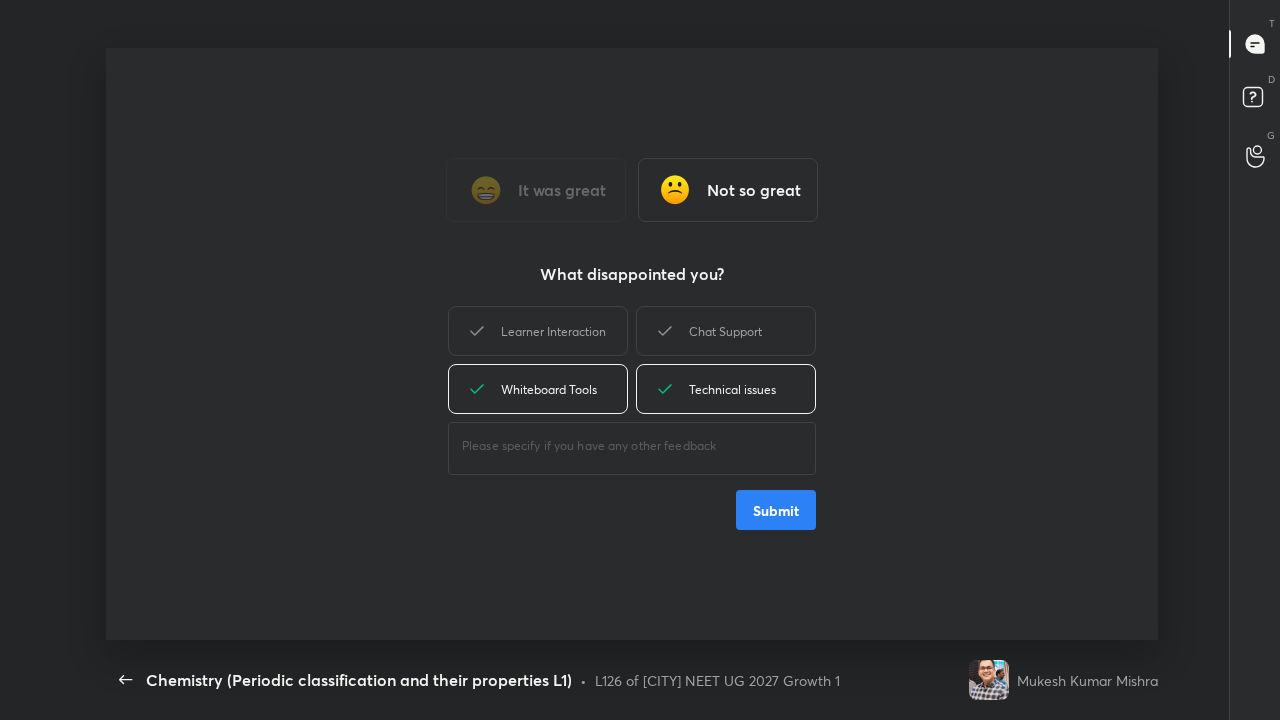 click on "Submit" at bounding box center (776, 510) 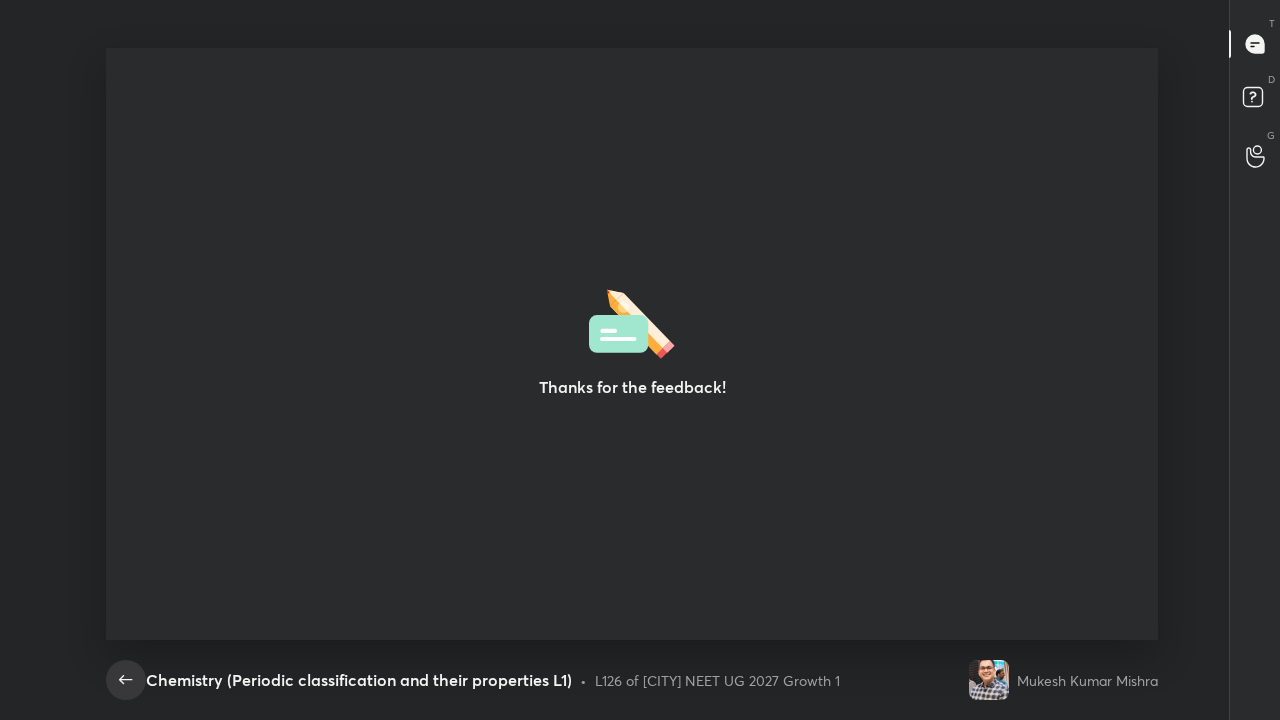 click 